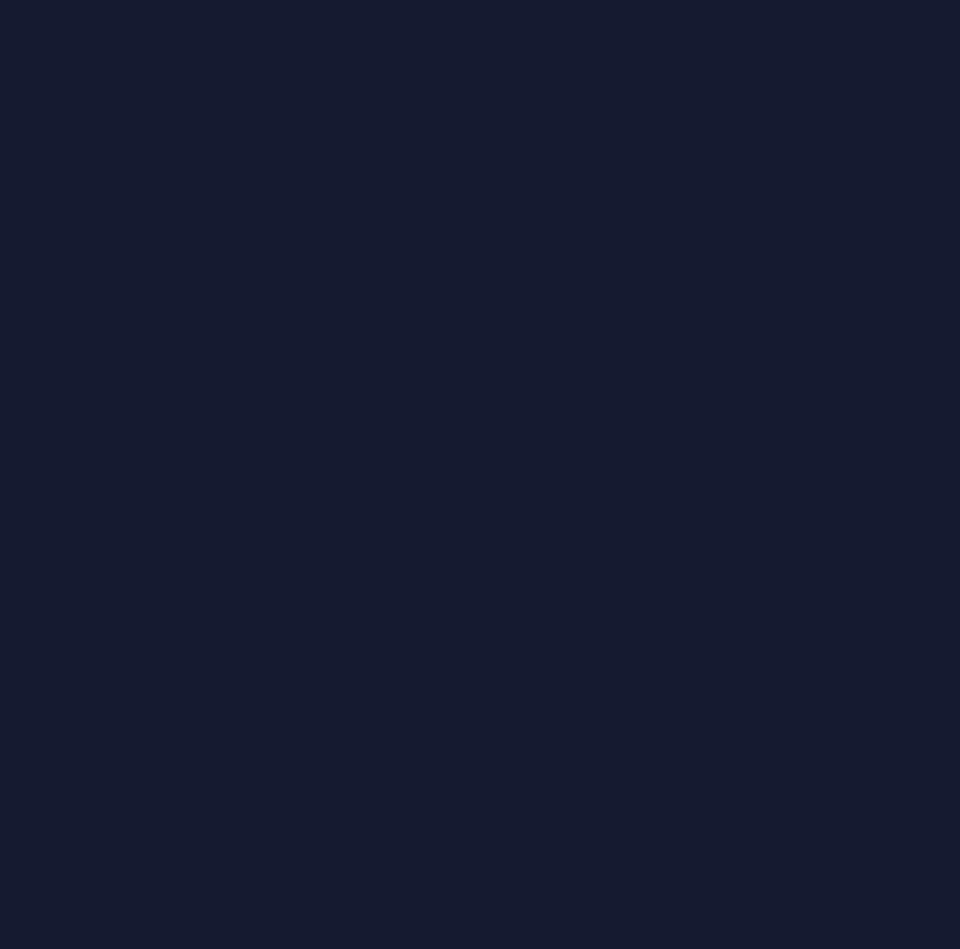 scroll, scrollTop: 0, scrollLeft: 0, axis: both 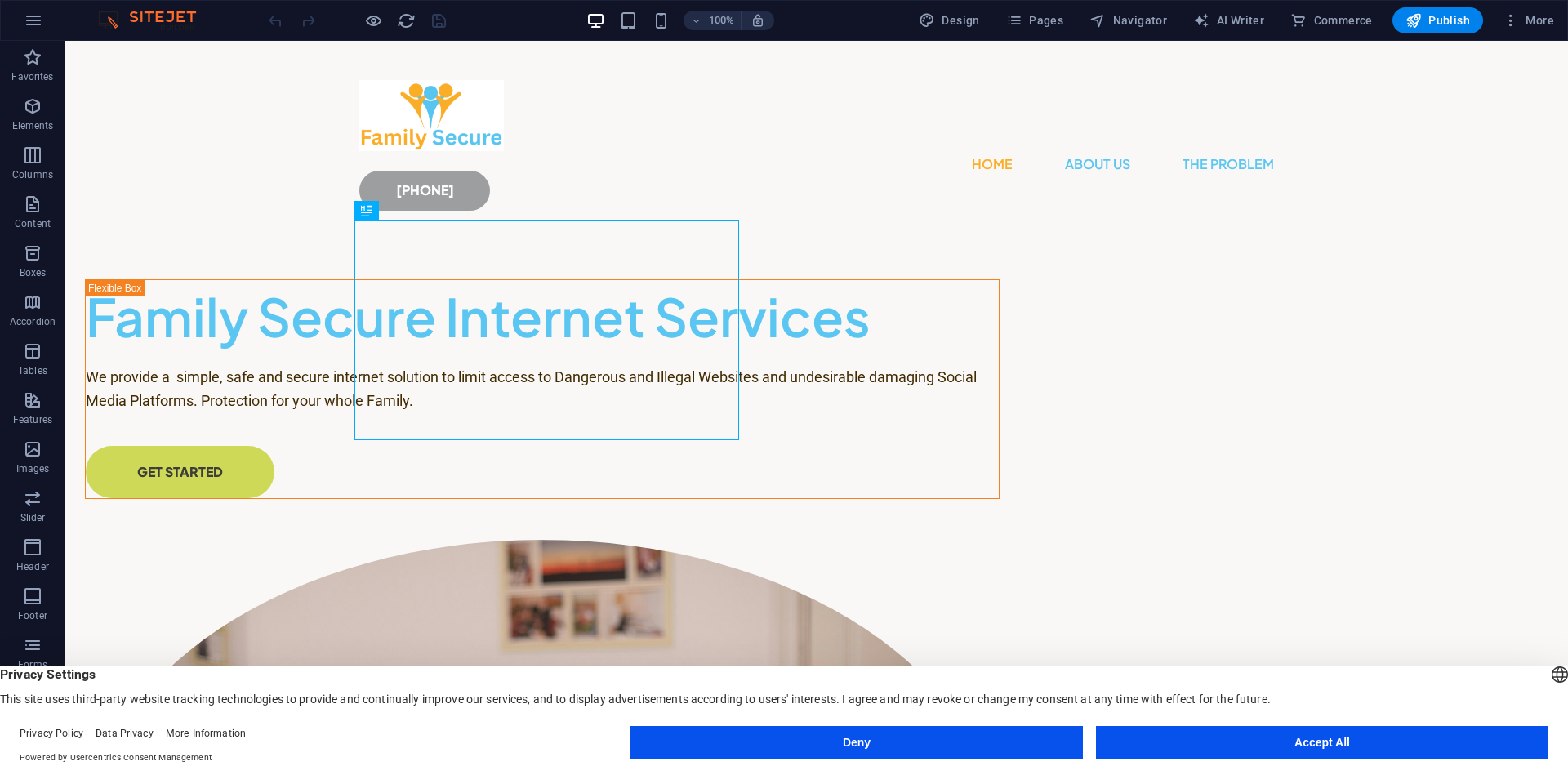 click on "Accept All" at bounding box center (1322, 742) 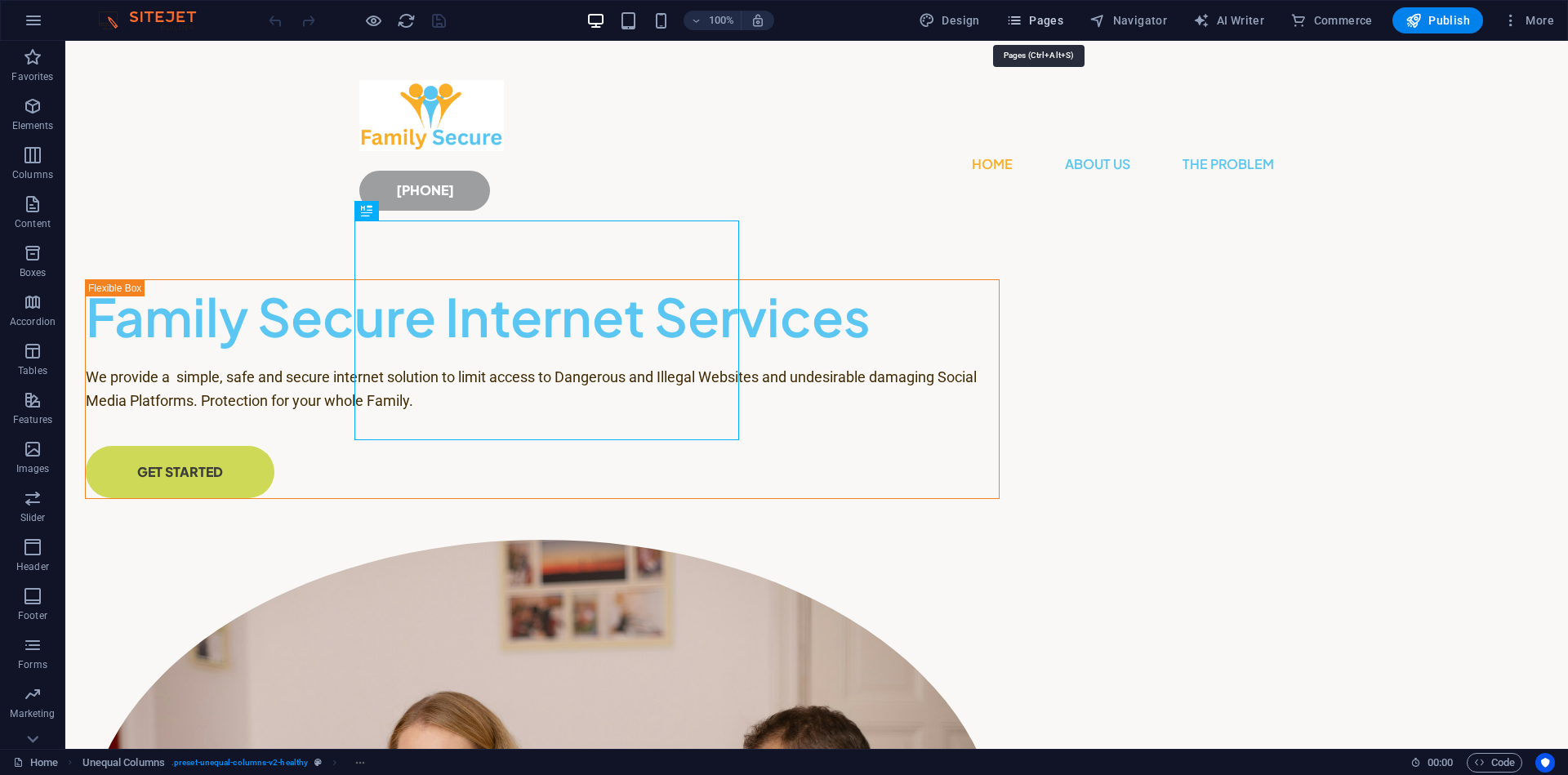 click on "Pages" at bounding box center (1035, 20) 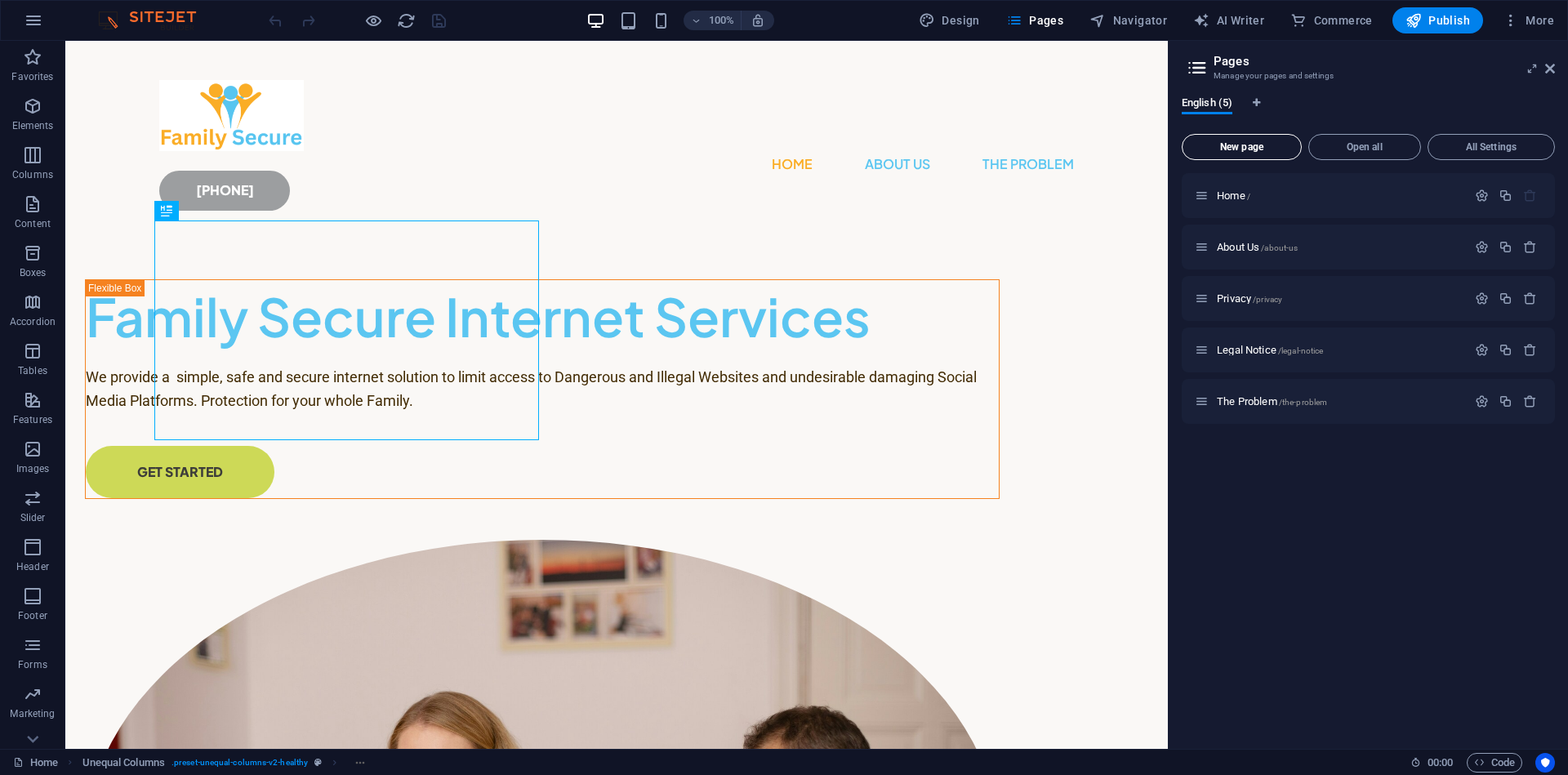 click on "New page" at bounding box center (1241, 147) 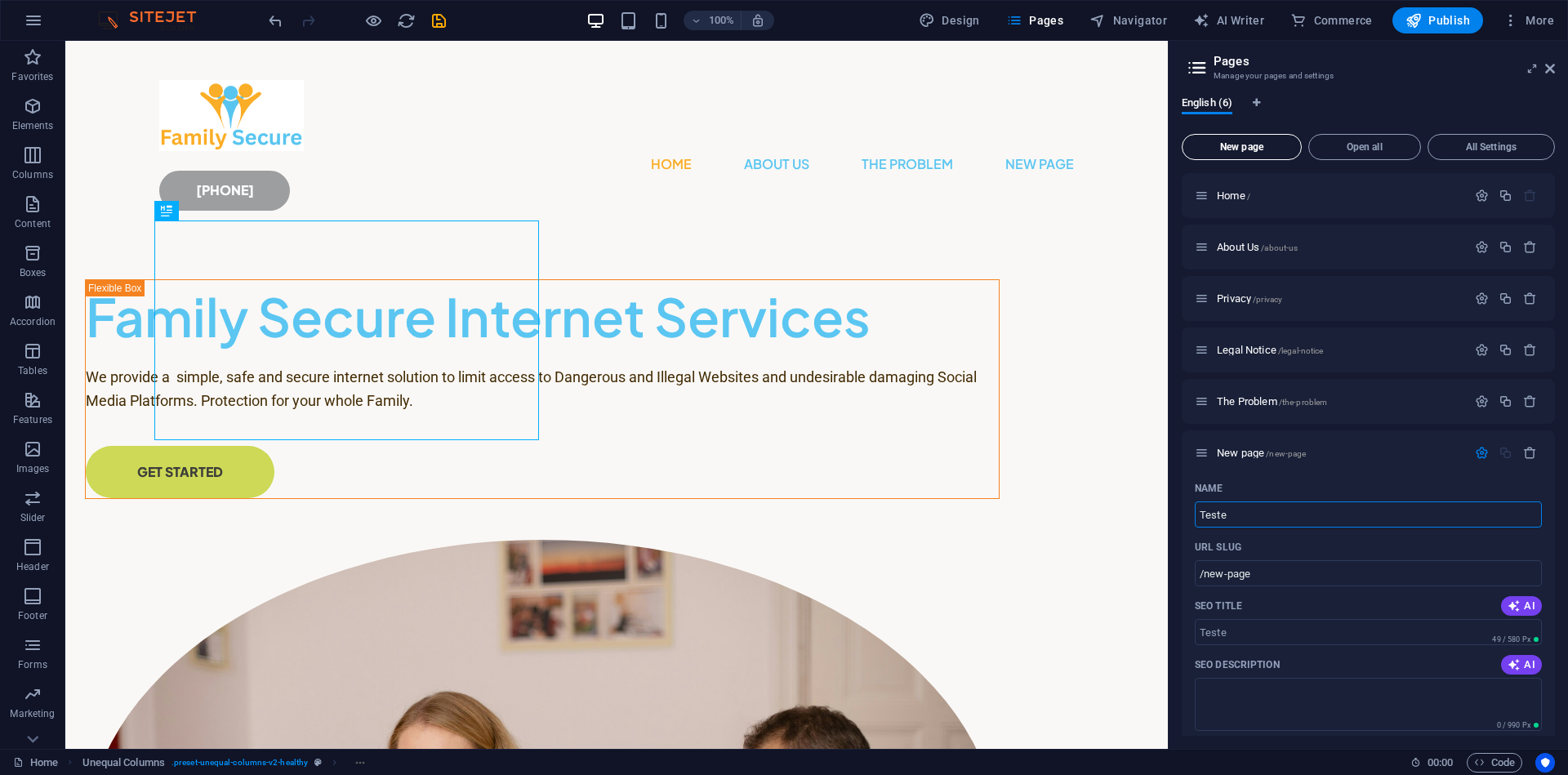 type on "Tester" 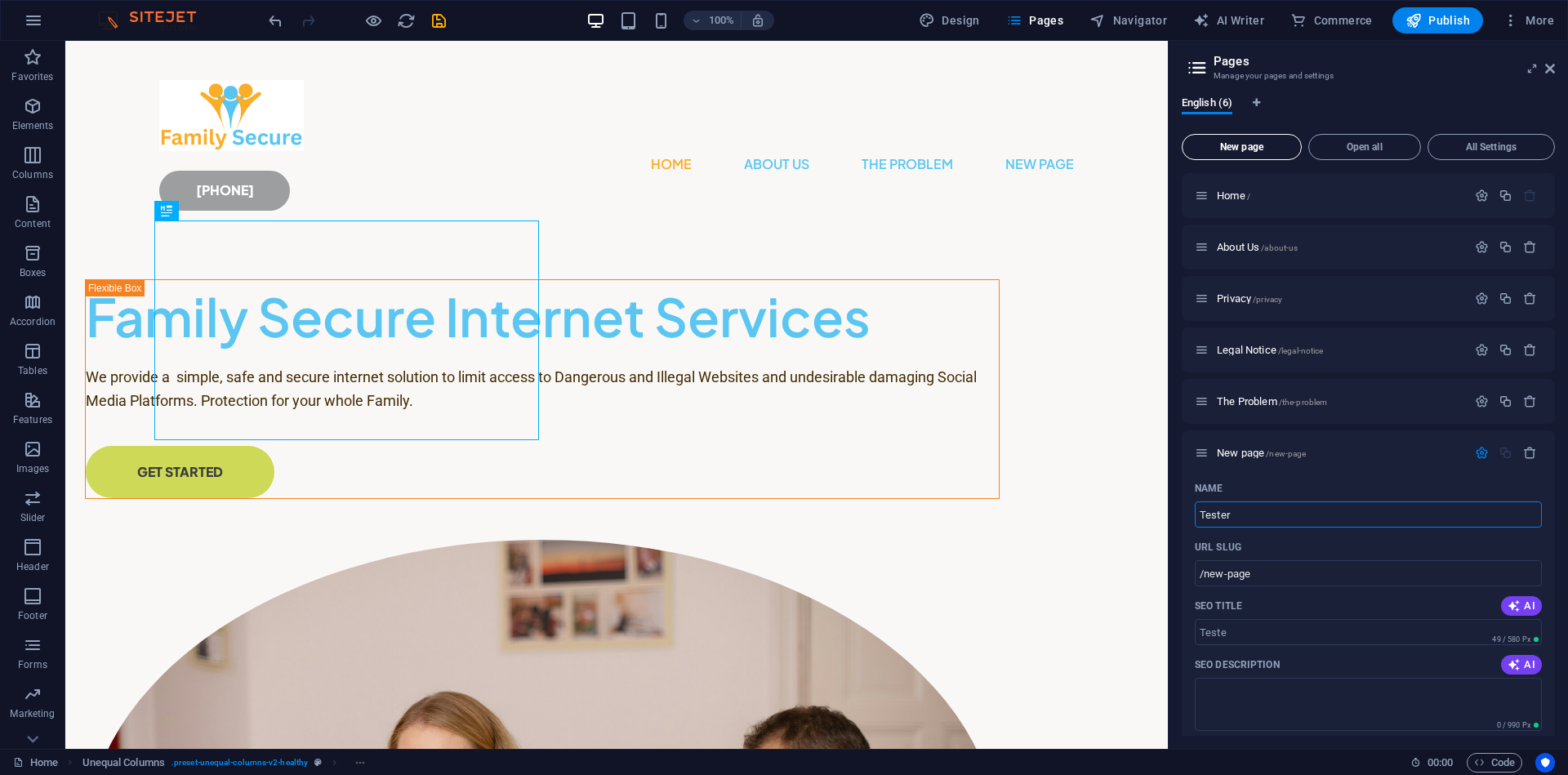 type on "/teste" 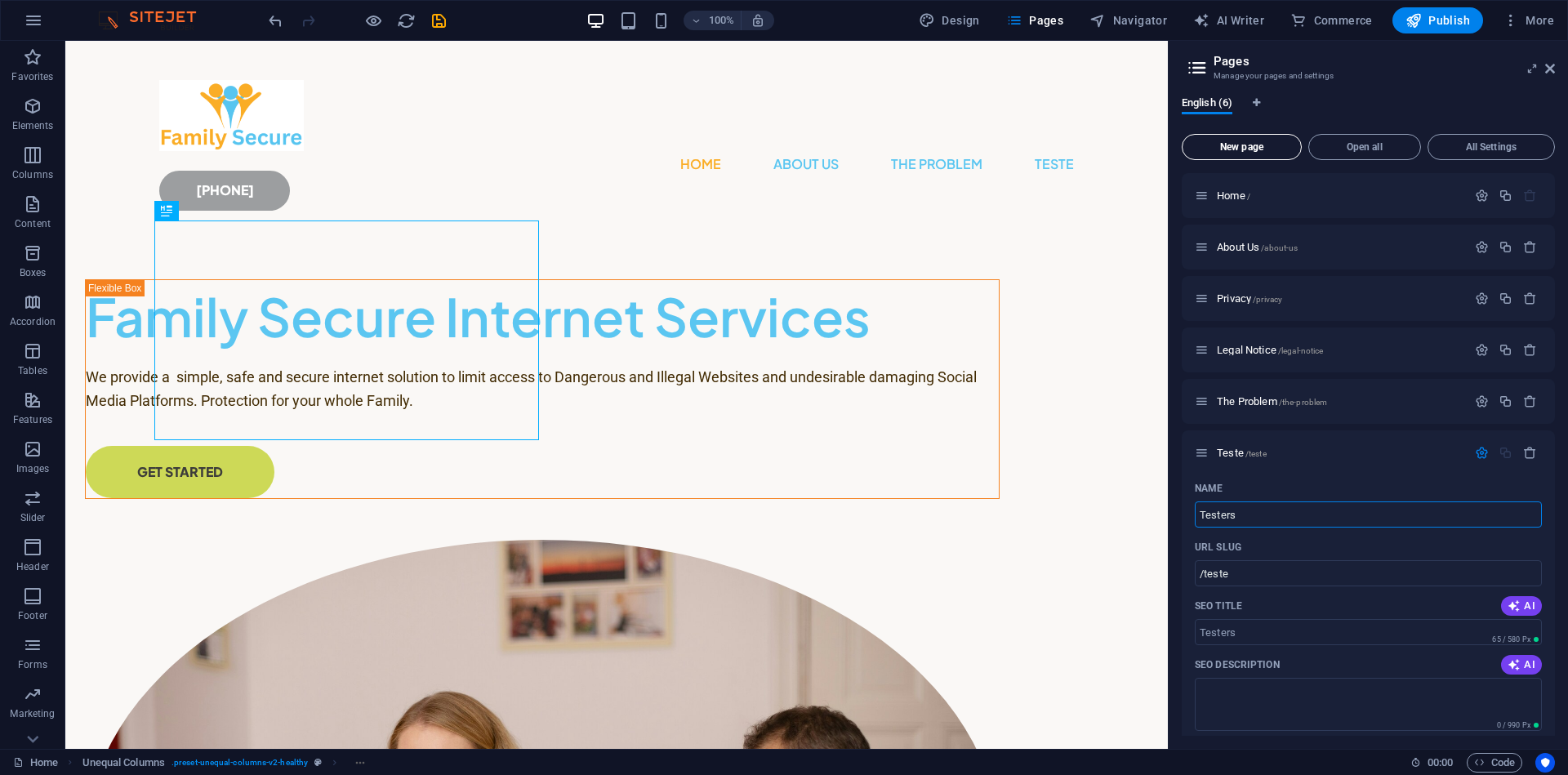type on "Testers" 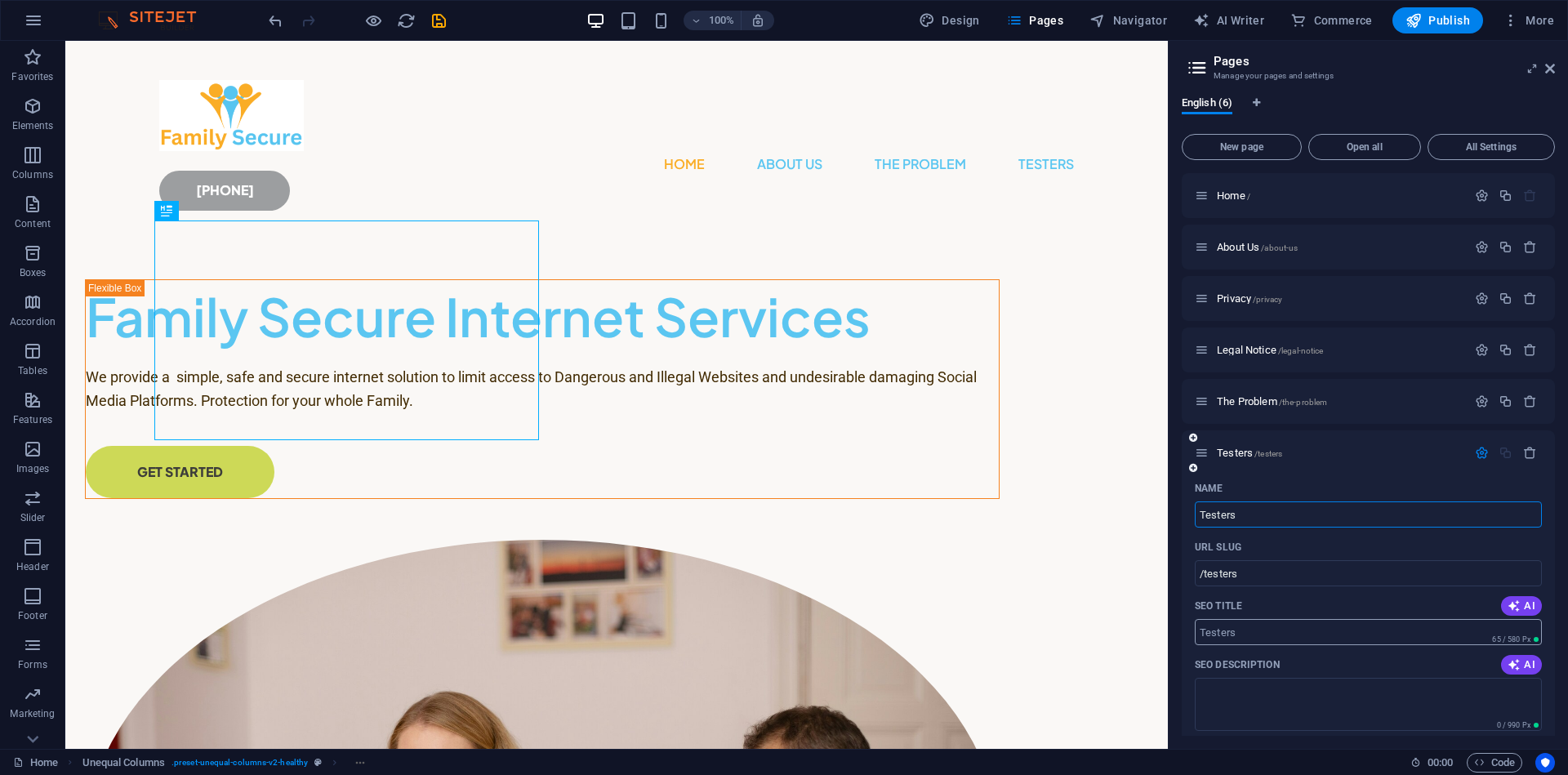 type on "Testers" 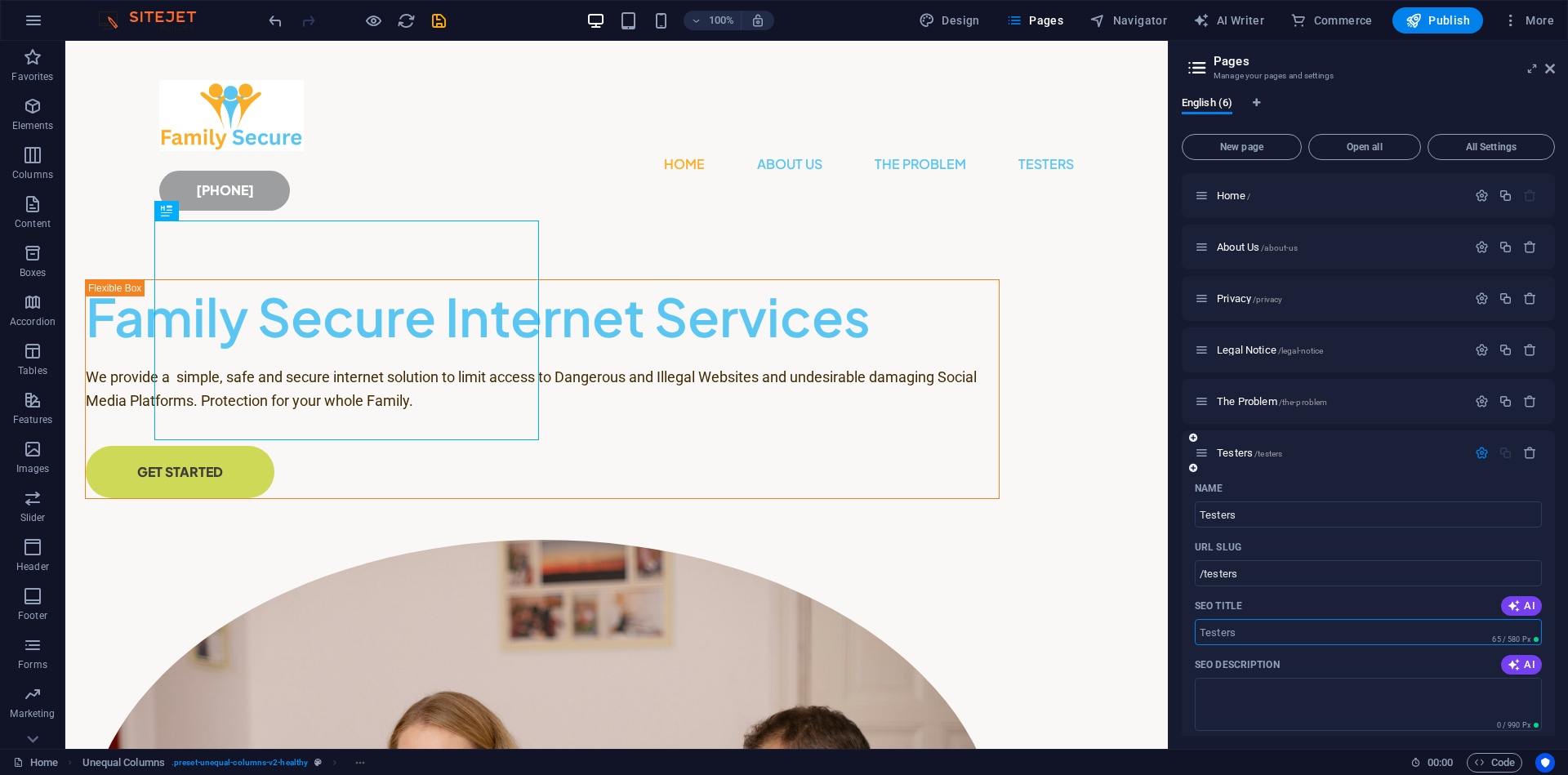 click on "SEO Title" at bounding box center (1368, 632) 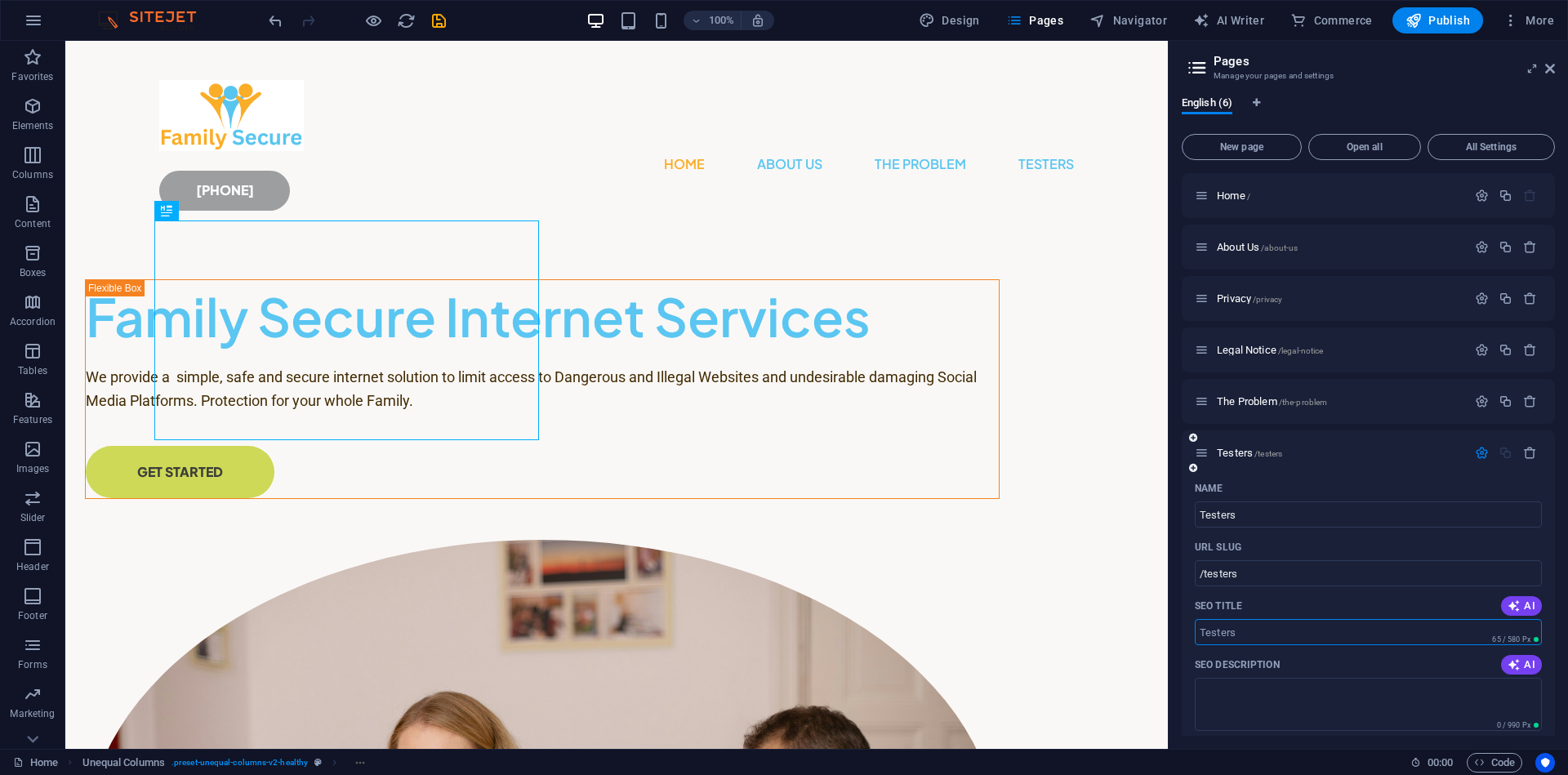 click on "SEO Title" at bounding box center (1368, 632) 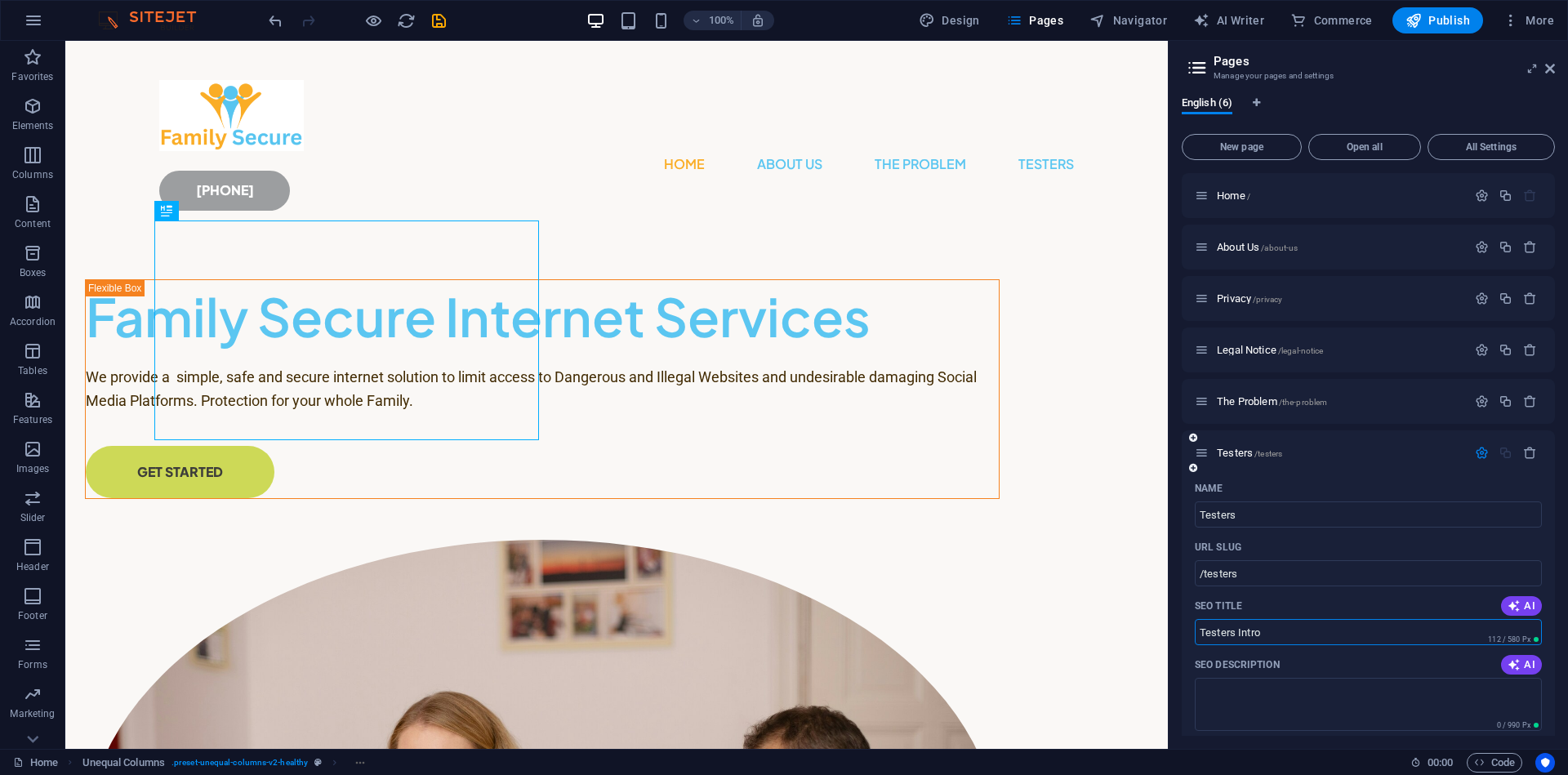 click on "Testers Intro" at bounding box center (1368, 632) 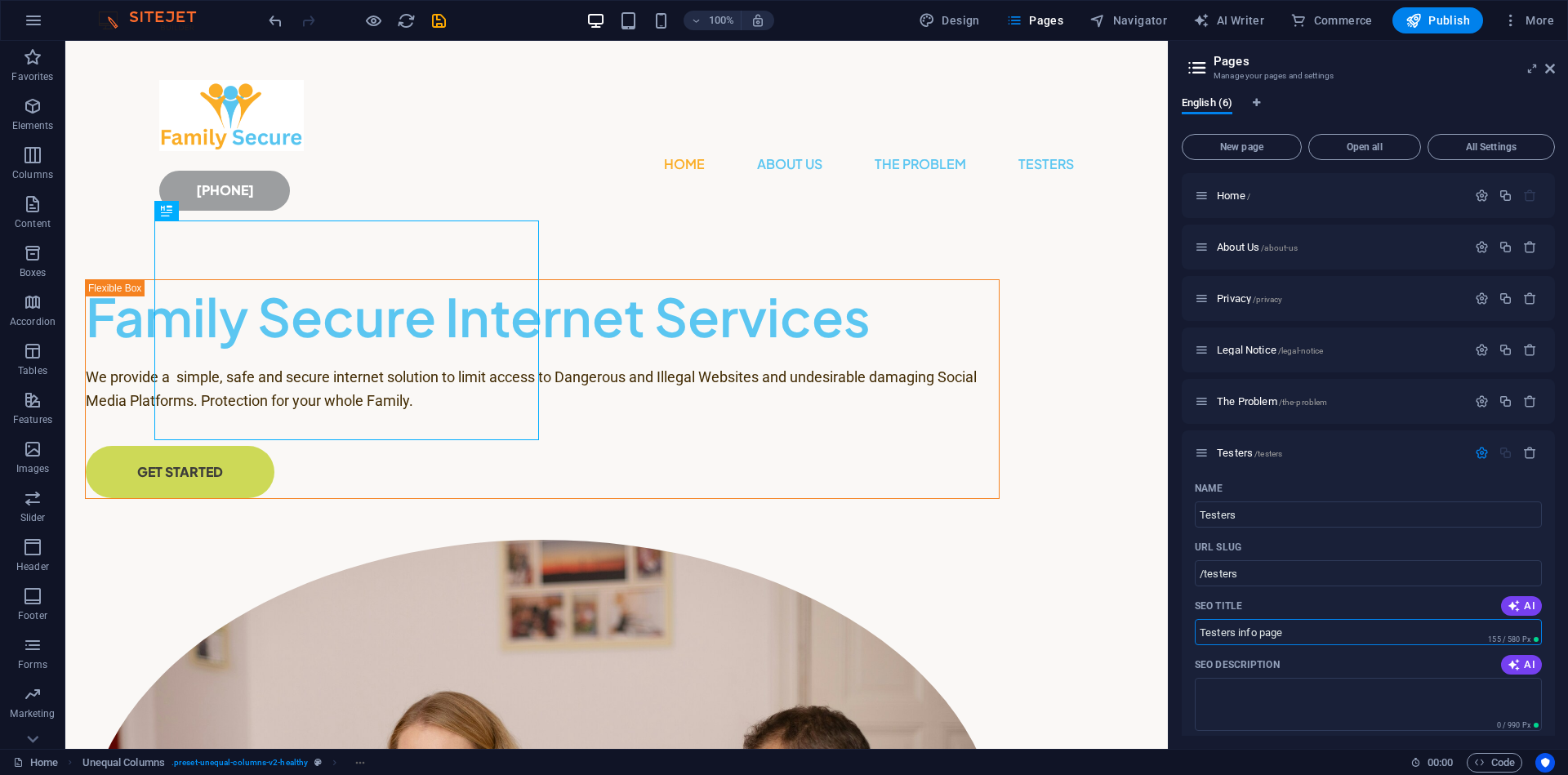 type on "Testers info page" 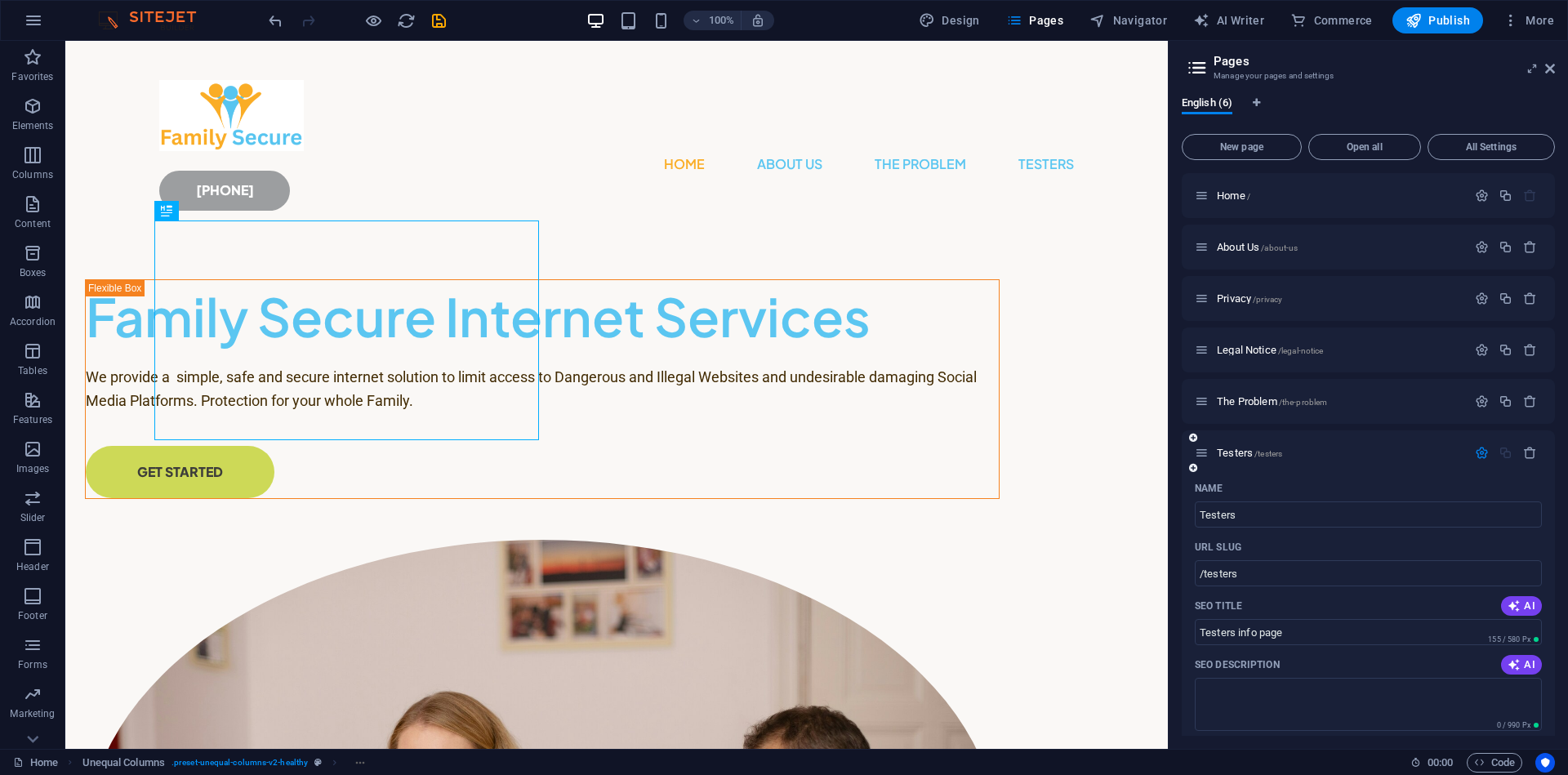 drag, startPoint x: 1555, startPoint y: 358, endPoint x: 1546, endPoint y: 518, distance: 160.25293 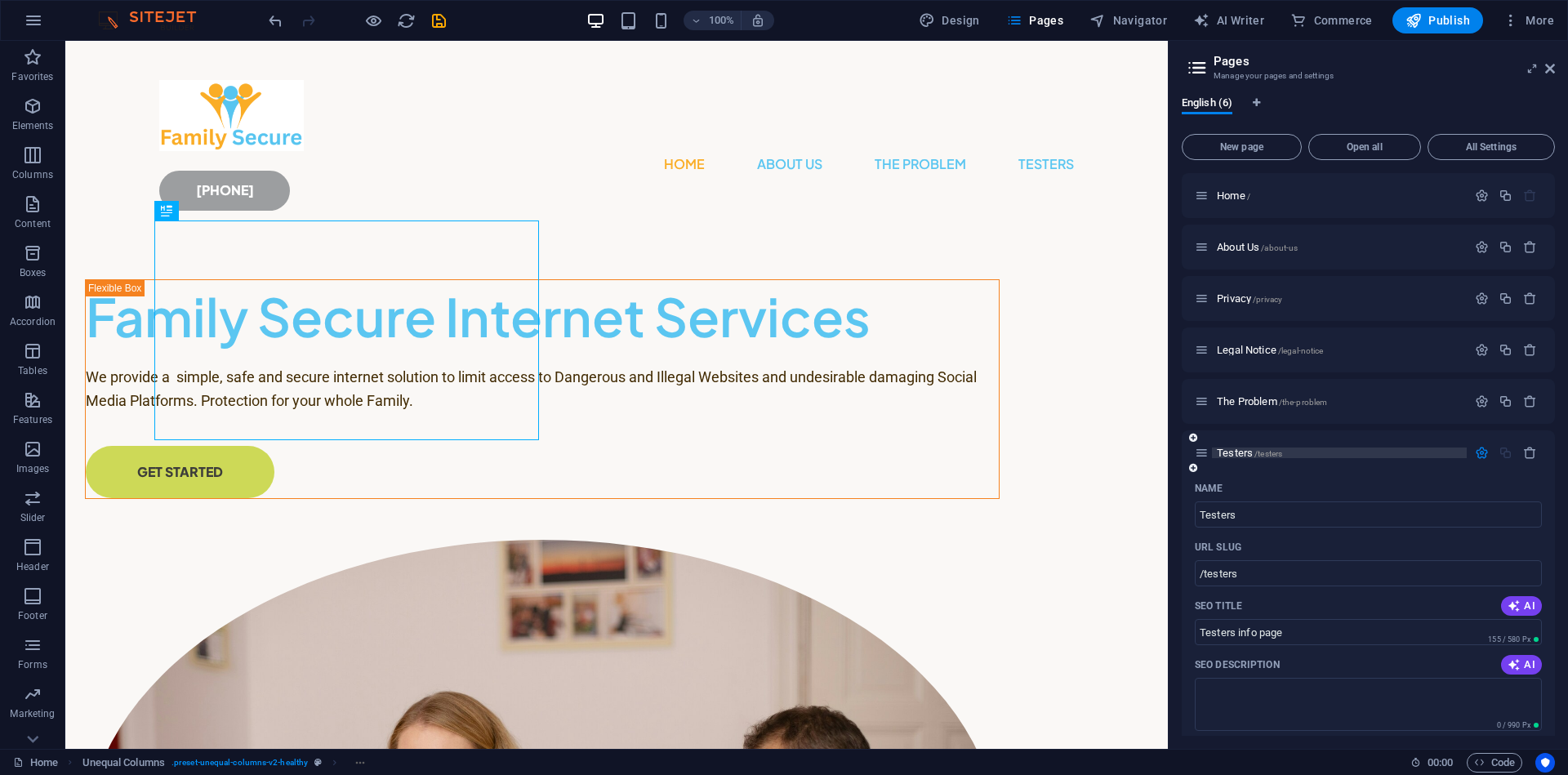 click on "Testers /testers" at bounding box center [1339, 452] 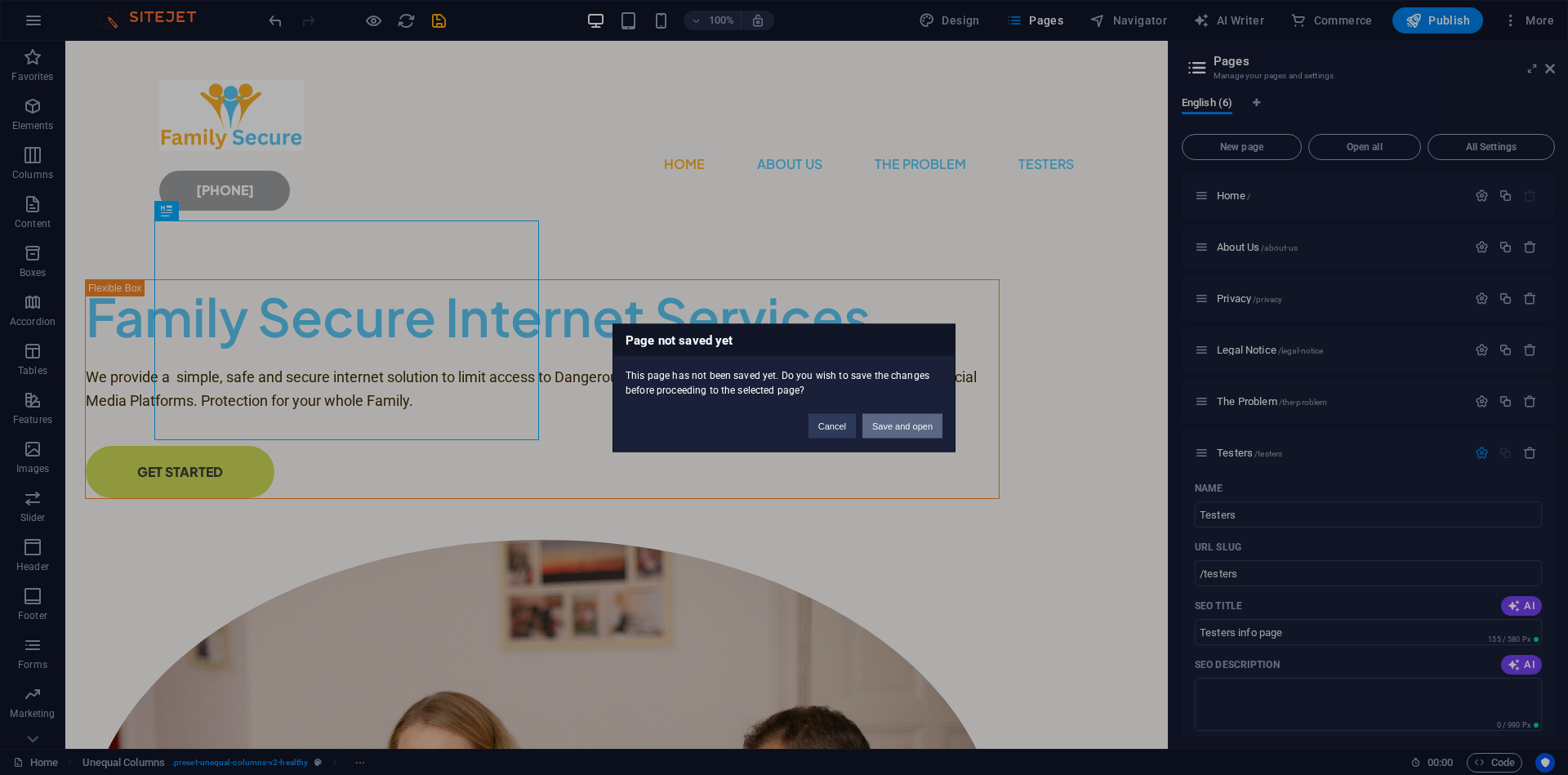 click on "Save and open" at bounding box center (902, 425) 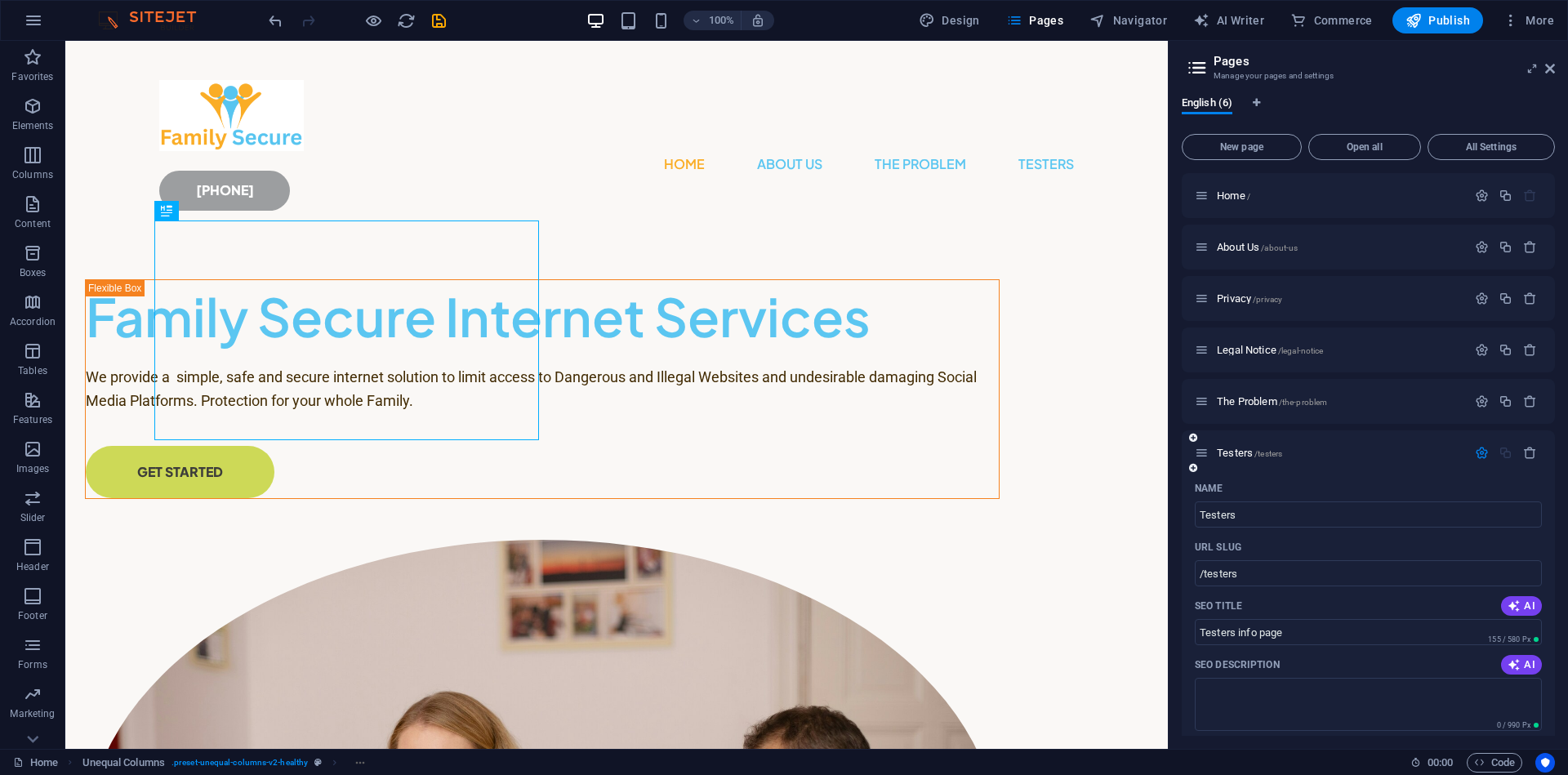 click on "Testers /testers" at bounding box center (1368, 452) 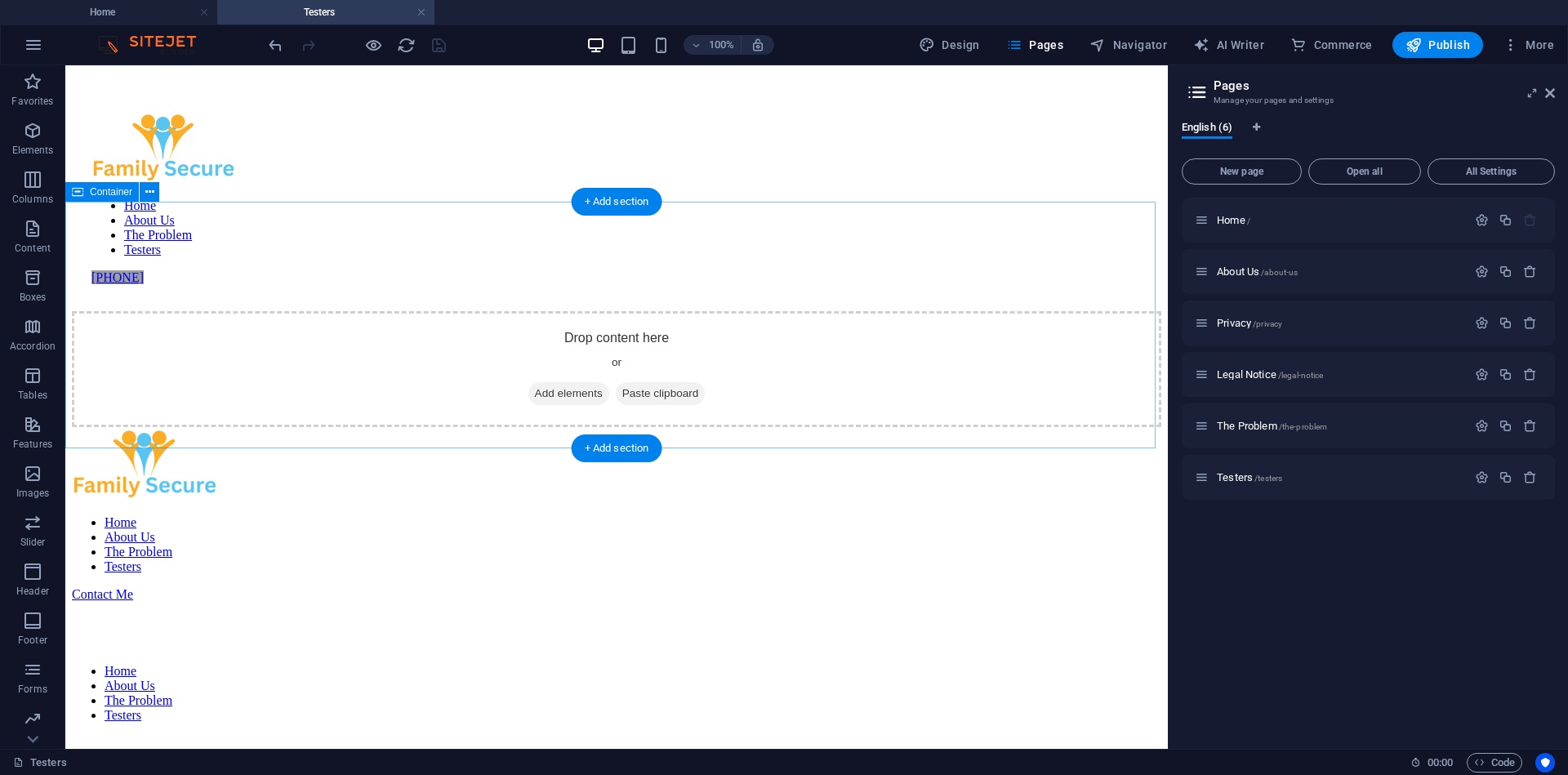 scroll, scrollTop: 0, scrollLeft: 0, axis: both 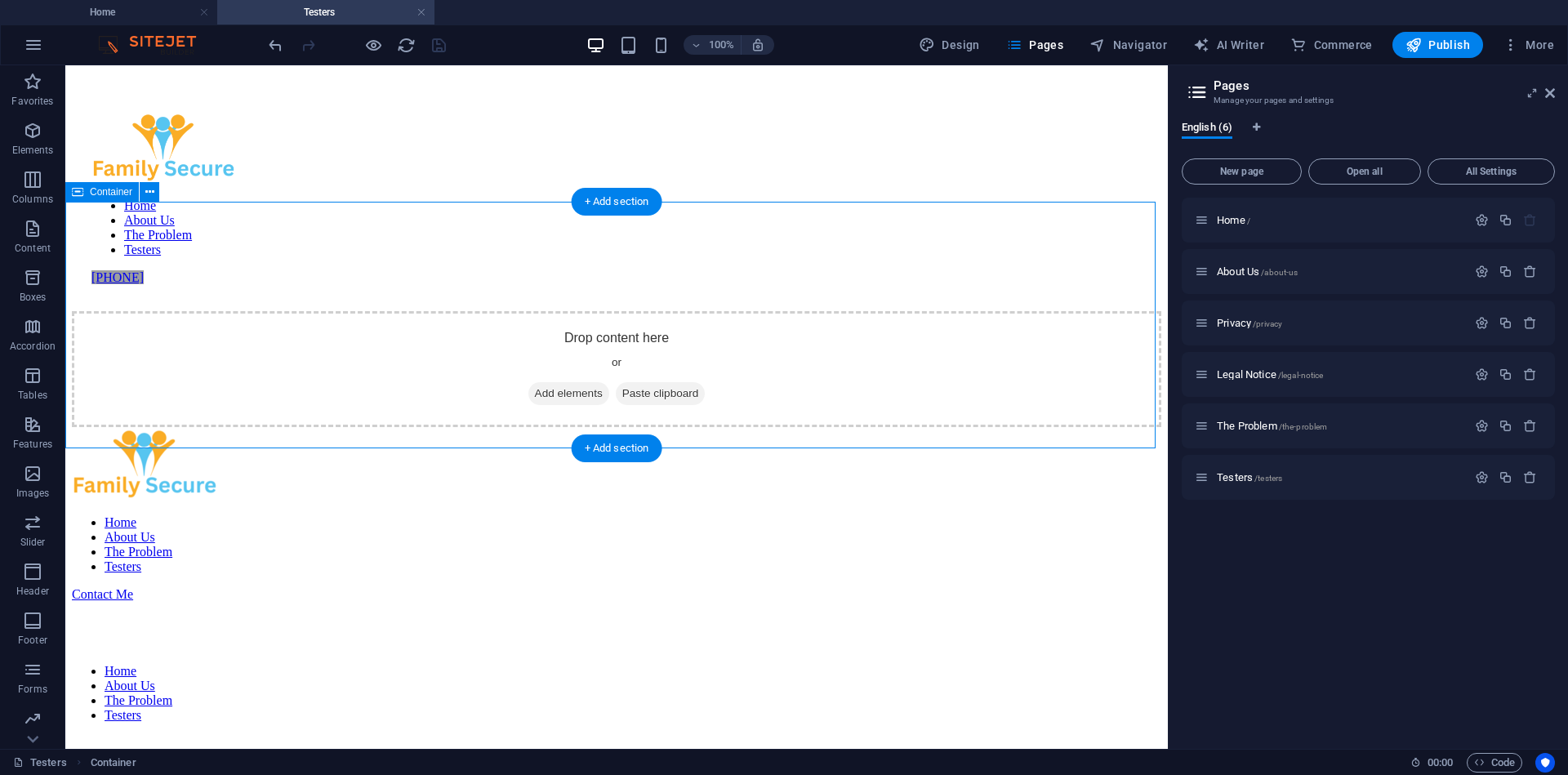 click on "Drop content here or  Add elements  Paste clipboard" at bounding box center [617, 369] 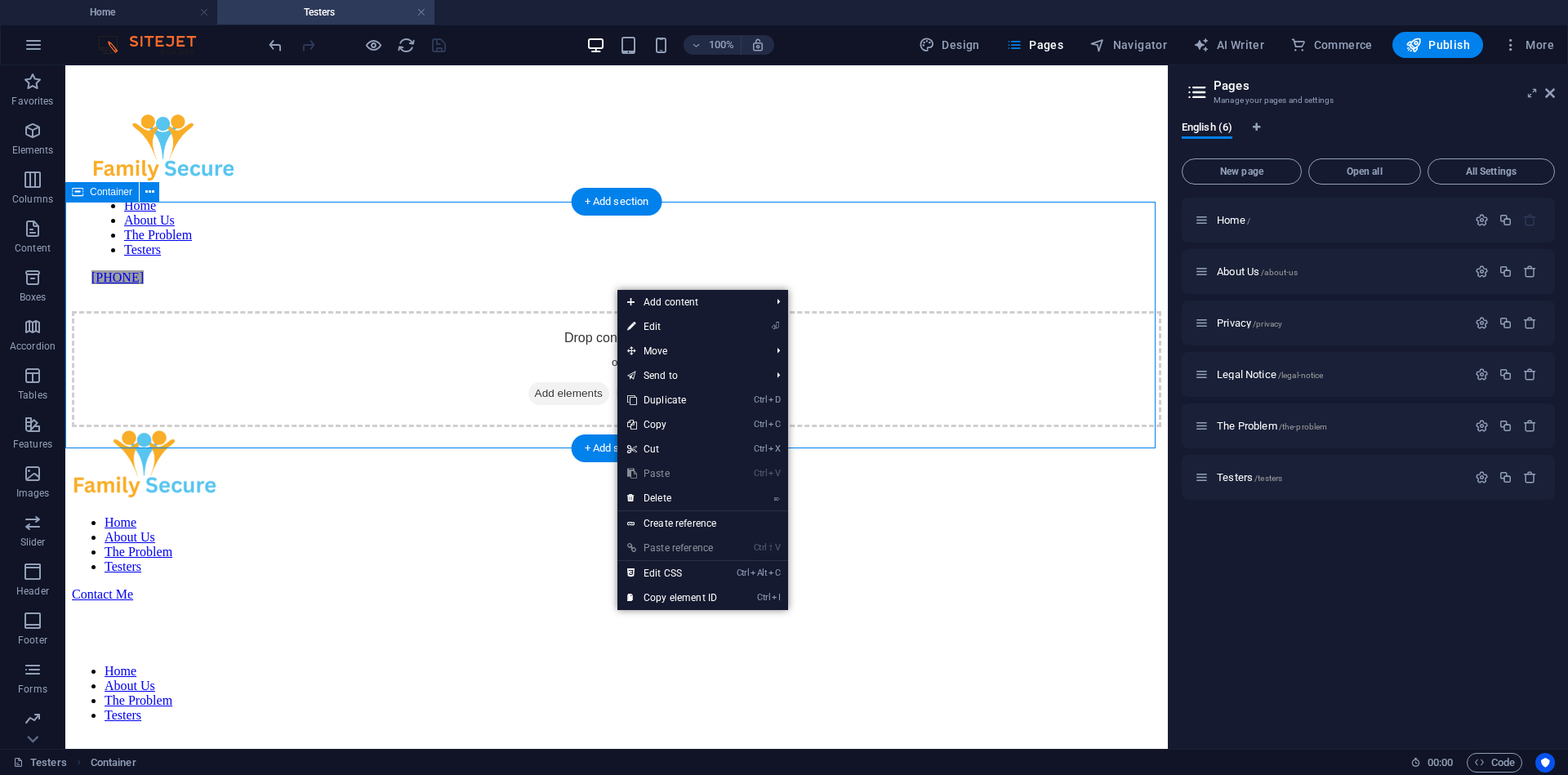click on "Drop content here or  Add elements  Paste clipboard" at bounding box center [617, 369] 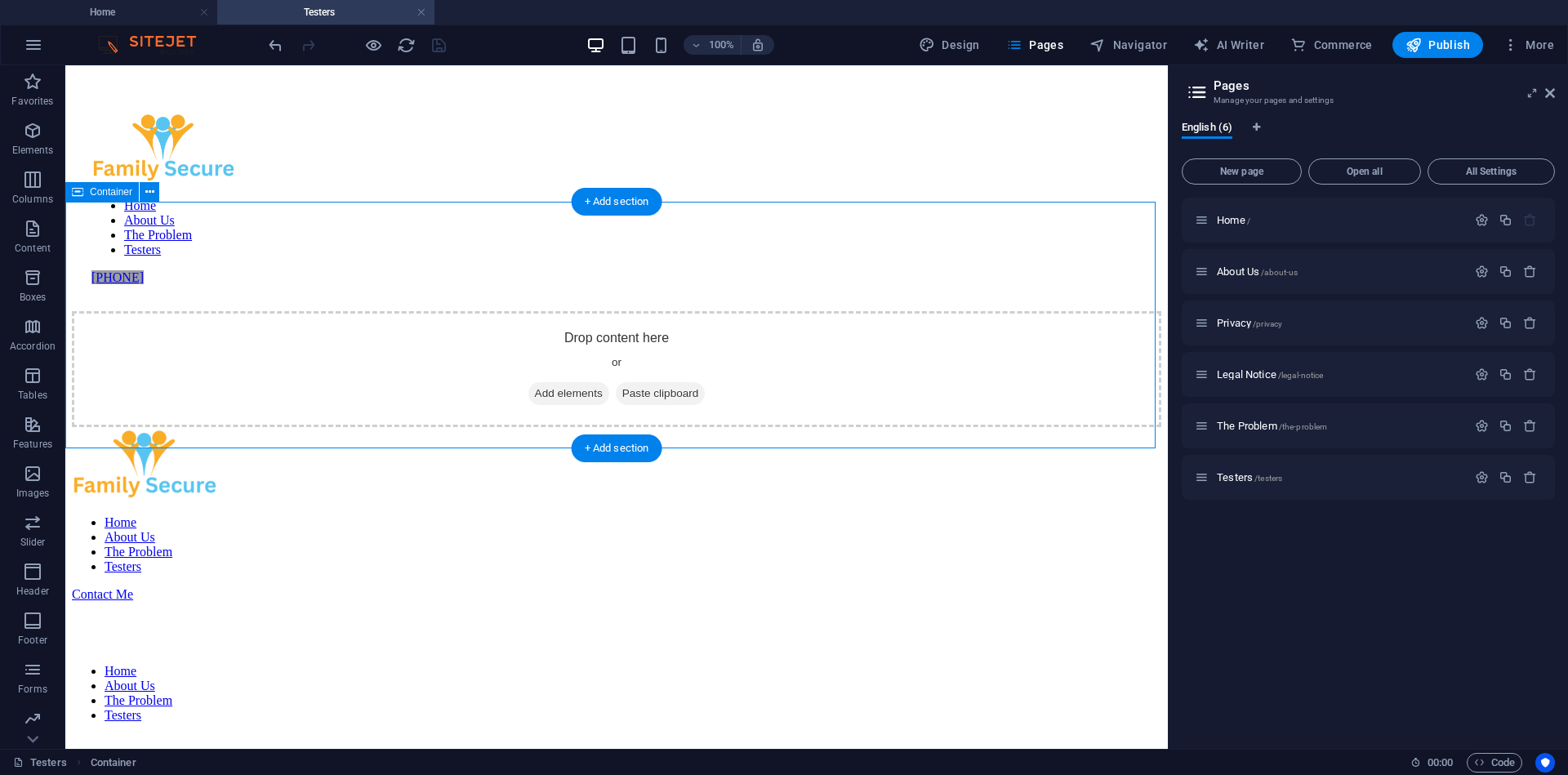 click on "Paste clipboard" at bounding box center [661, 394] 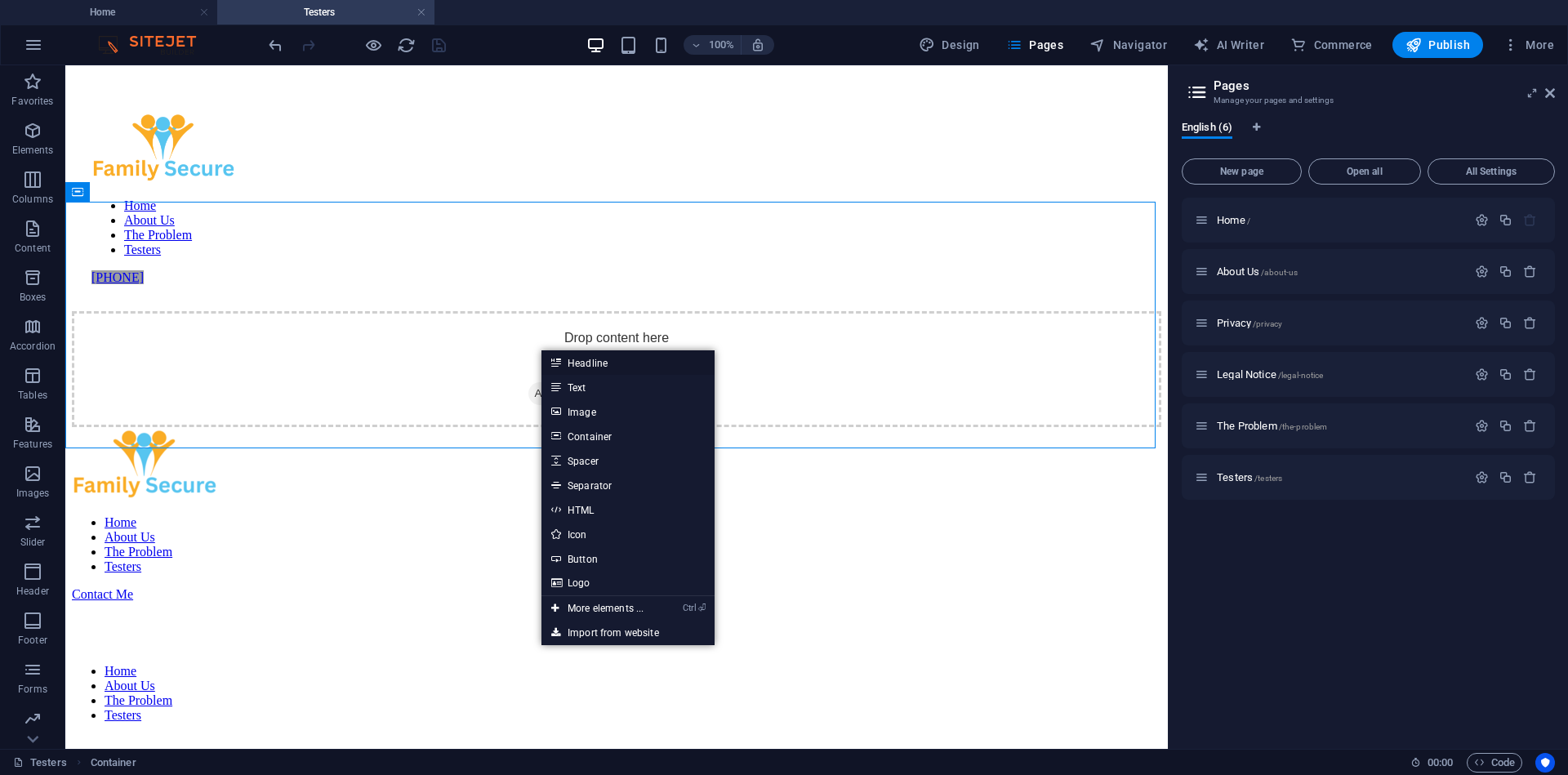 click on "Headline" at bounding box center (628, 363) 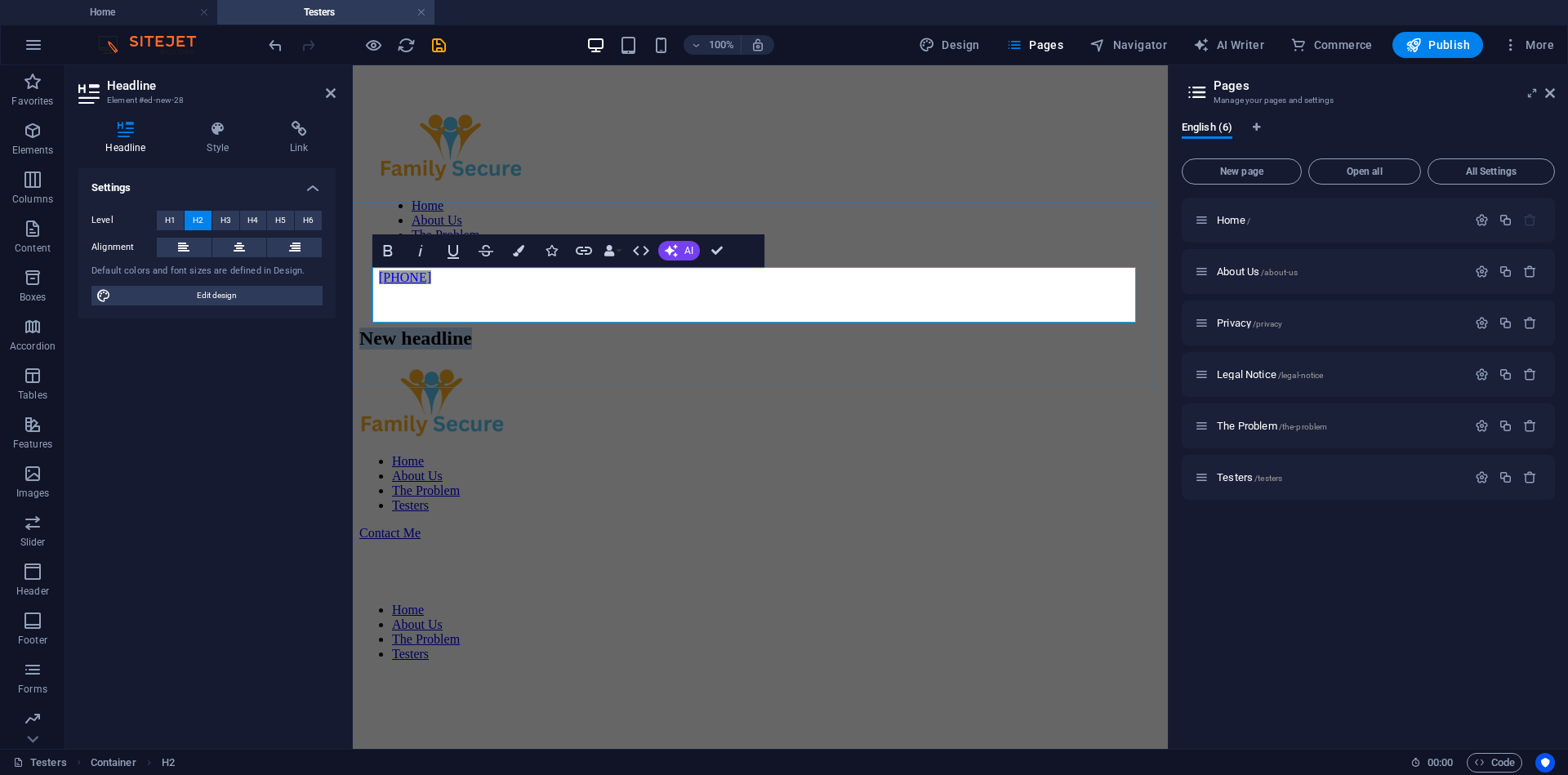 type 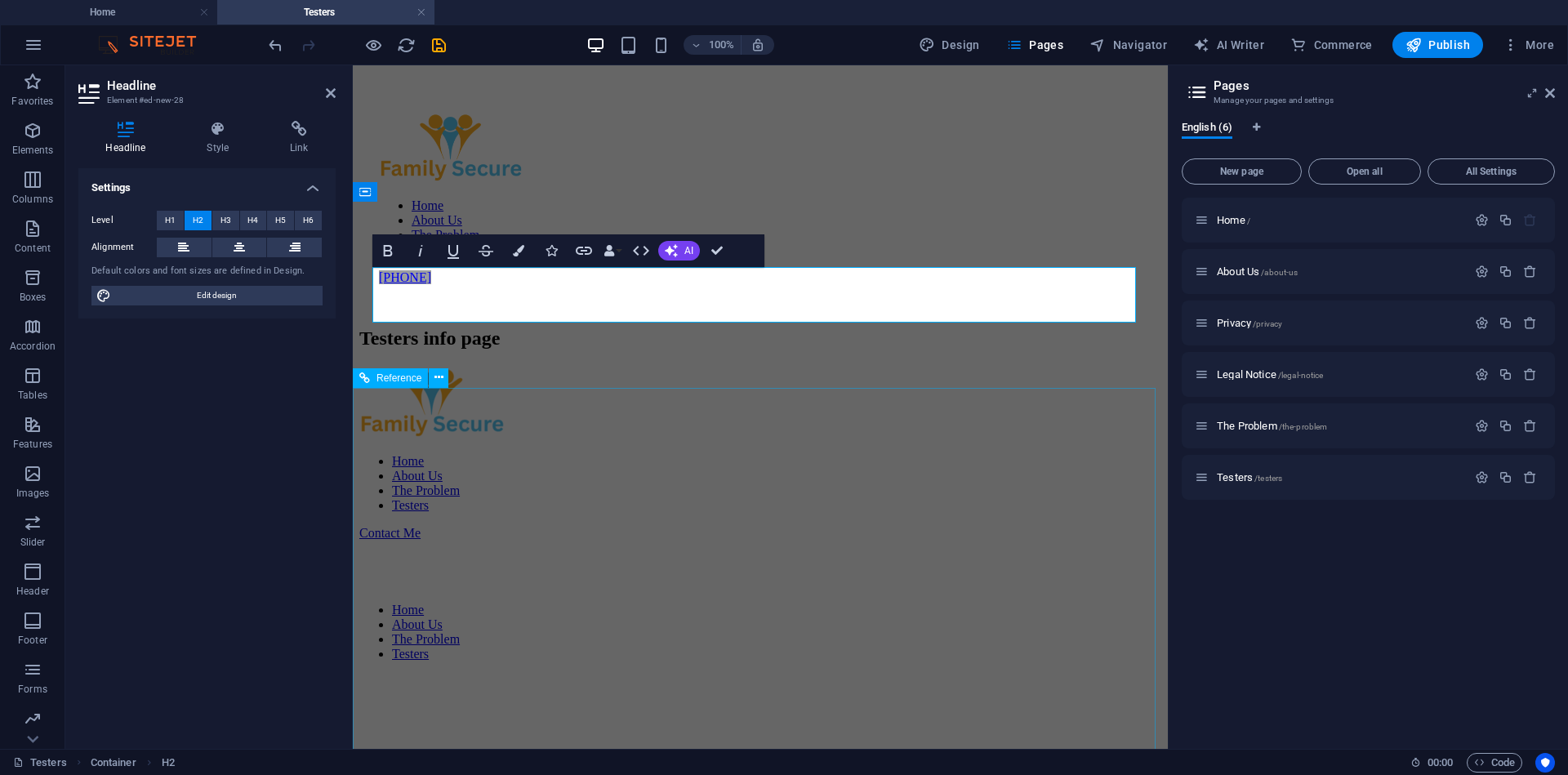 click on "Home About Us The Problem Testers Contact Me Home About Us The Problem Testers
Privacy Legal Notice   familysecure.net . All rights reserved" at bounding box center [760, 2933] 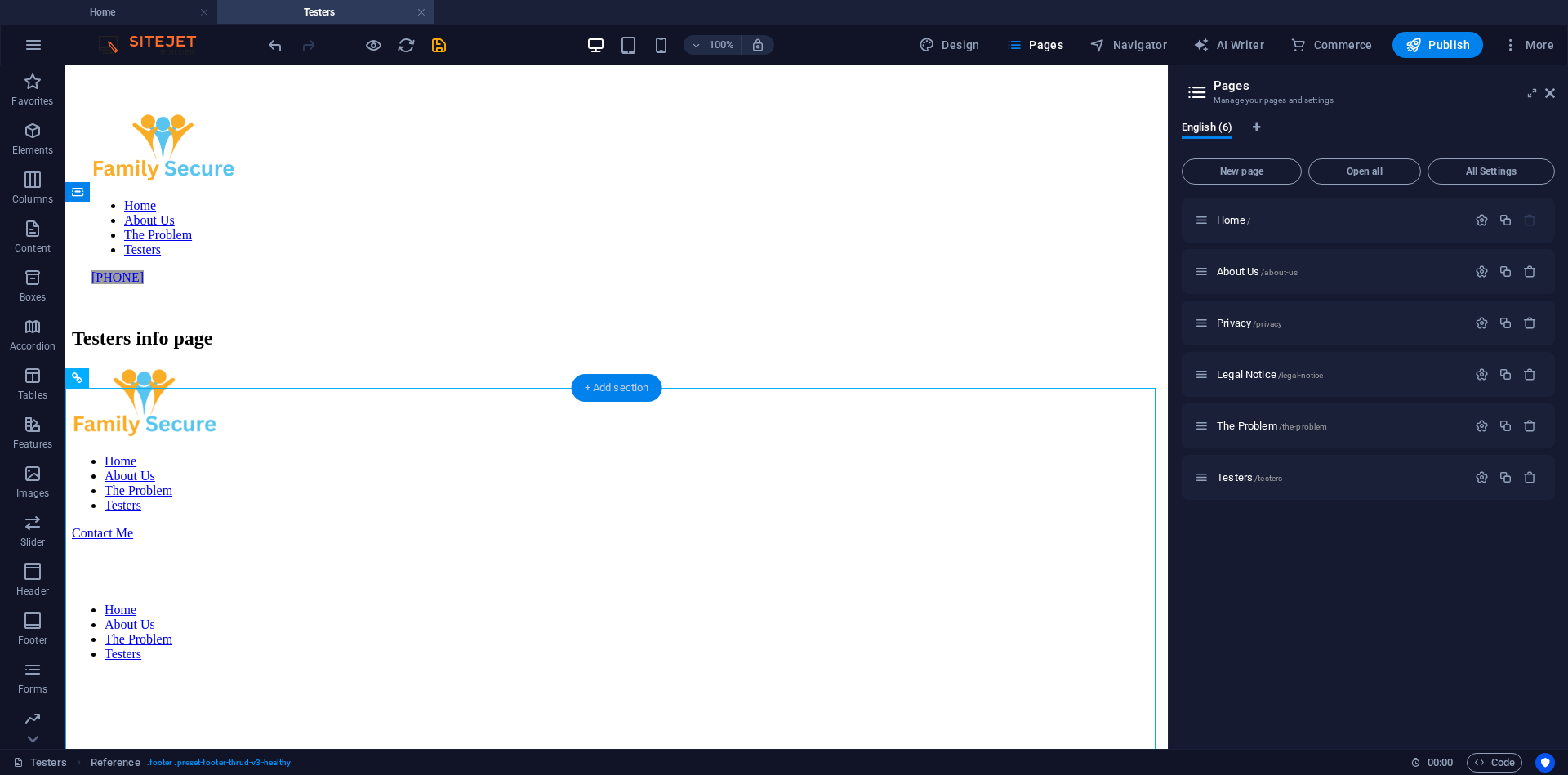 click on "+ Add section" at bounding box center (617, 388) 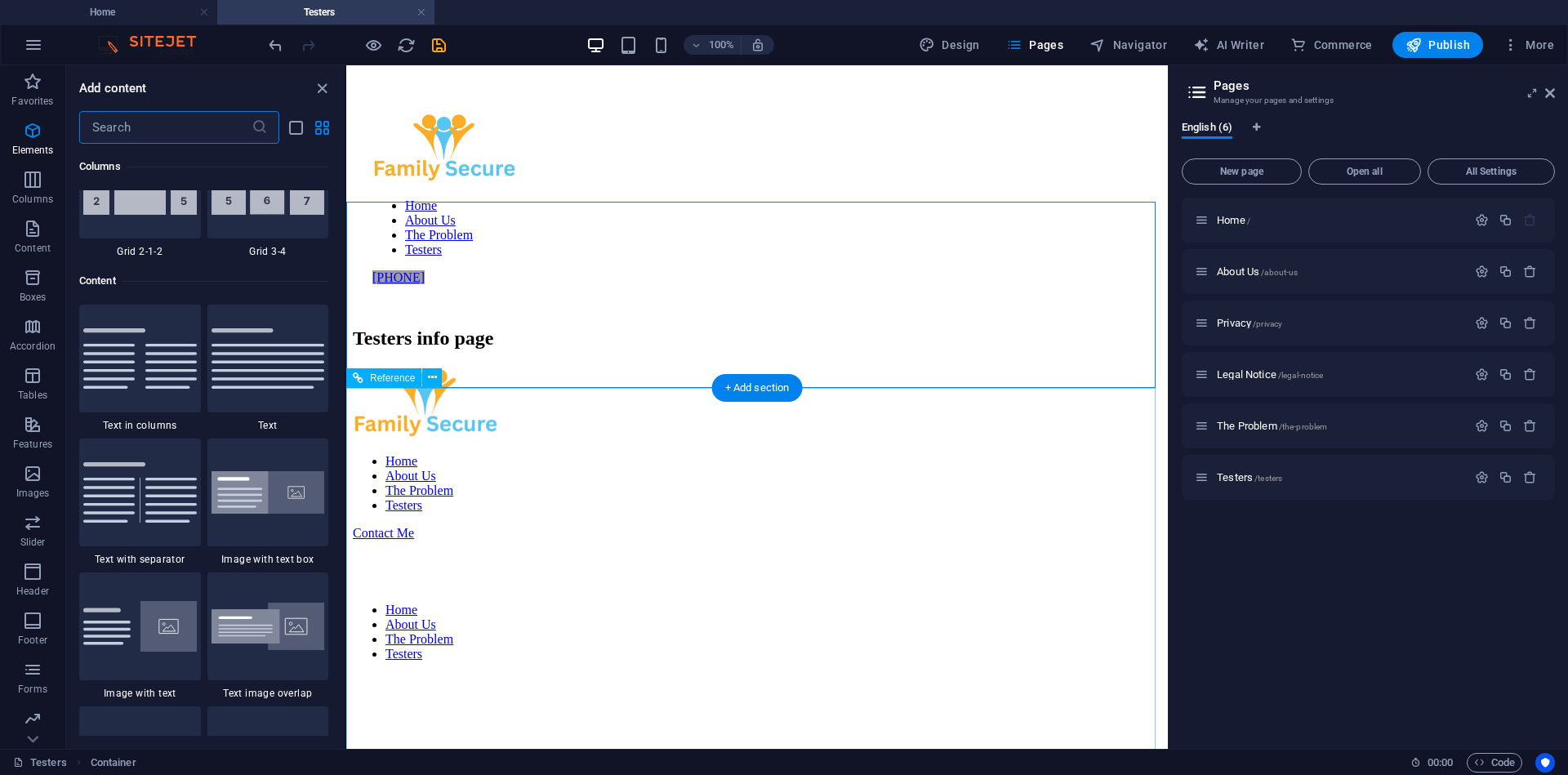 scroll, scrollTop: 2857, scrollLeft: 0, axis: vertical 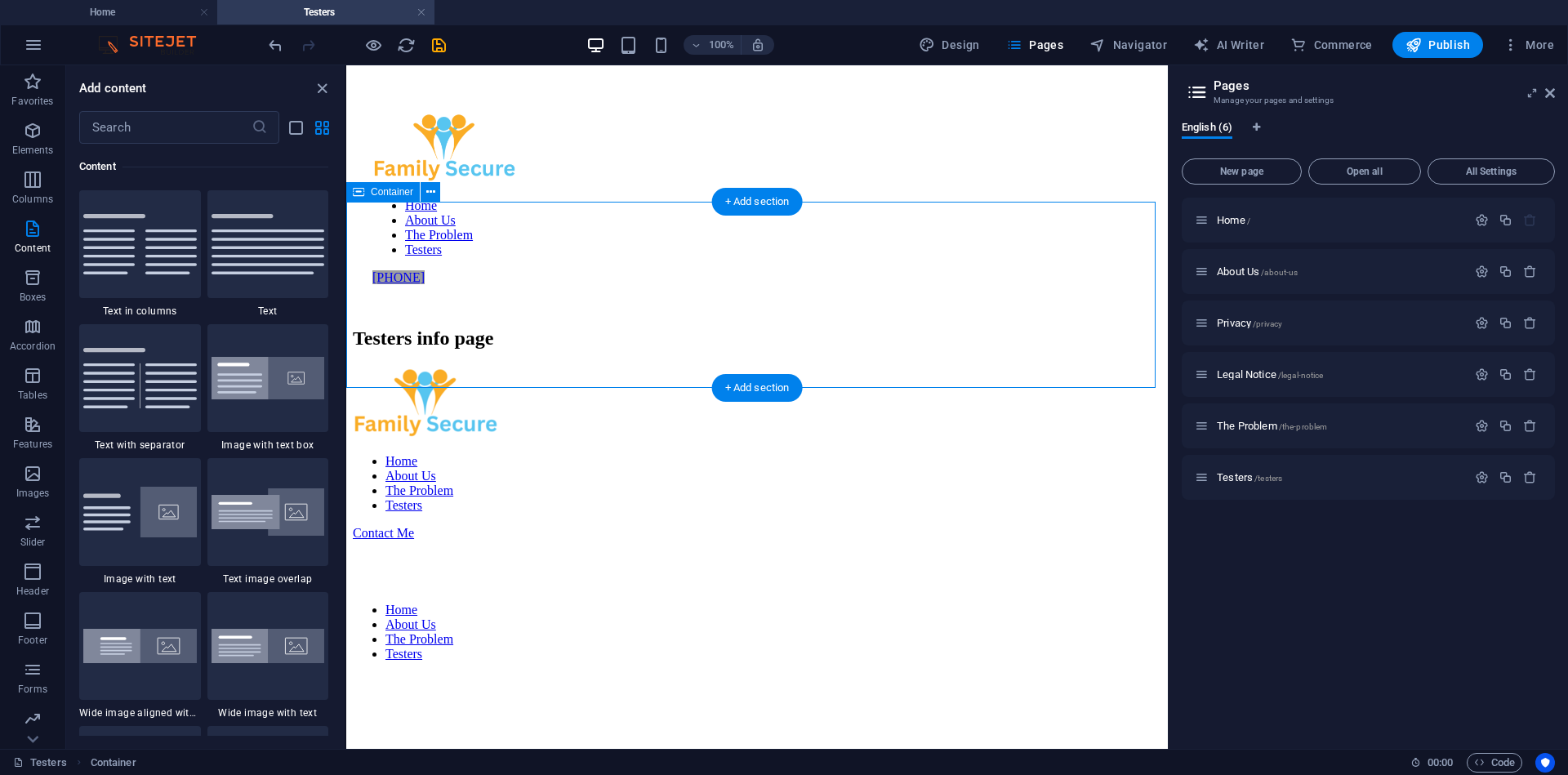 click on "Testers info page" at bounding box center [757, 338] 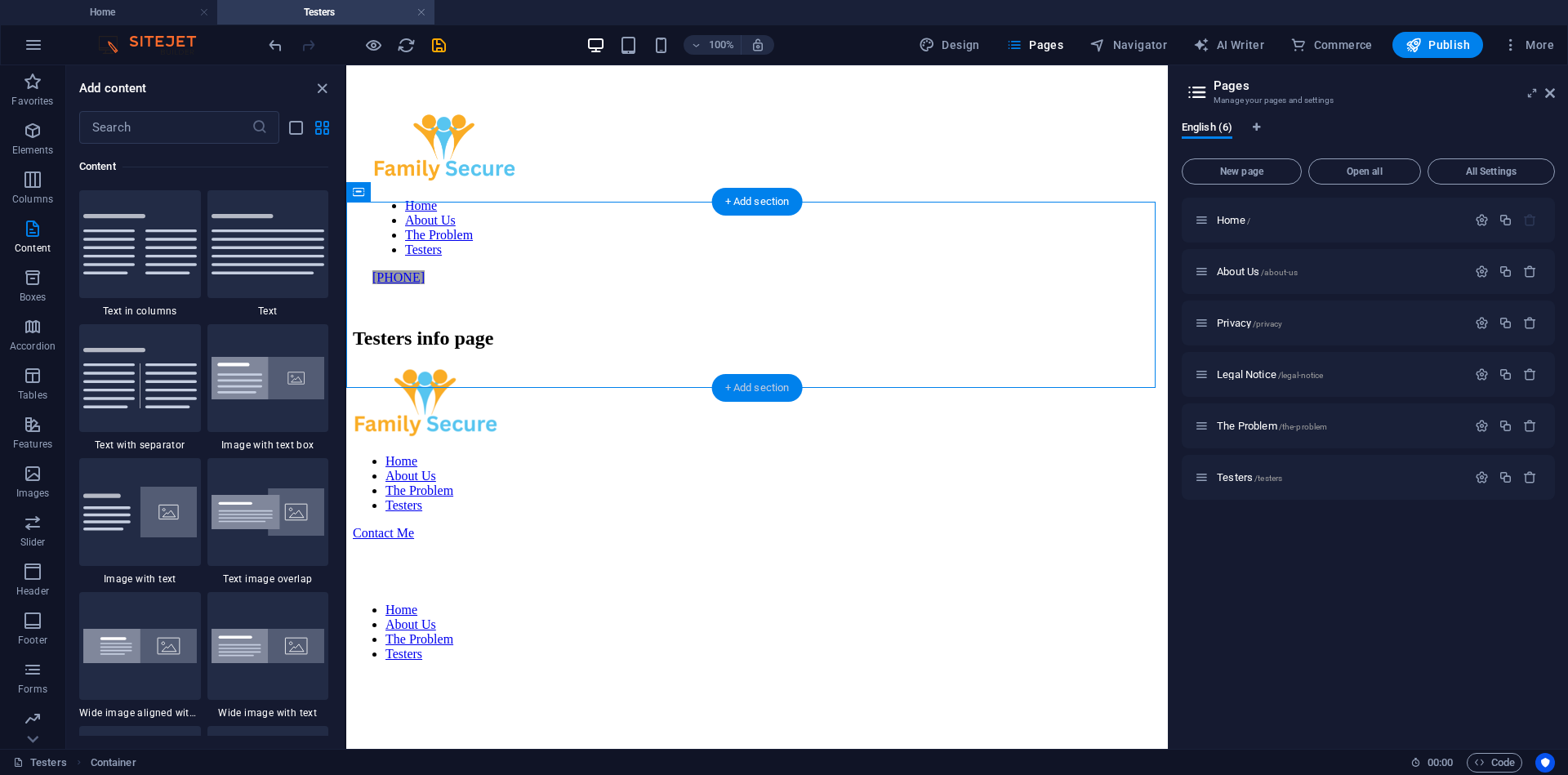 click on "+ Add section" at bounding box center (757, 388) 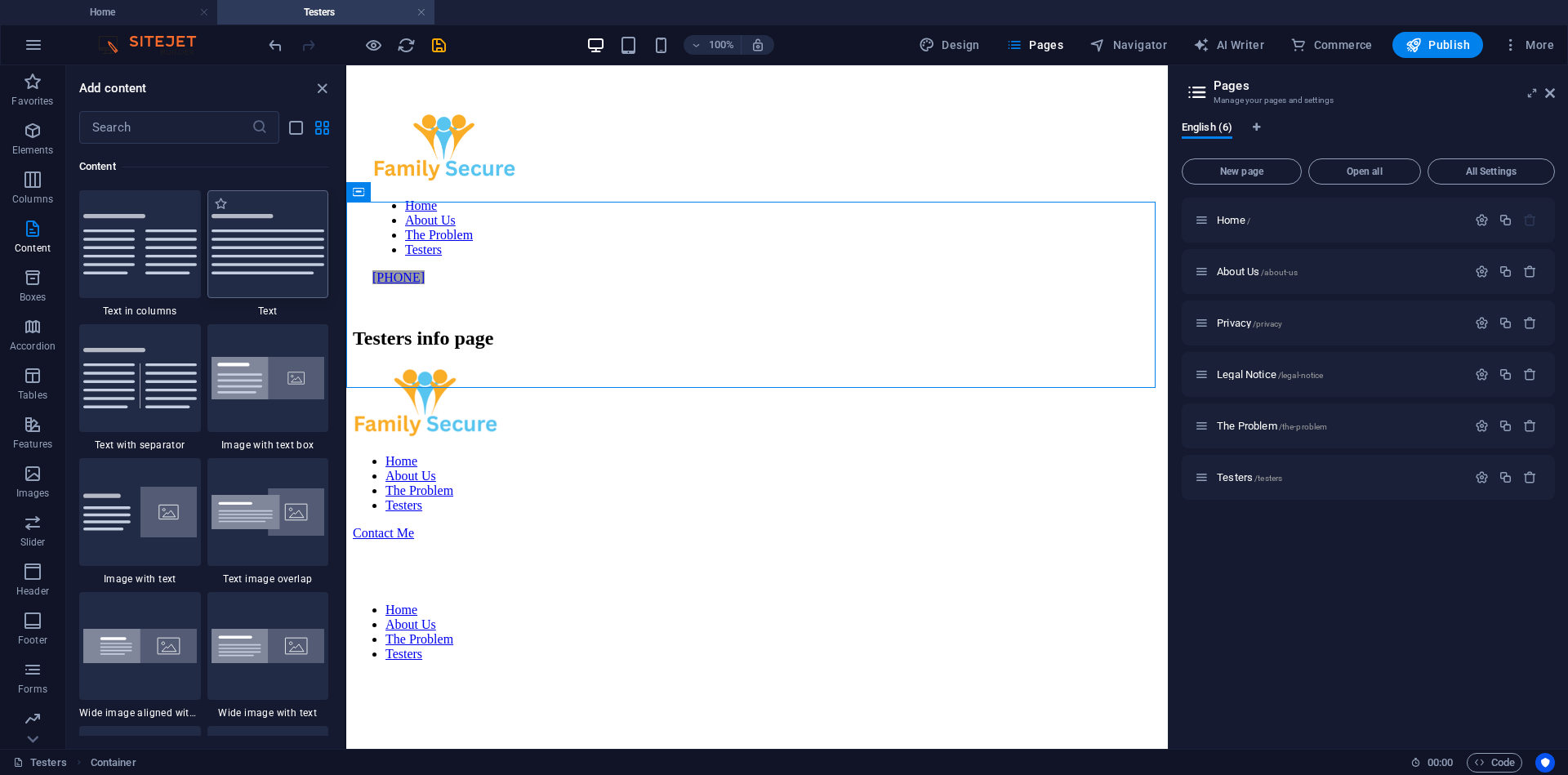 click at bounding box center (268, 244) 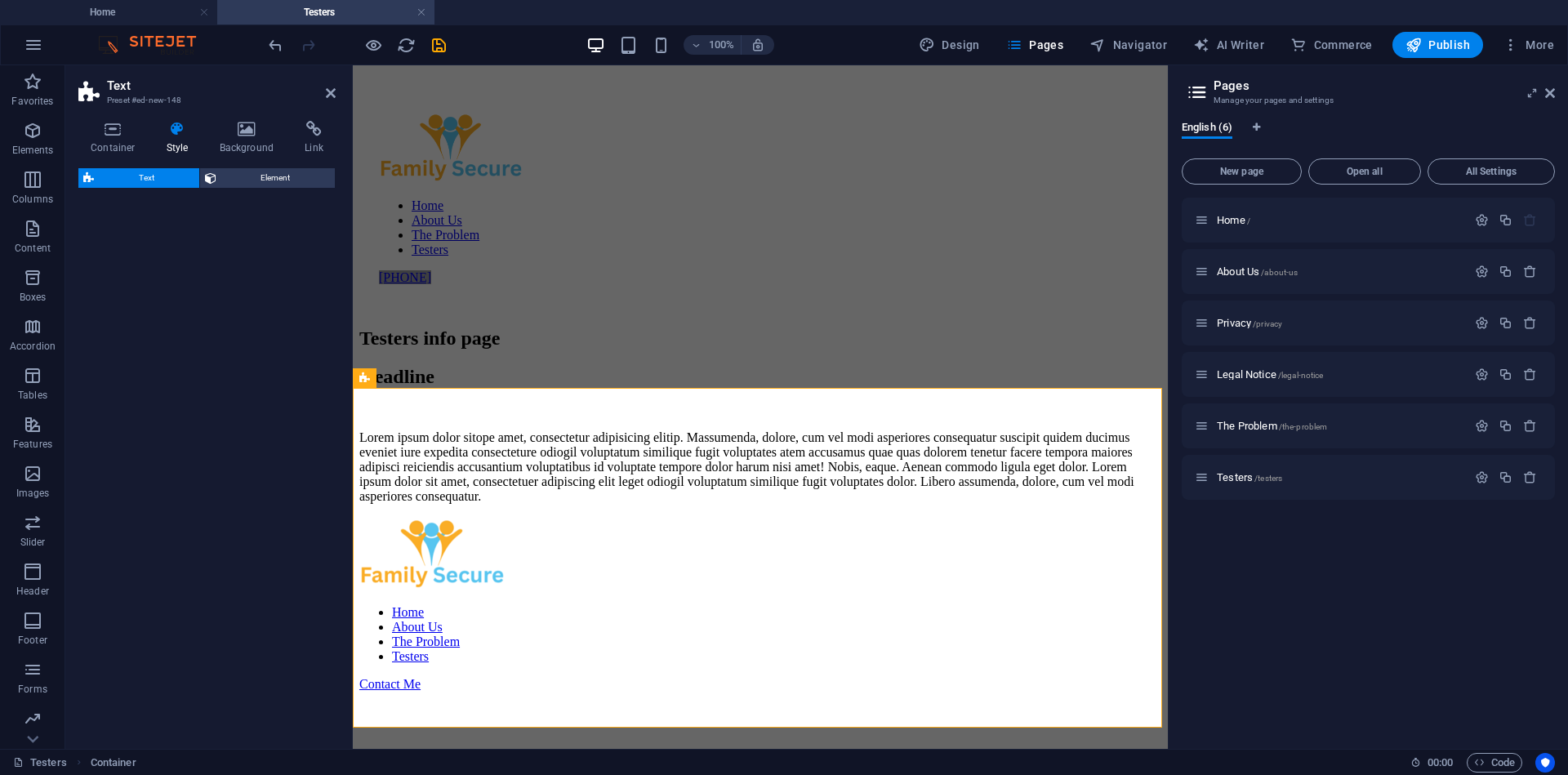 select on "preset-text-v2-default" 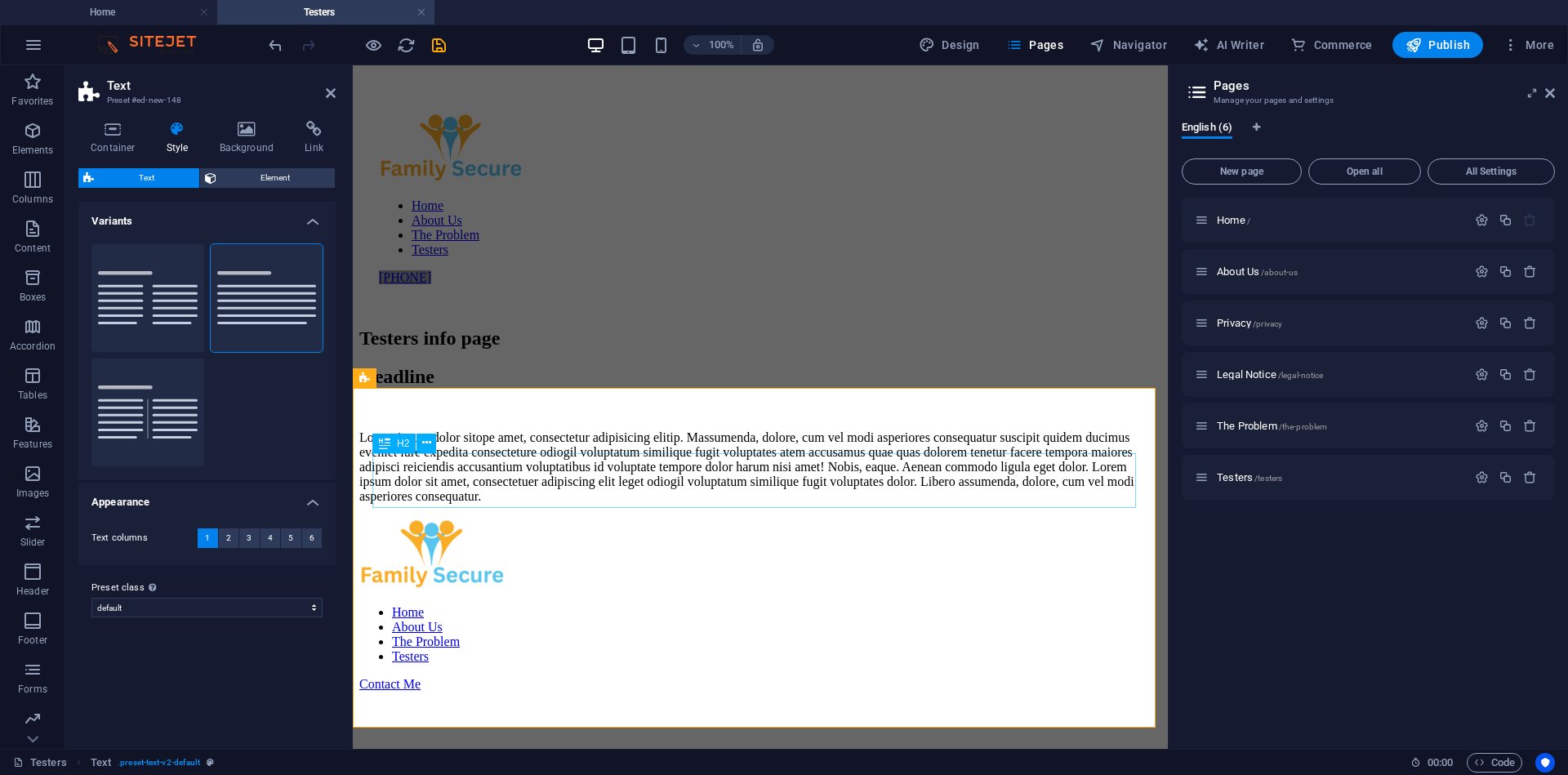 click on "Headline" at bounding box center [760, 376] 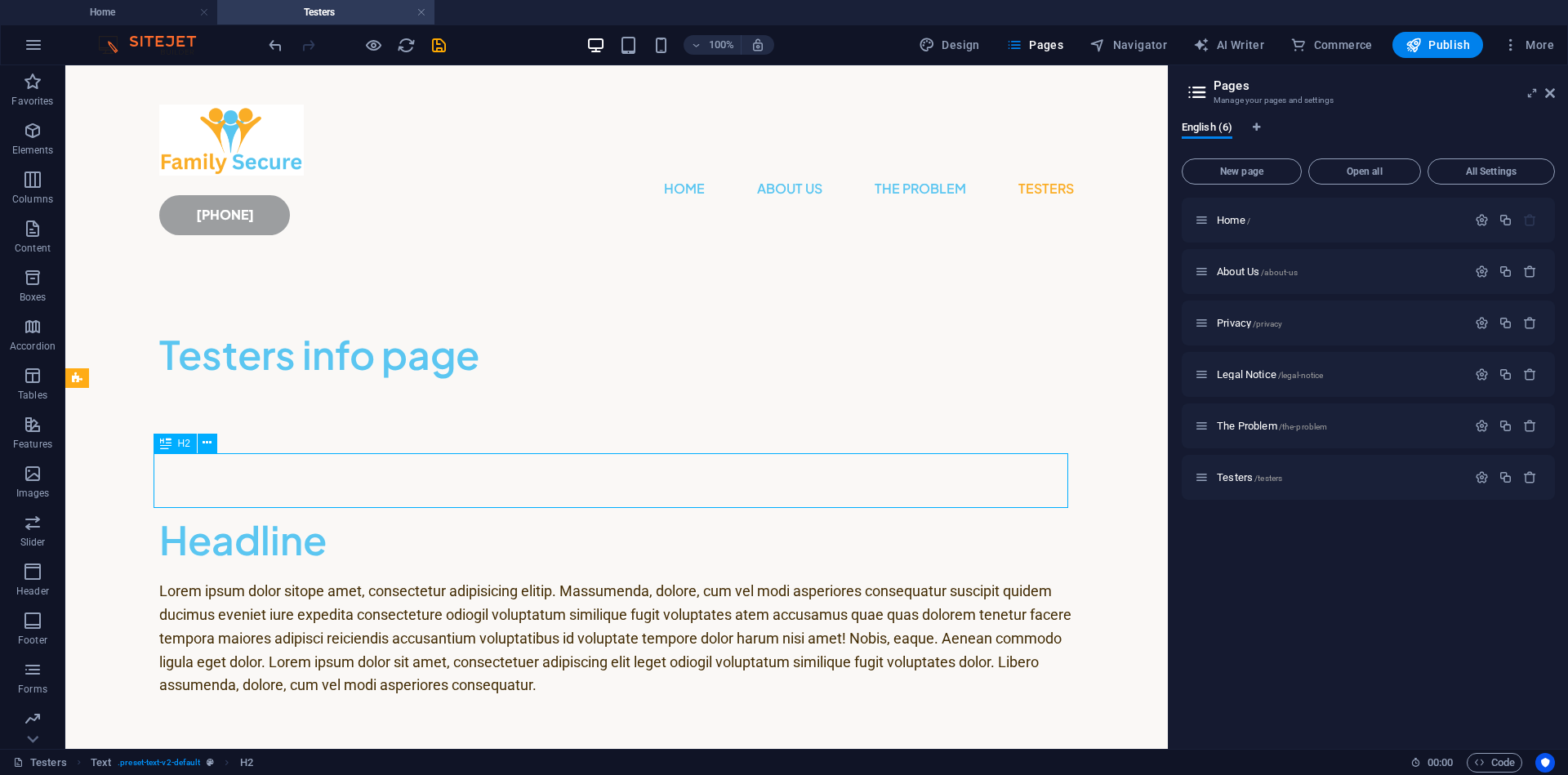 click on "Headline" at bounding box center (617, 539) 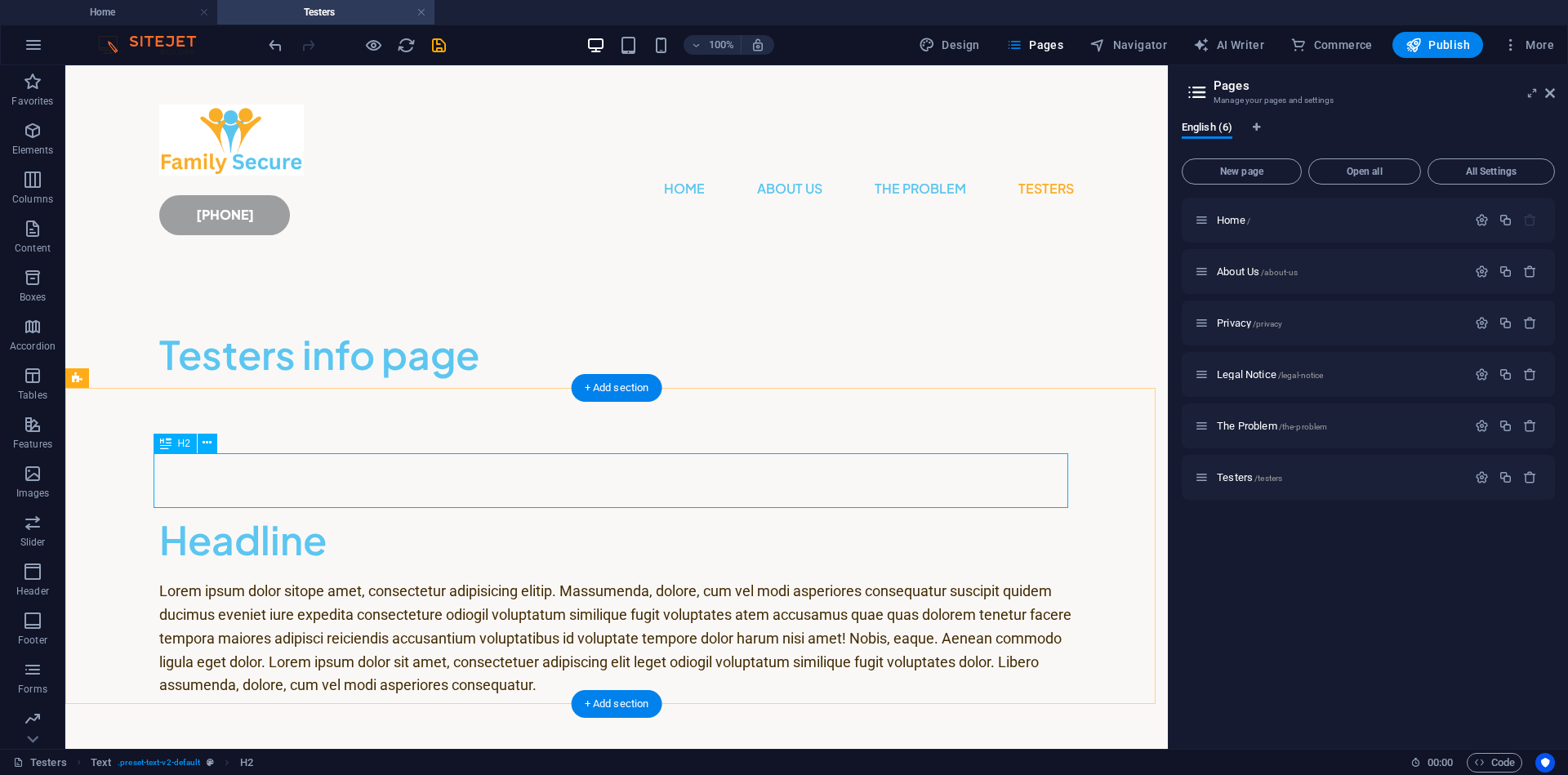 click on "Headline" at bounding box center (617, 539) 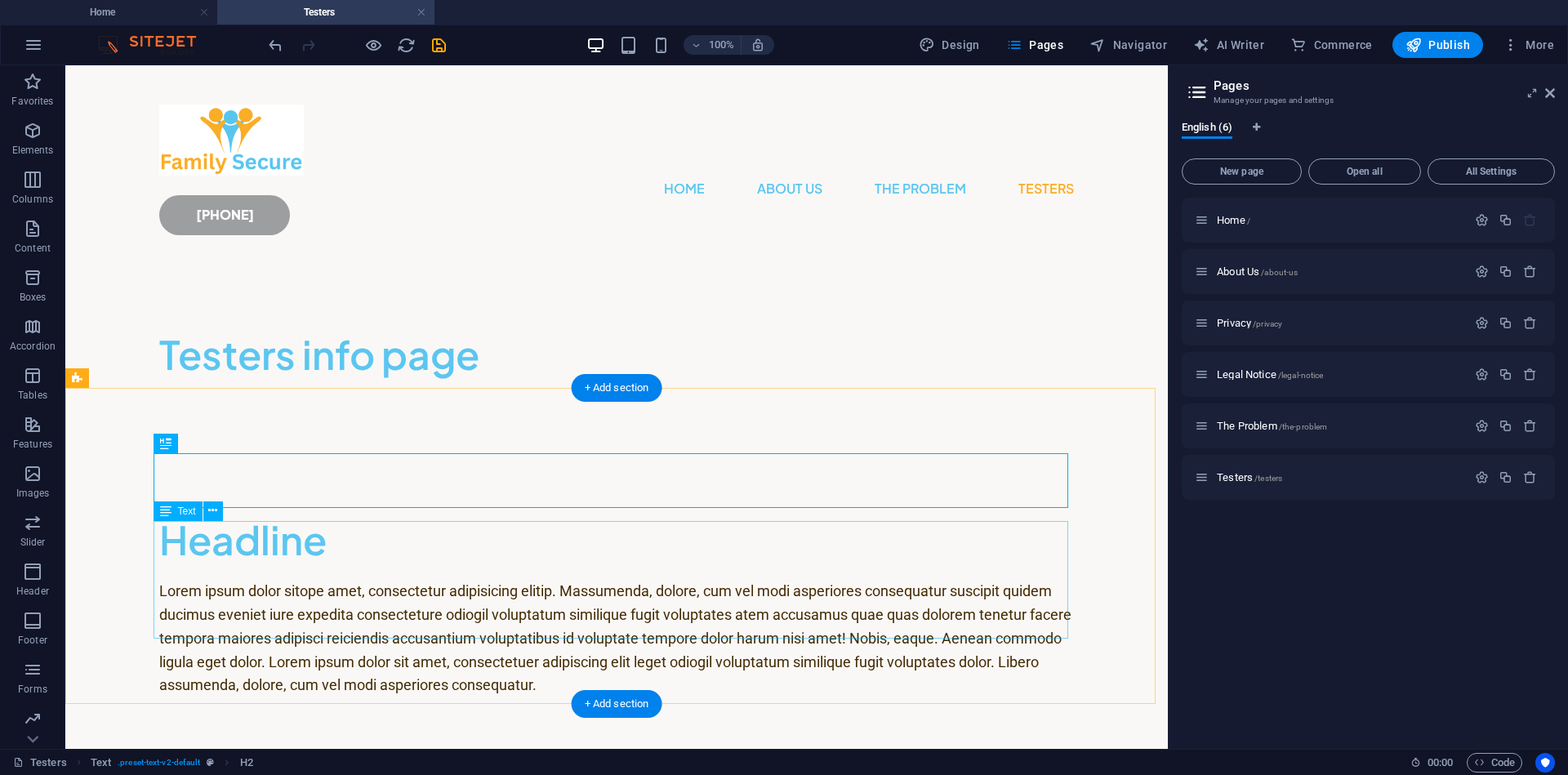 click on "Lorem ipsum dolor sitope amet, consectetur adipisicing elitip. Massumenda, dolore, cum vel modi asperiores consequatur suscipit quidem ducimus eveniet iure expedita consecteture odiogil voluptatum similique fugit voluptates atem accusamus quae quas dolorem tenetur facere tempora maiores adipisci reiciendis accusantium voluptatibus id voluptate tempore dolor harum nisi amet! Nobis, eaque. Aenean commodo ligula eget dolor. Lorem ipsum dolor sit amet, consectetuer adipiscing elit leget odiogil voluptatum similique fugit voluptates dolor. Libero assumenda, dolore, cum vel modi asperiores consequatur." at bounding box center [617, 639] 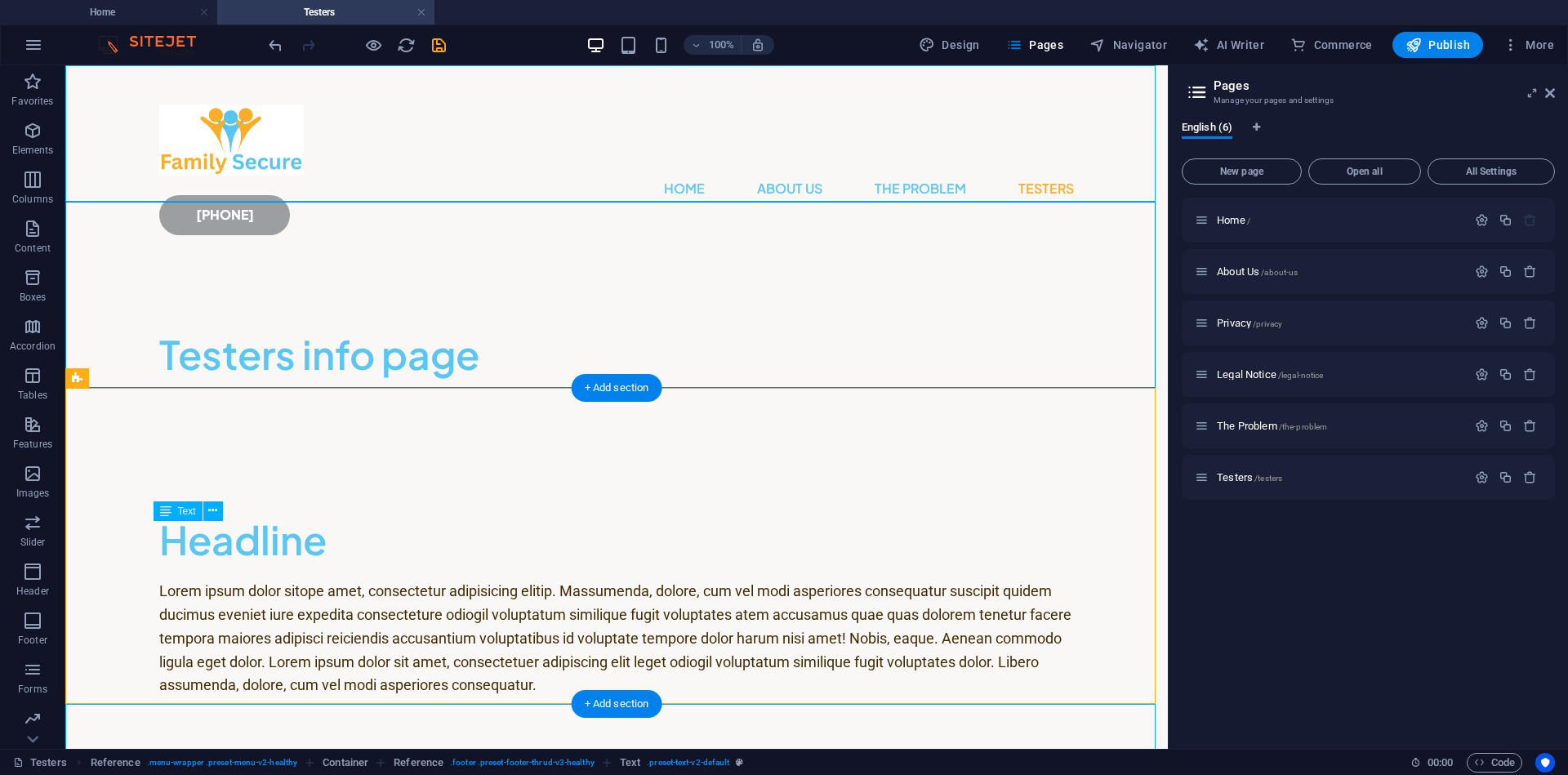 click on "Lorem ipsum dolor sitope amet, consectetur adipisicing elitip. Massumenda, dolore, cum vel modi asperiores consequatur suscipit quidem ducimus eveniet iure expedita consecteture odiogil voluptatum similique fugit voluptates atem accusamus quae quas dolorem tenetur facere tempora maiores adipisci reiciendis accusantium voluptatibus id voluptate tempore dolor harum nisi amet! Nobis, eaque. Aenean commodo ligula eget dolor. Lorem ipsum dolor sit amet, consectetuer adipiscing elit leget odiogil voluptatum similique fugit voluptates dolor. Libero assumenda, dolore, cum vel modi asperiores consequatur." at bounding box center [617, 639] 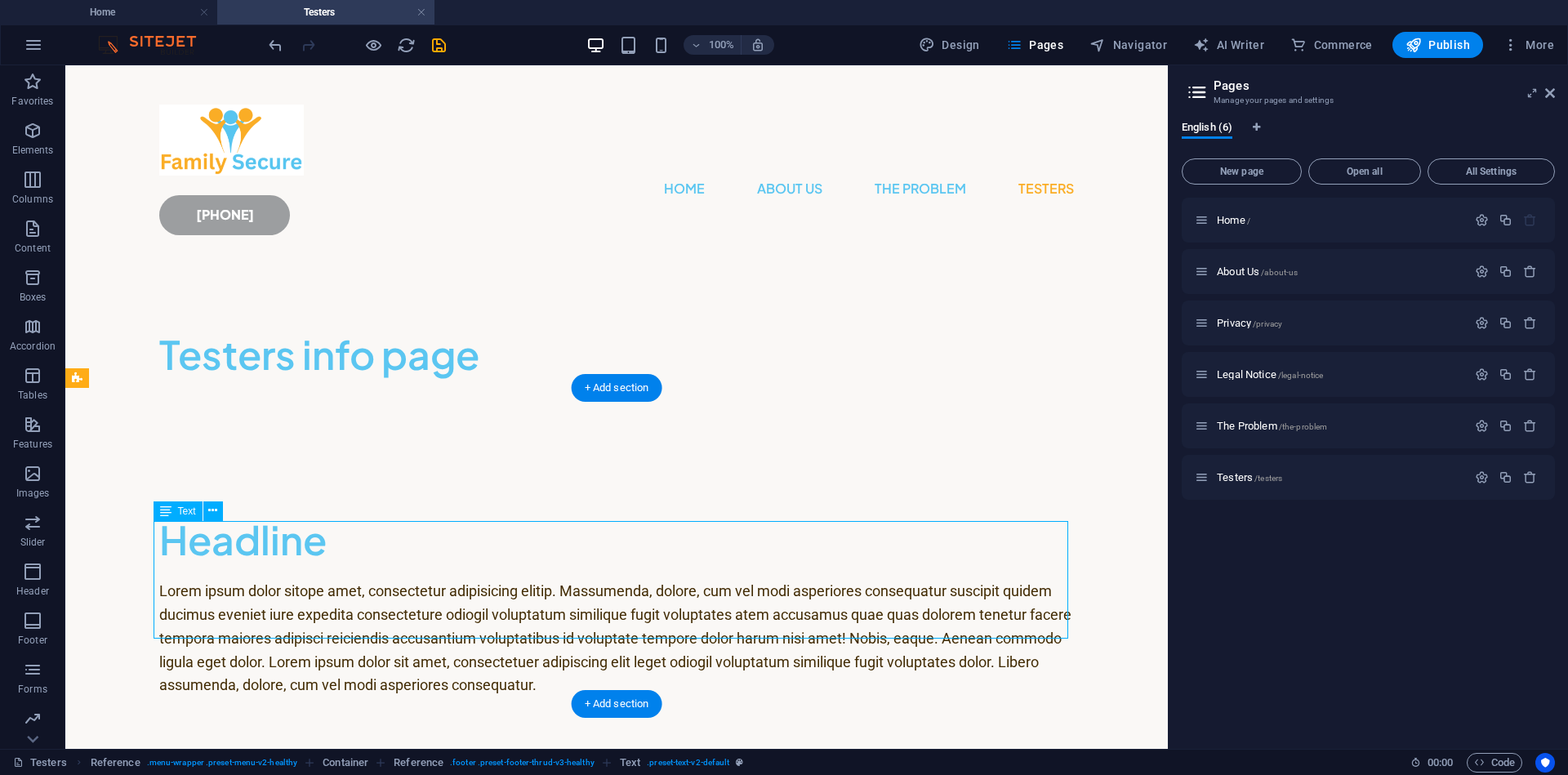 click on "Lorem ipsum dolor sitope amet, consectetur adipisicing elitip. Massumenda, dolore, cum vel modi asperiores consequatur suscipit quidem ducimus eveniet iure expedita consecteture odiogil voluptatum similique fugit voluptates atem accusamus quae quas dolorem tenetur facere tempora maiores adipisci reiciendis accusantium voluptatibus id voluptate tempore dolor harum nisi amet! Nobis, eaque. Aenean commodo ligula eget dolor. Lorem ipsum dolor sit amet, consectetuer adipiscing elit leget odiogil voluptatum similique fugit voluptates dolor. Libero assumenda, dolore, cum vel modi asperiores consequatur." at bounding box center (617, 639) 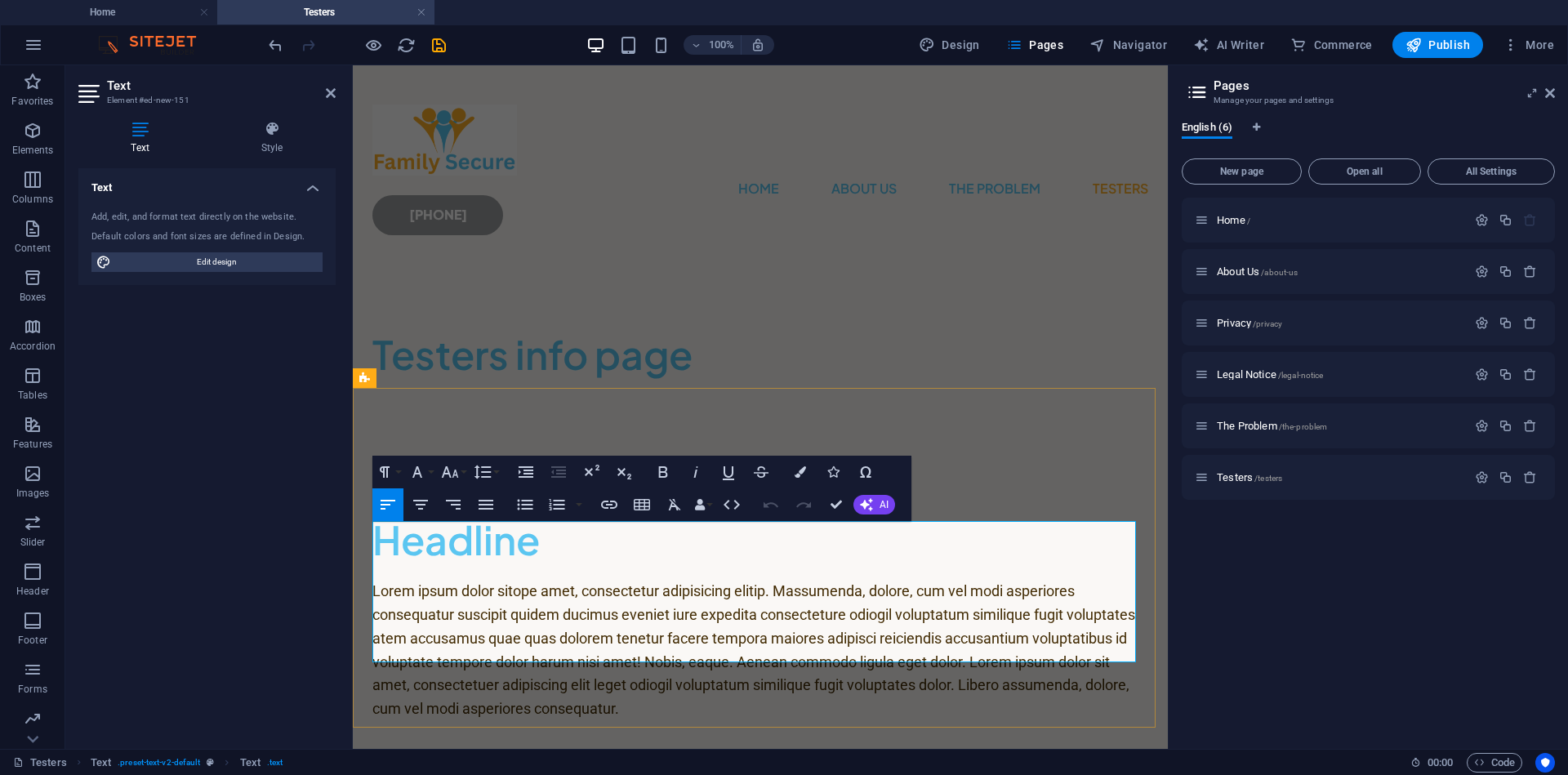 click on "Lorem ipsum dolor sitope amet, consectetur adipisicing elitip. Massumenda, dolore, cum vel modi asperiores consequatur suscipit quidem ducimus eveniet iure expedita consecteture odiogil voluptatum similique fugit voluptates atem accusamus quae quas dolorem tenetur facere tempora maiores adipisci reiciendis accusantium voluptatibus id voluptate tempore dolor harum nisi amet! Nobis, eaque. Aenean commodo ligula eget dolor. Lorem ipsum dolor sit amet, consectetuer adipiscing elit leget odiogil voluptatum similique fugit voluptates dolor. Libero assumenda, dolore, cum vel modi asperiores consequatur." at bounding box center (760, 650) 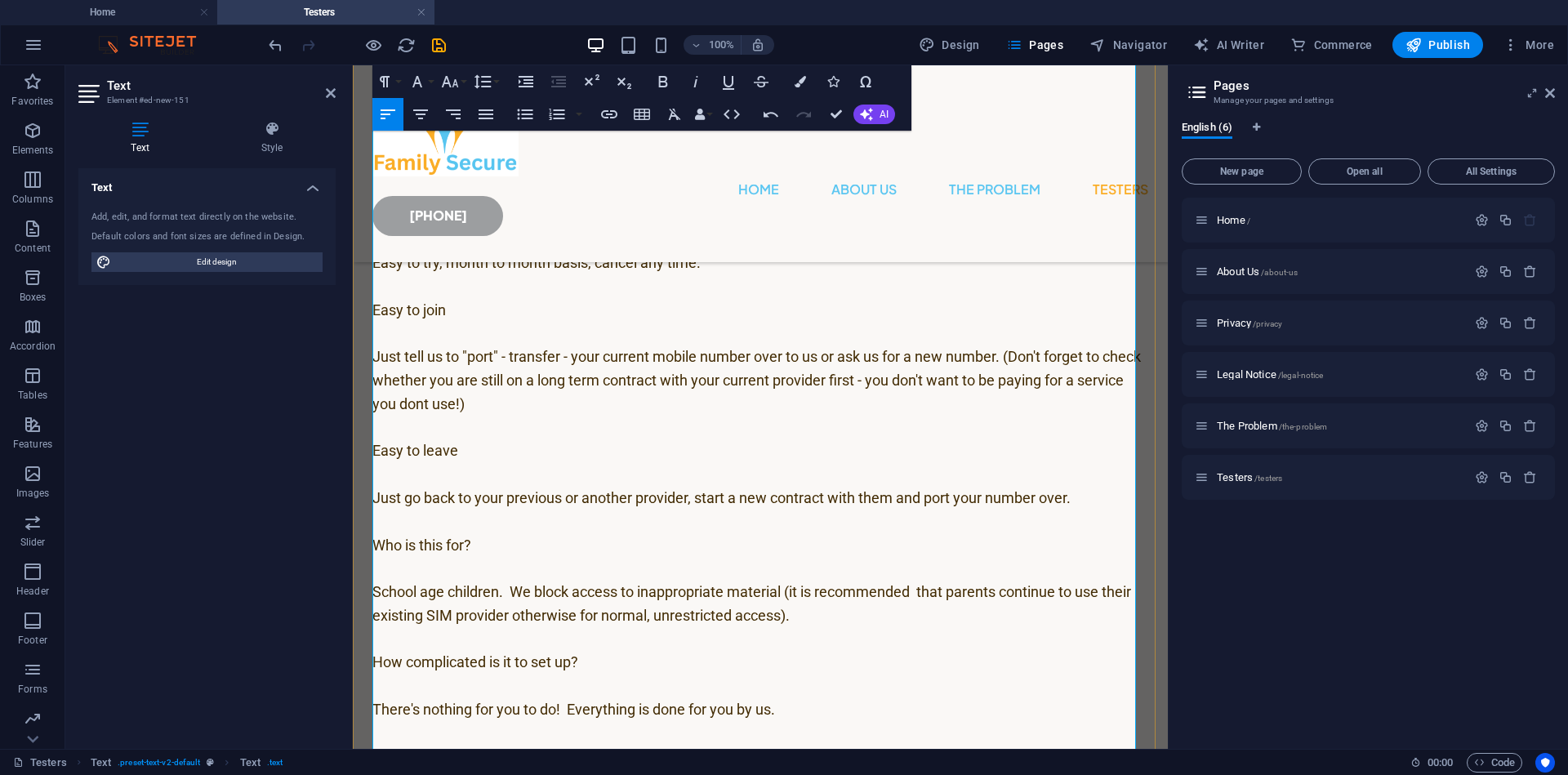 scroll, scrollTop: 458, scrollLeft: 0, axis: vertical 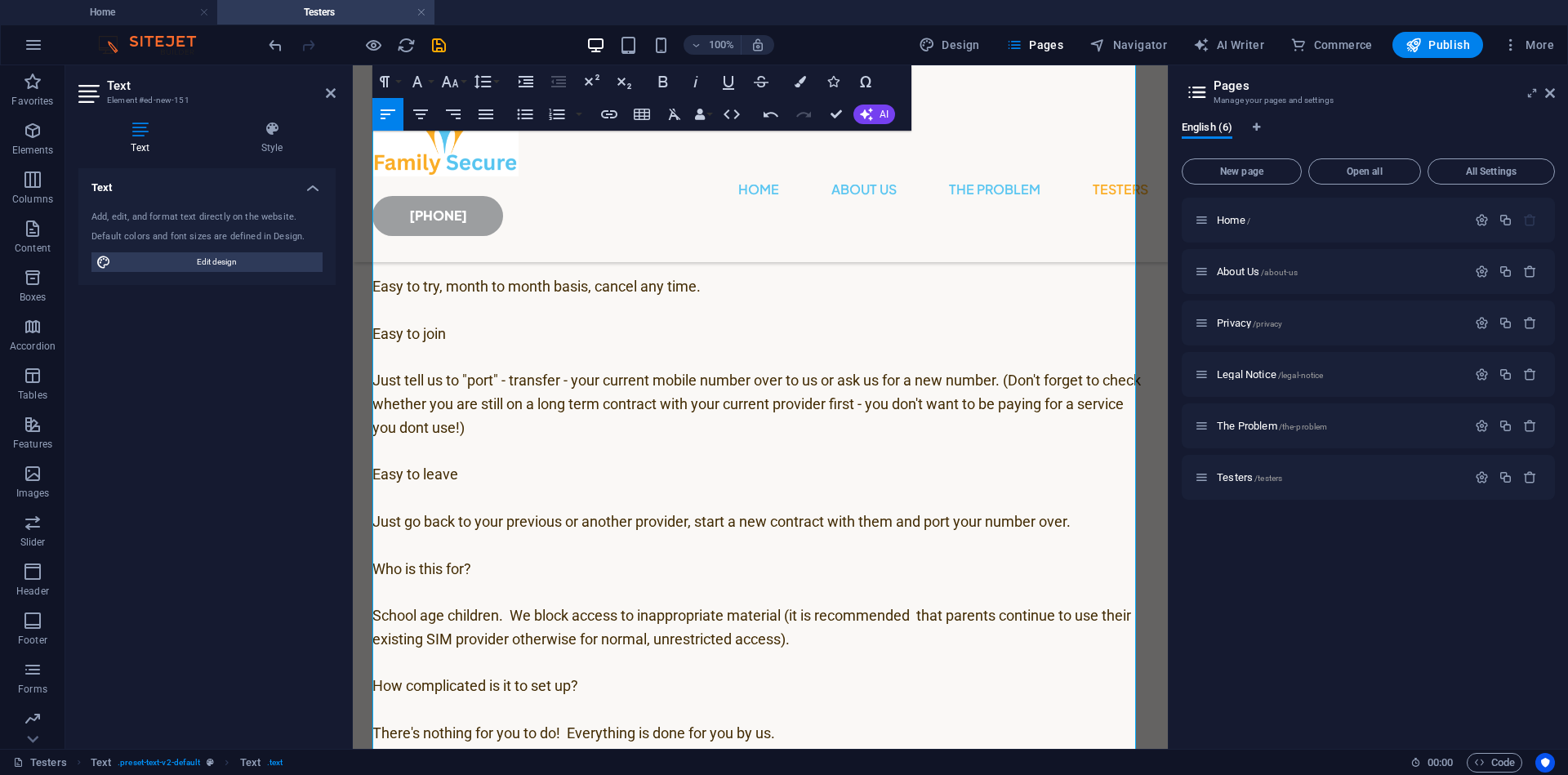 click on "Text Add, edit, and format text directly on the website. Default colors and font sizes are defined in Design. Edit design Alignment Left aligned Centered Right aligned" at bounding box center [207, 452] 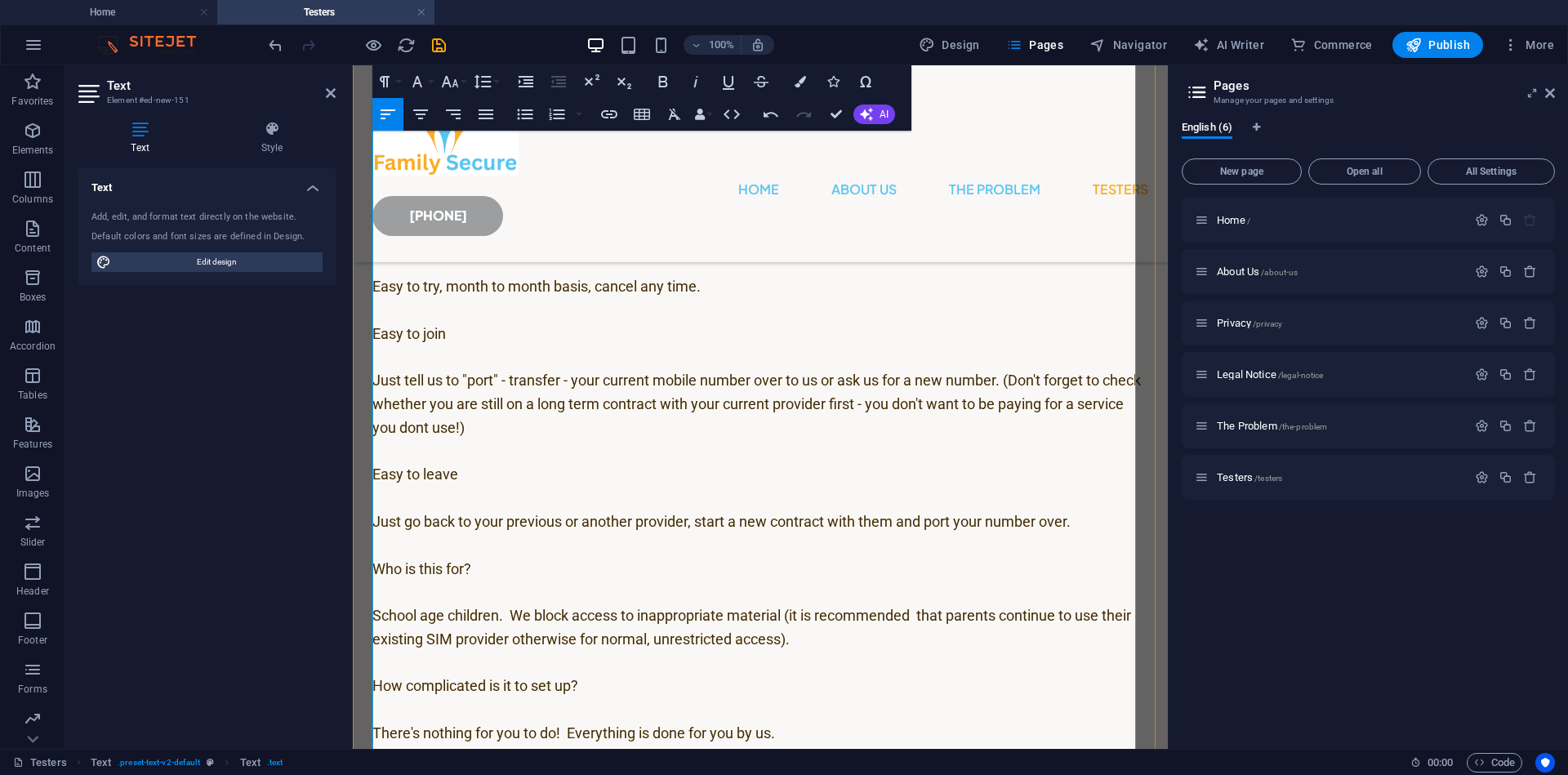 click on "Just tell us to "port" - transfer - your current mobile number over to us or ask us for a new number. (Don't forget to check whether you are still on a long term contract with your current provider first - you don't want to be paying for a service you dont use!)" at bounding box center (760, 404) 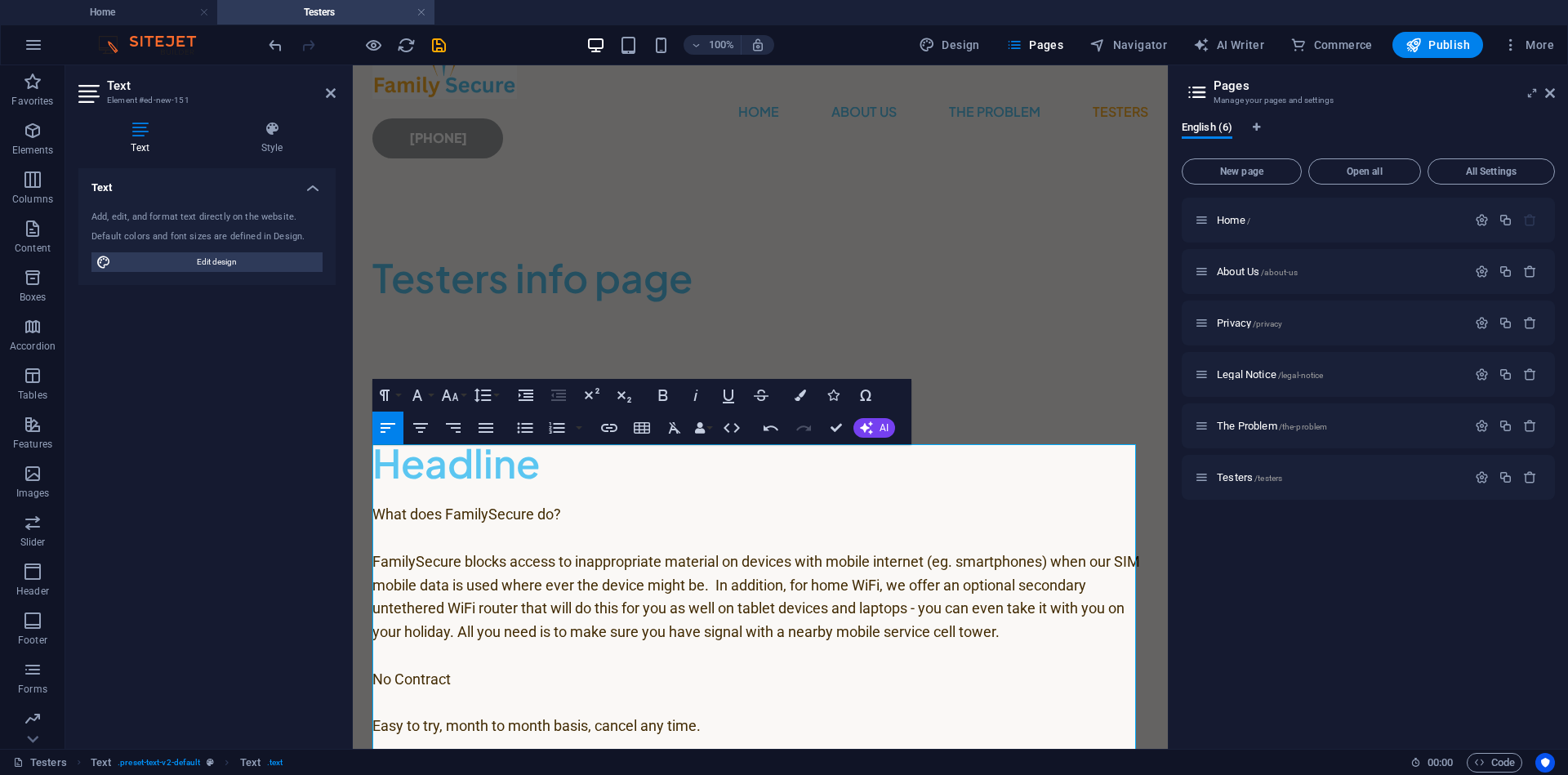 scroll, scrollTop: 113, scrollLeft: 0, axis: vertical 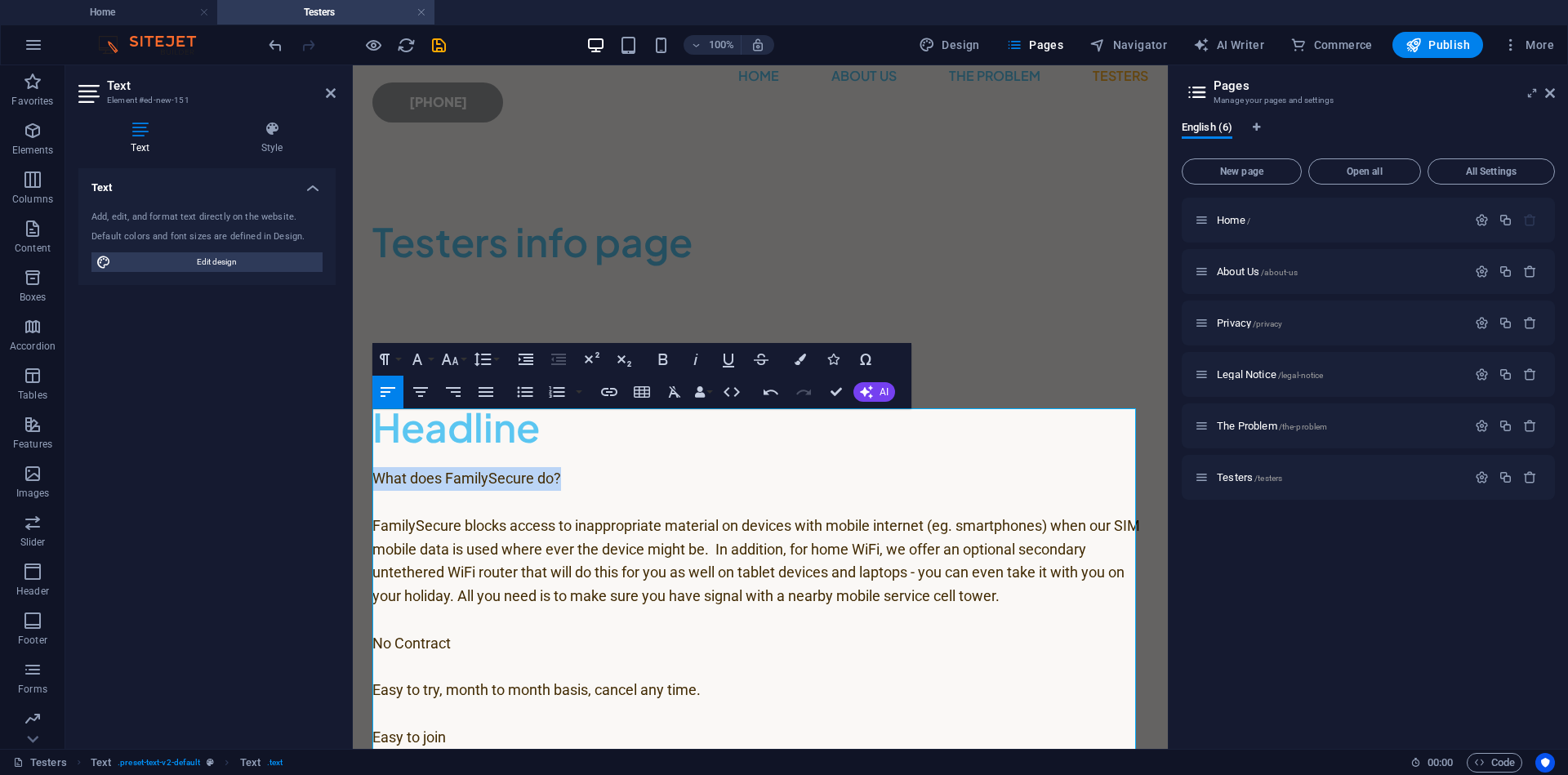 drag, startPoint x: 586, startPoint y: 424, endPoint x: 350, endPoint y: 413, distance: 236.25622 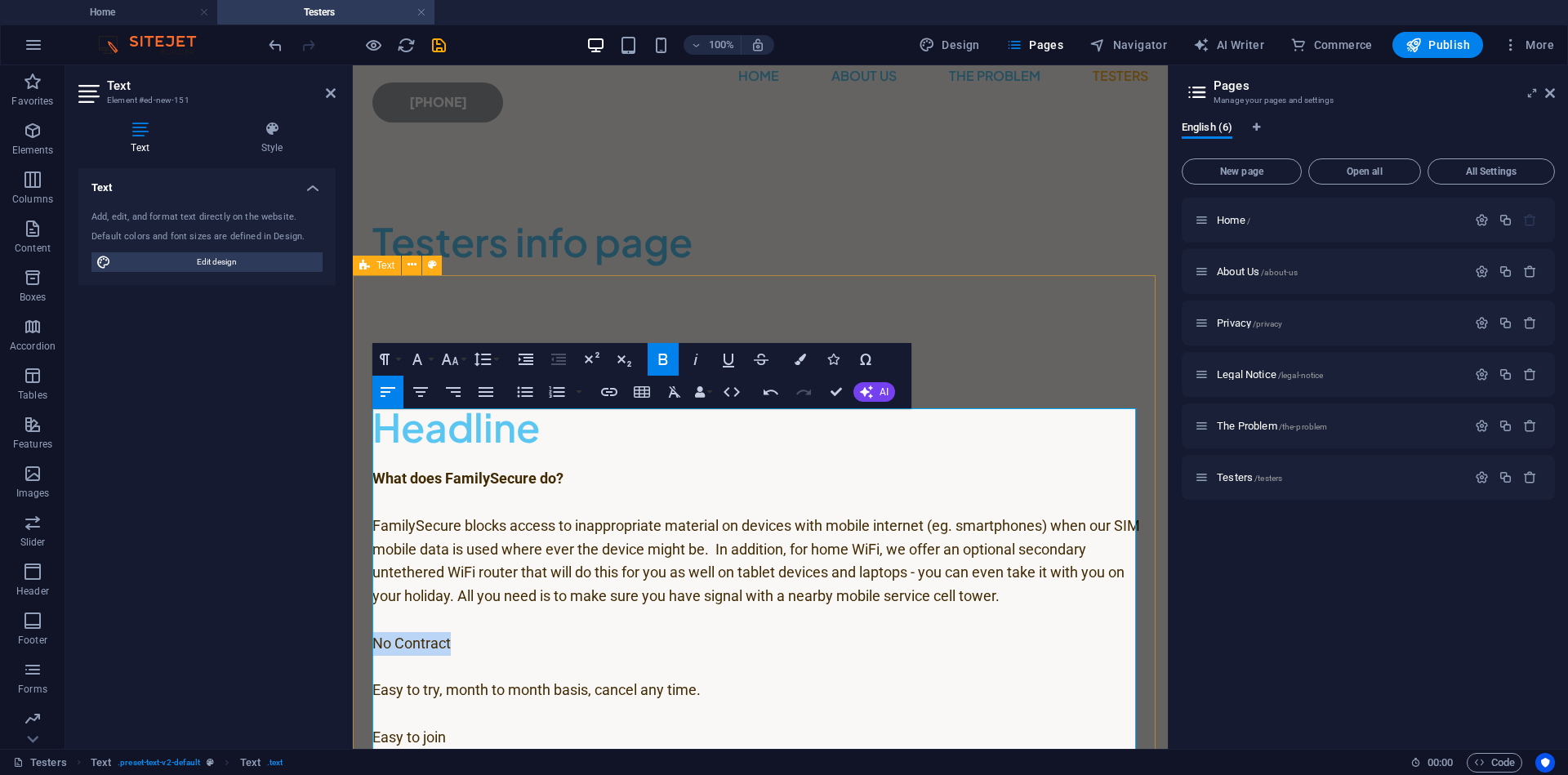 drag, startPoint x: 464, startPoint y: 583, endPoint x: 355, endPoint y: 583, distance: 109 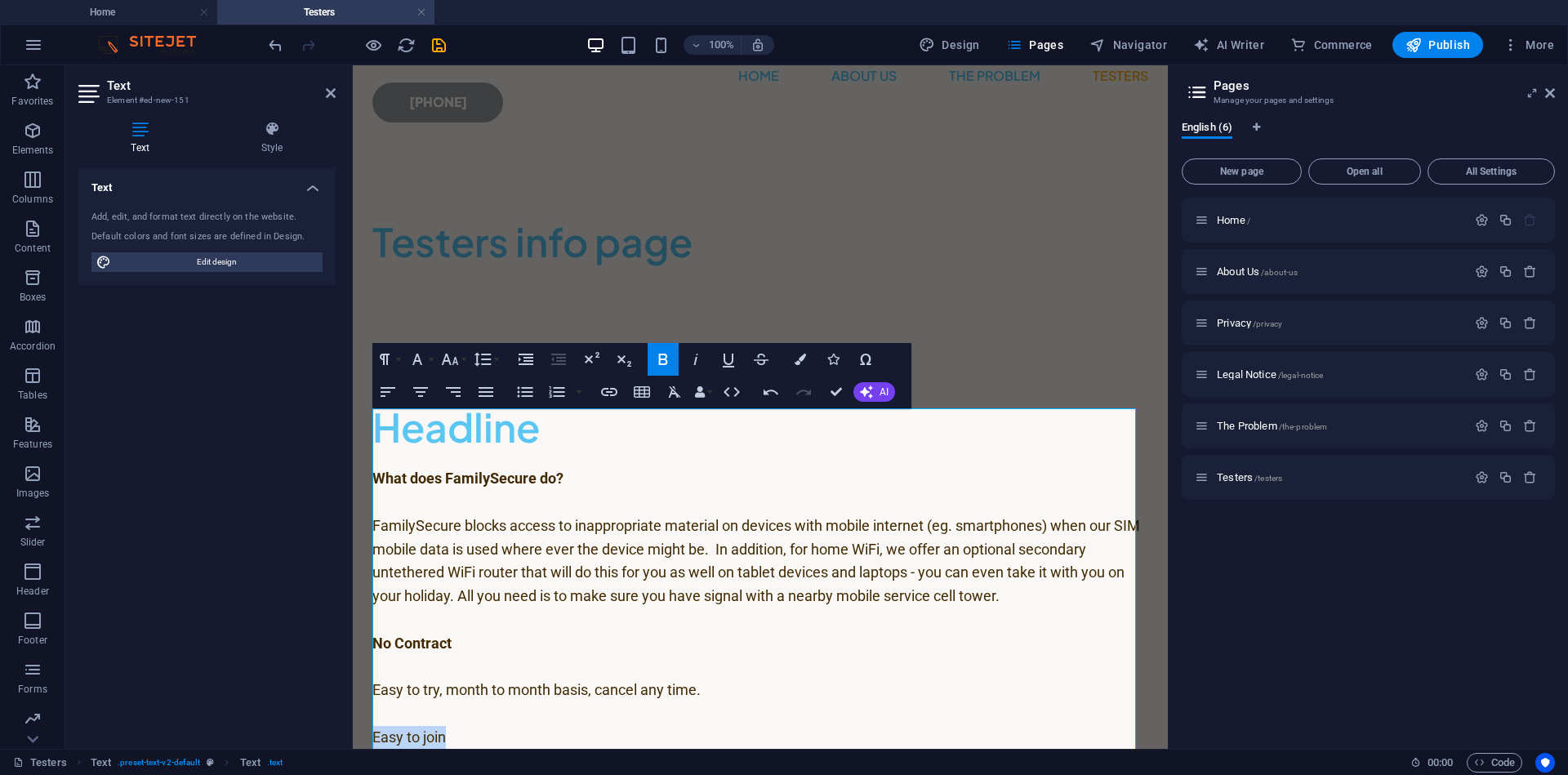drag, startPoint x: 485, startPoint y: 676, endPoint x: 352, endPoint y: 669, distance: 133.18408 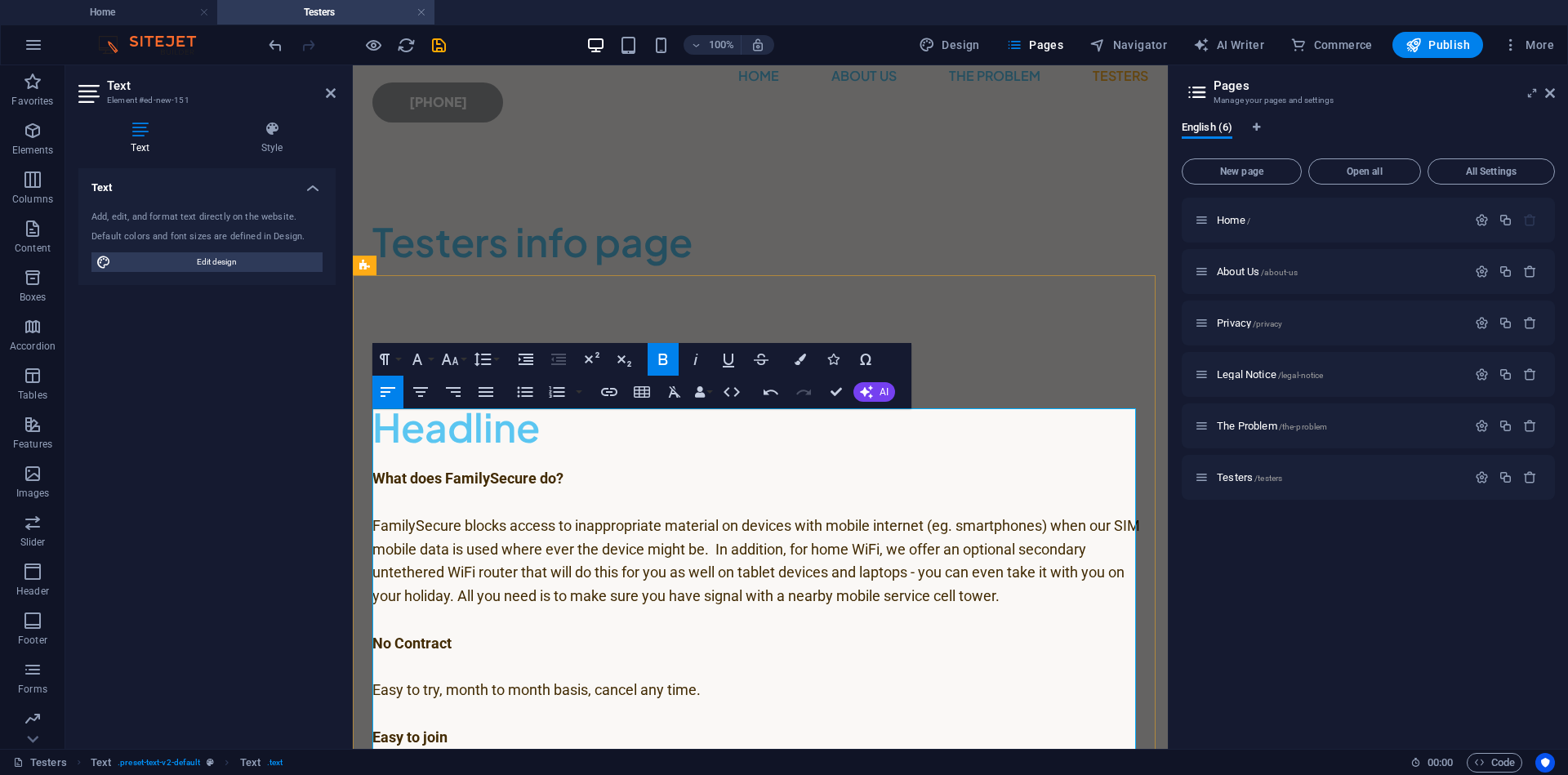click on "Easy to try, month to month basis, cancel any time." at bounding box center (760, 690) 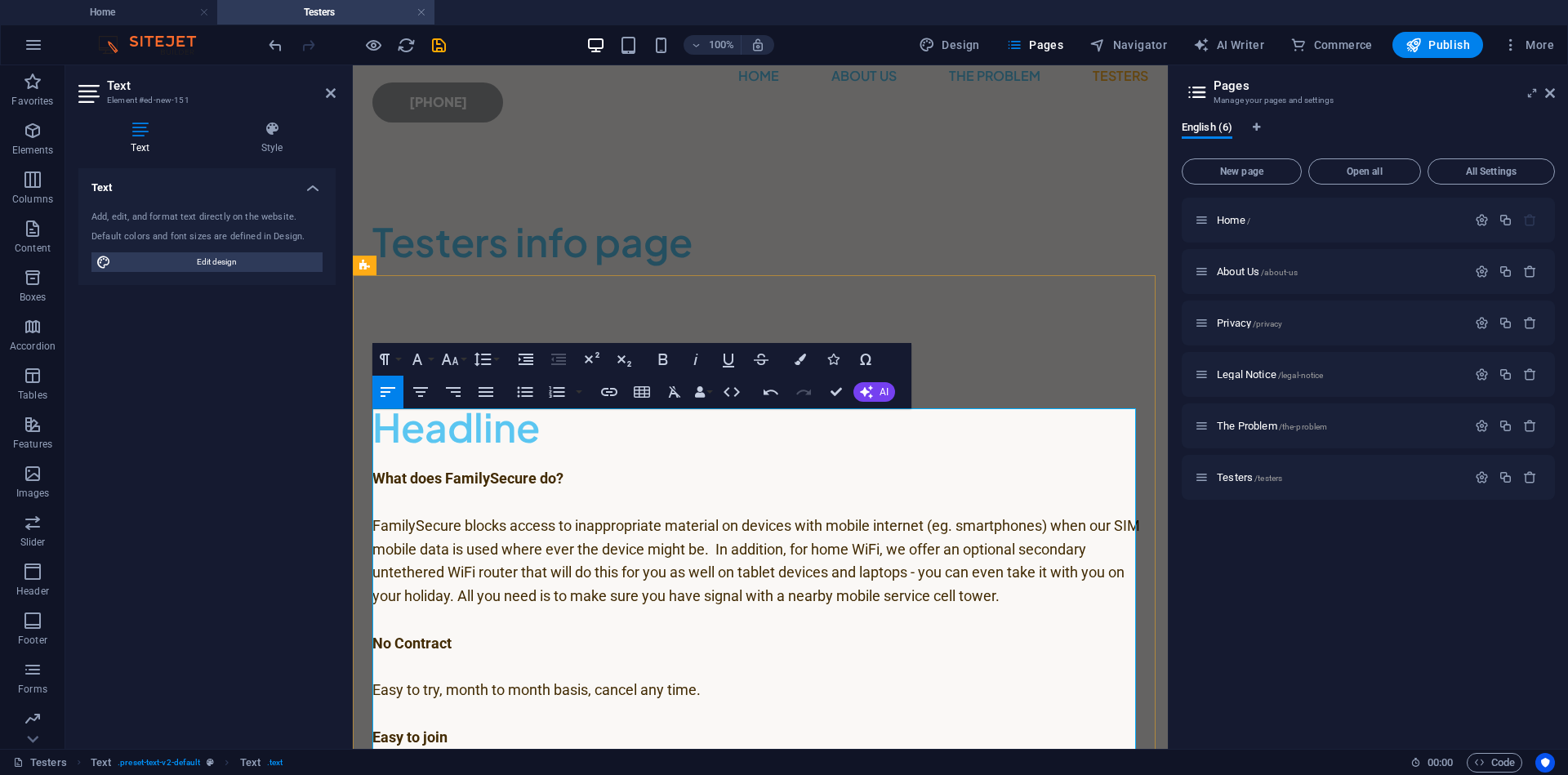 click at bounding box center [760, 620] 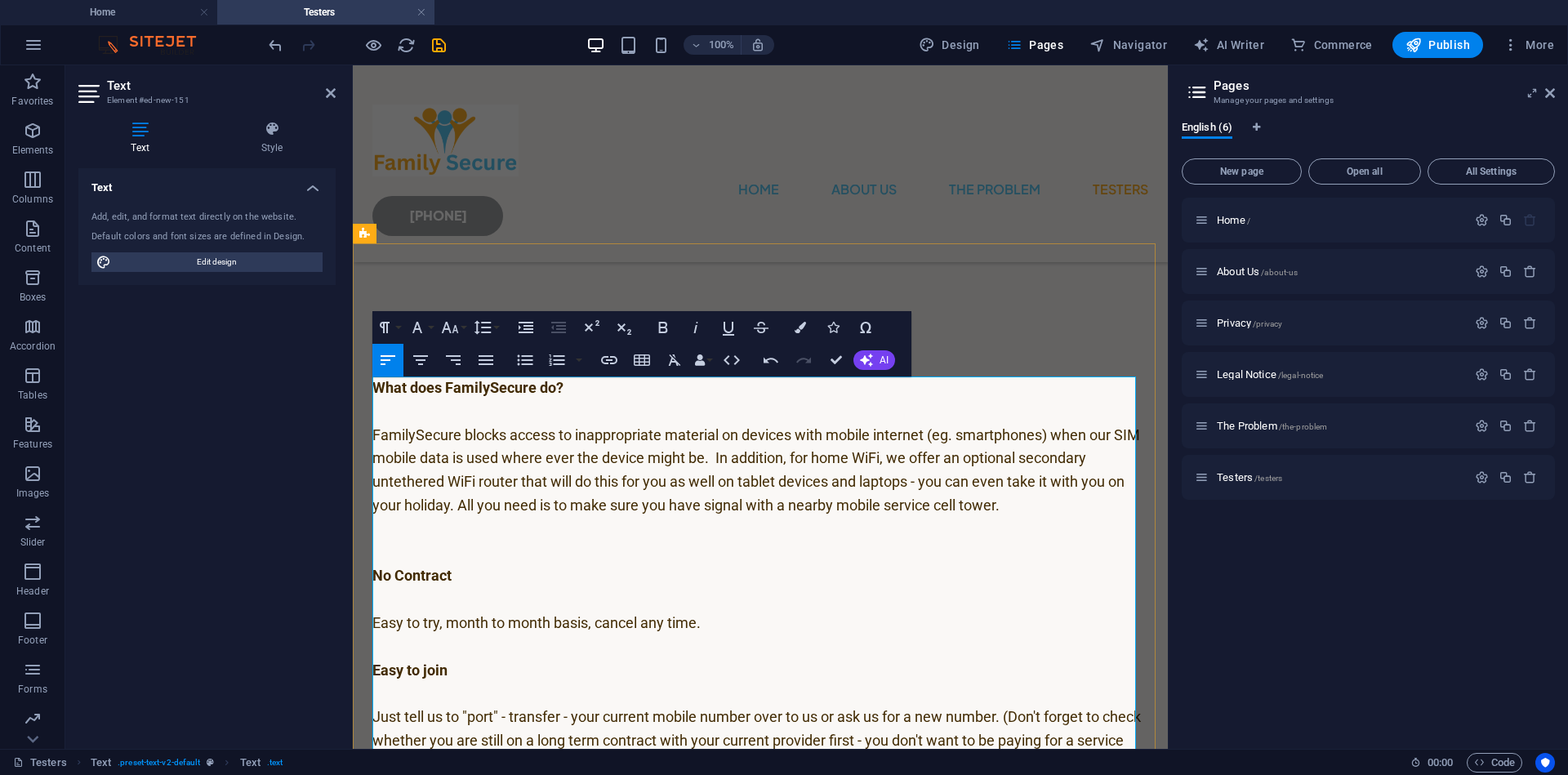 scroll, scrollTop: 145, scrollLeft: 0, axis: vertical 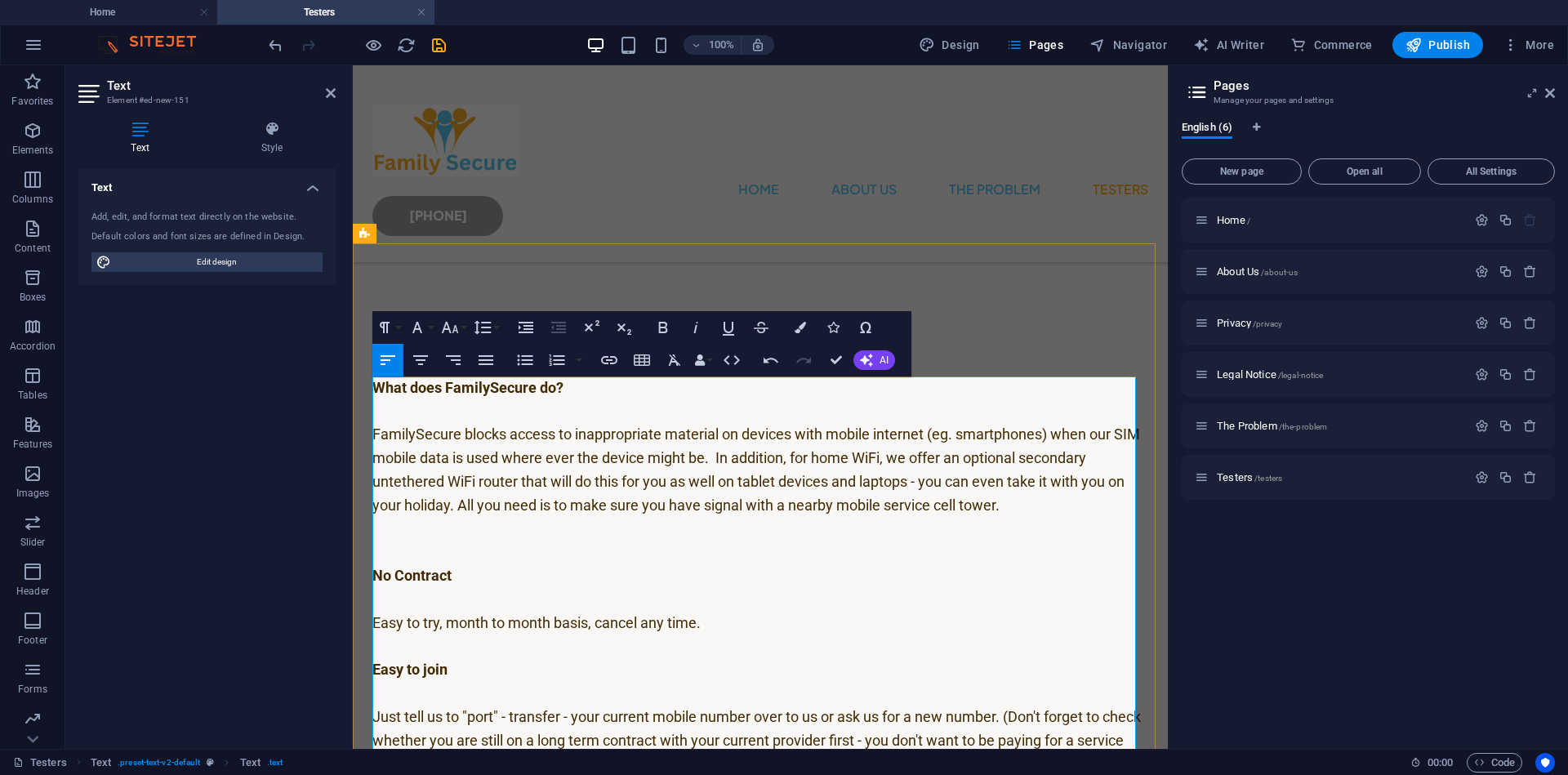 click at bounding box center [760, 647] 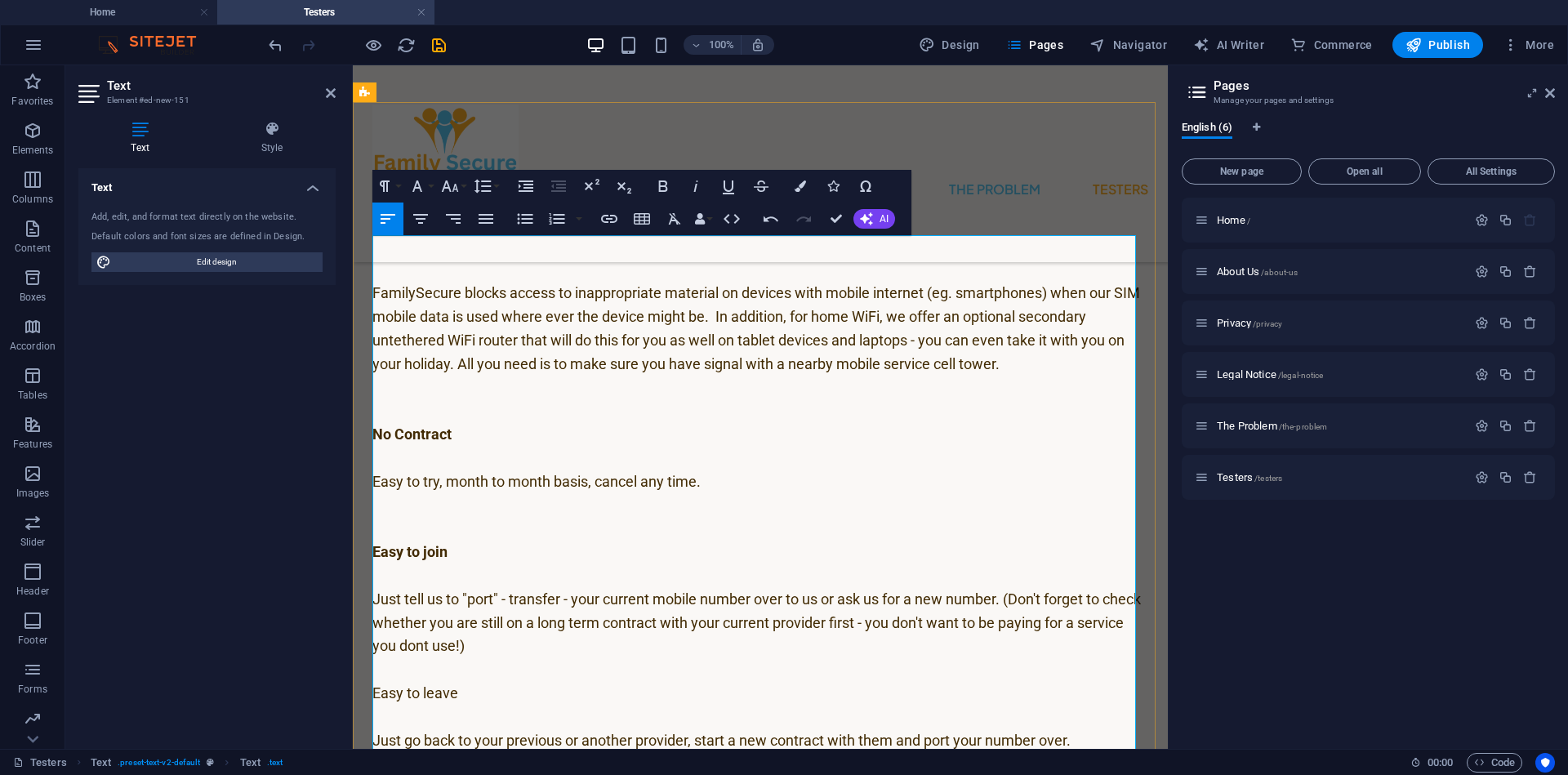 scroll, scrollTop: 310, scrollLeft: 0, axis: vertical 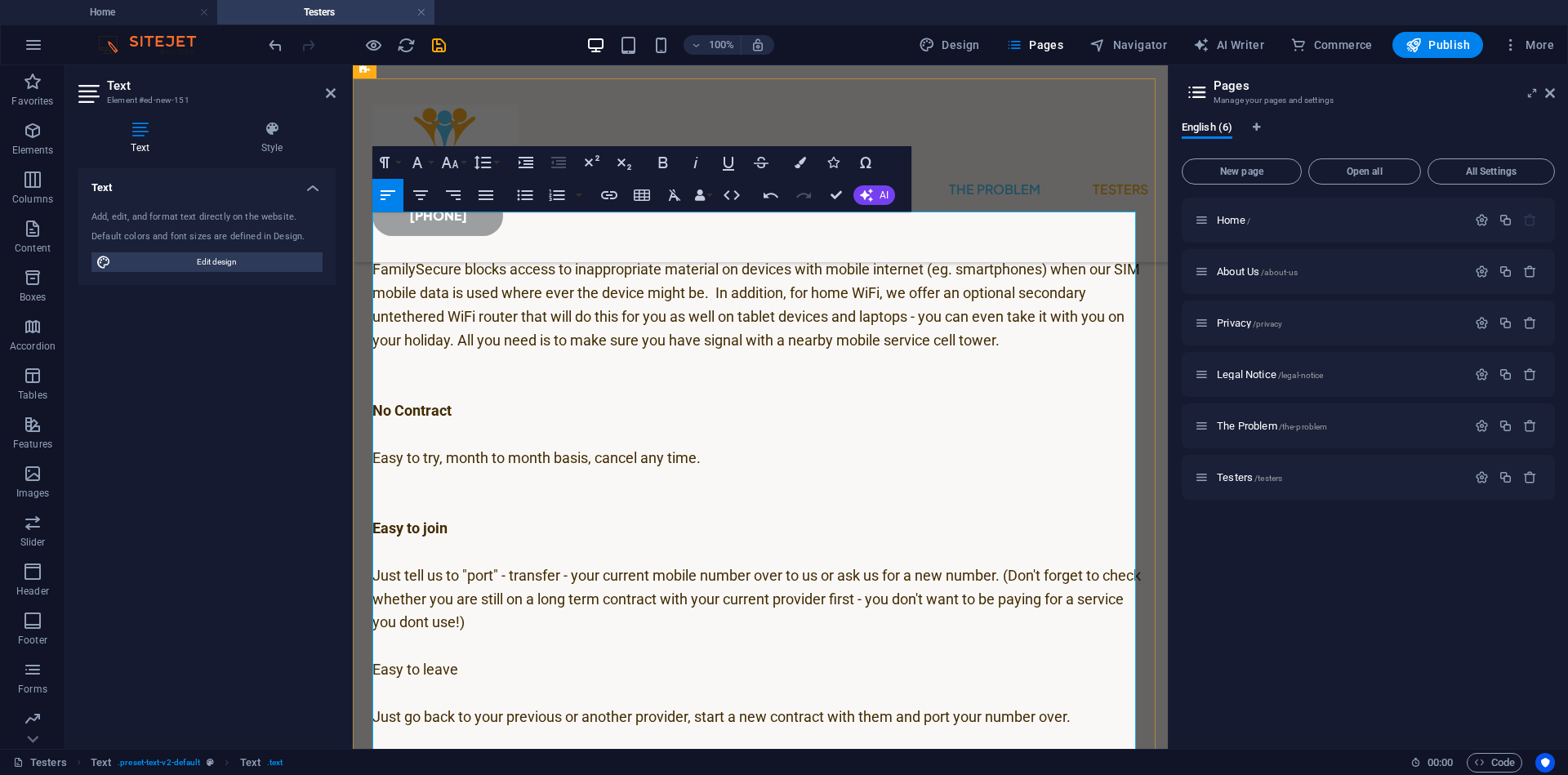 click at bounding box center [760, 646] 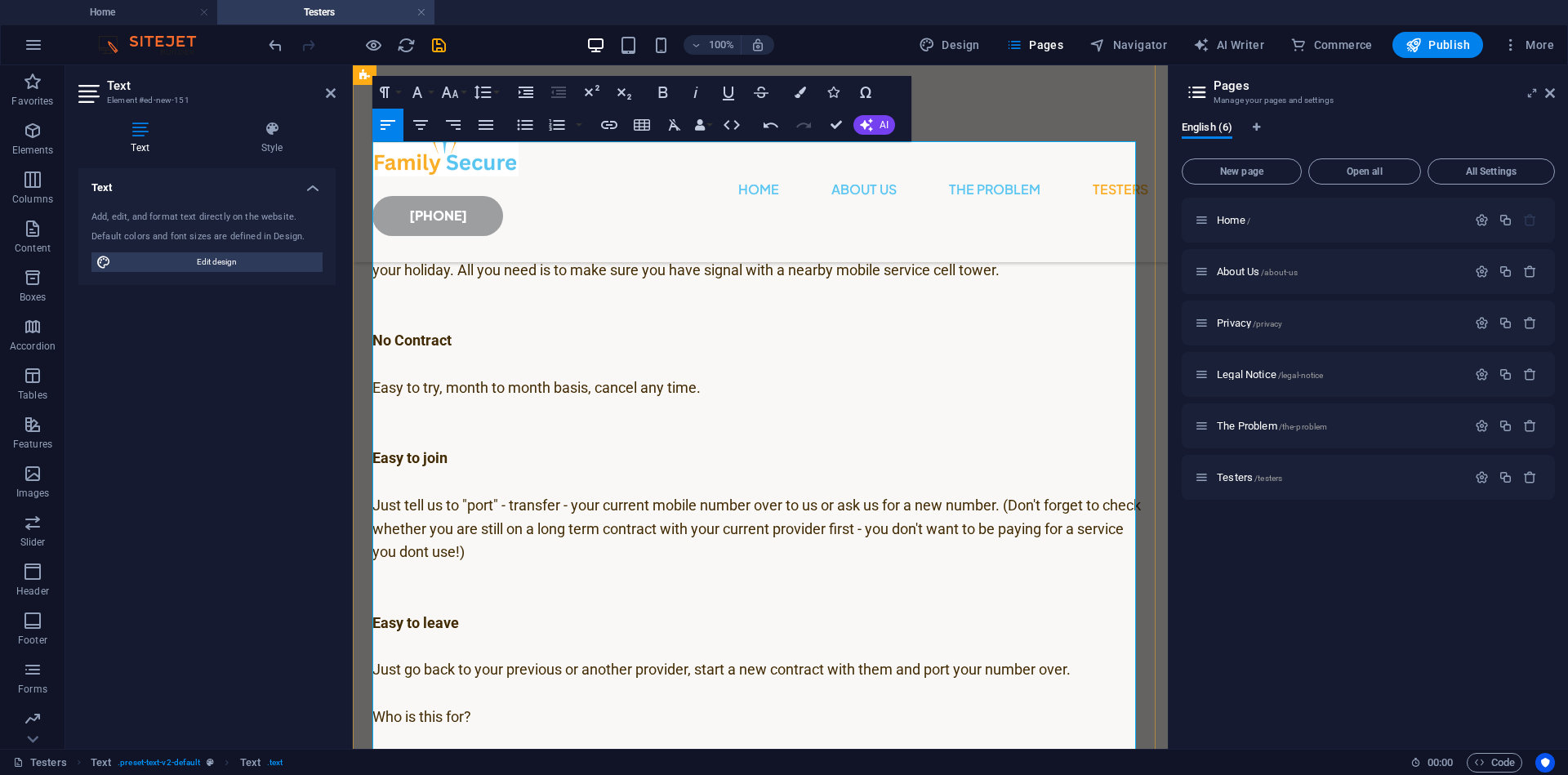 scroll, scrollTop: 404, scrollLeft: 0, axis: vertical 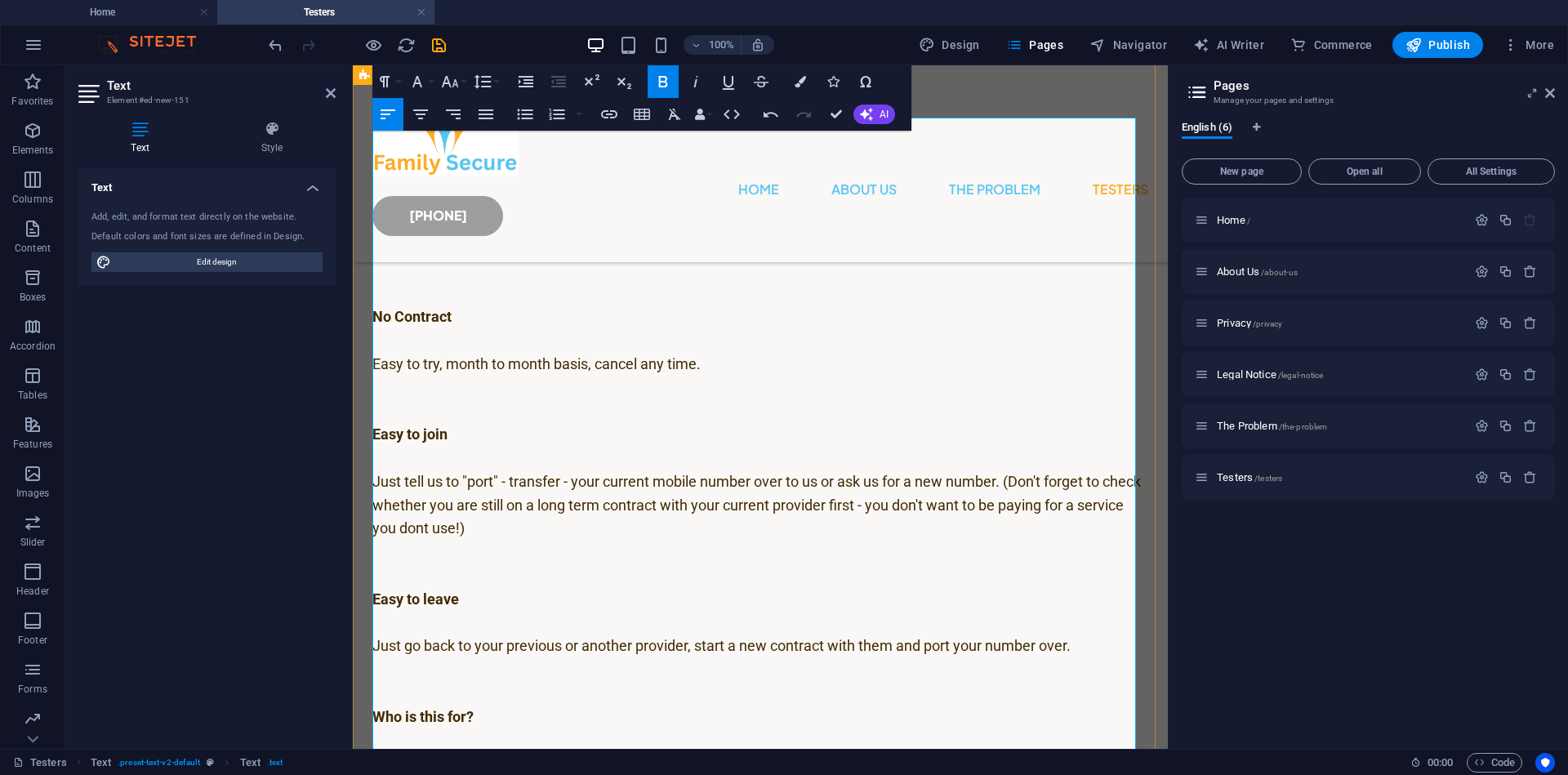 click on "Easy to leave" at bounding box center (760, 599) 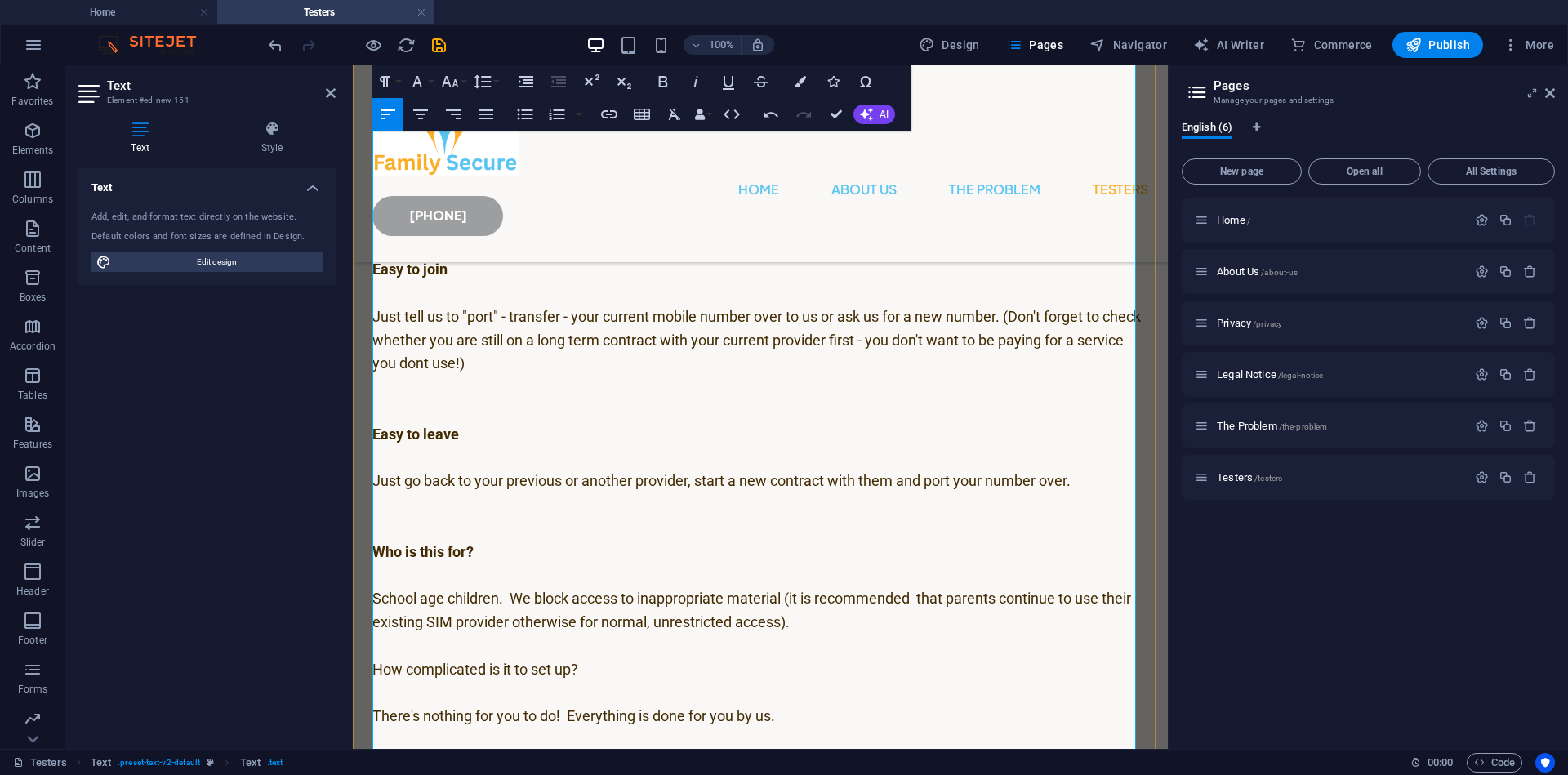 scroll, scrollTop: 592, scrollLeft: 0, axis: vertical 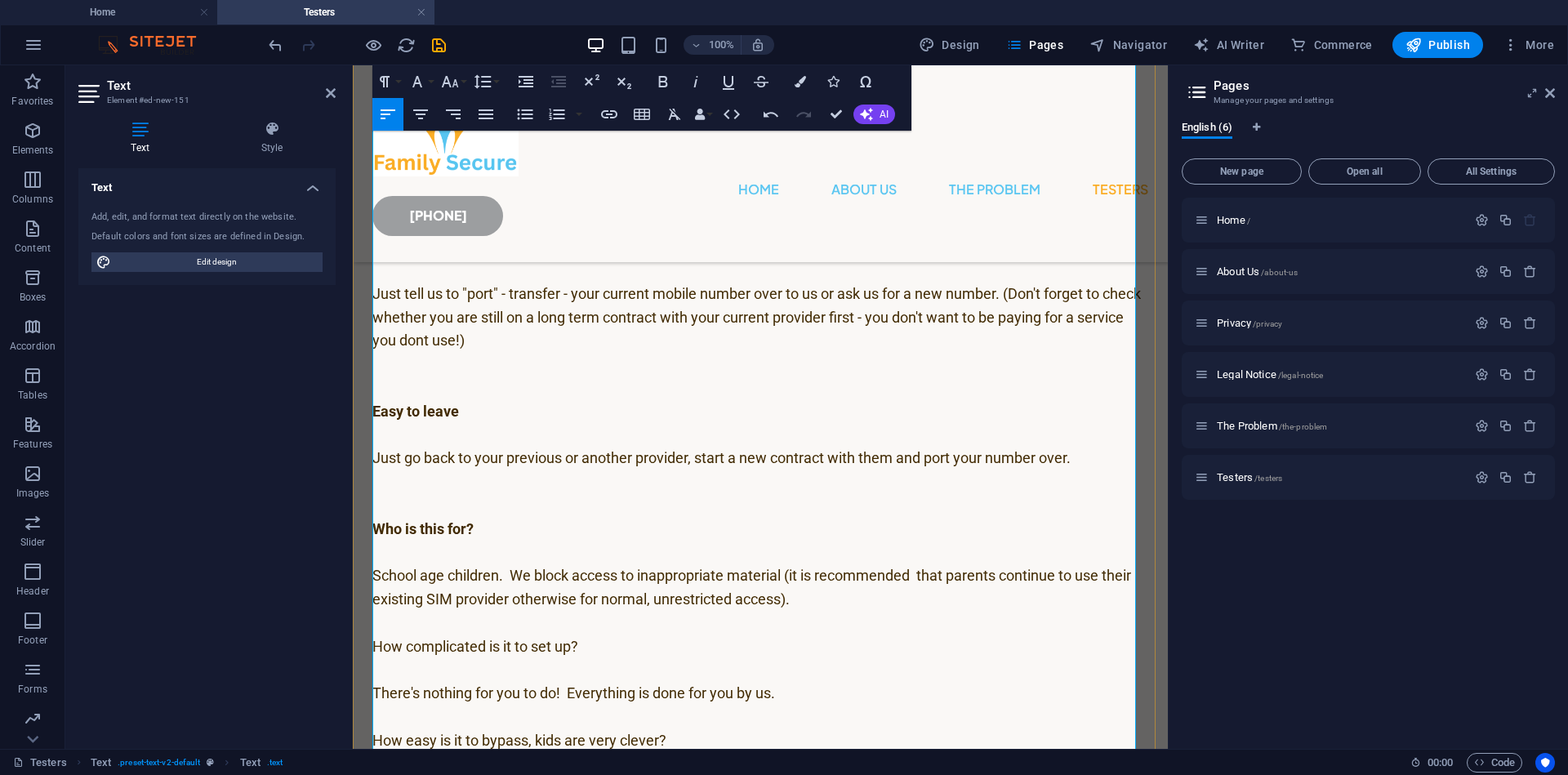 click at bounding box center [760, 623] 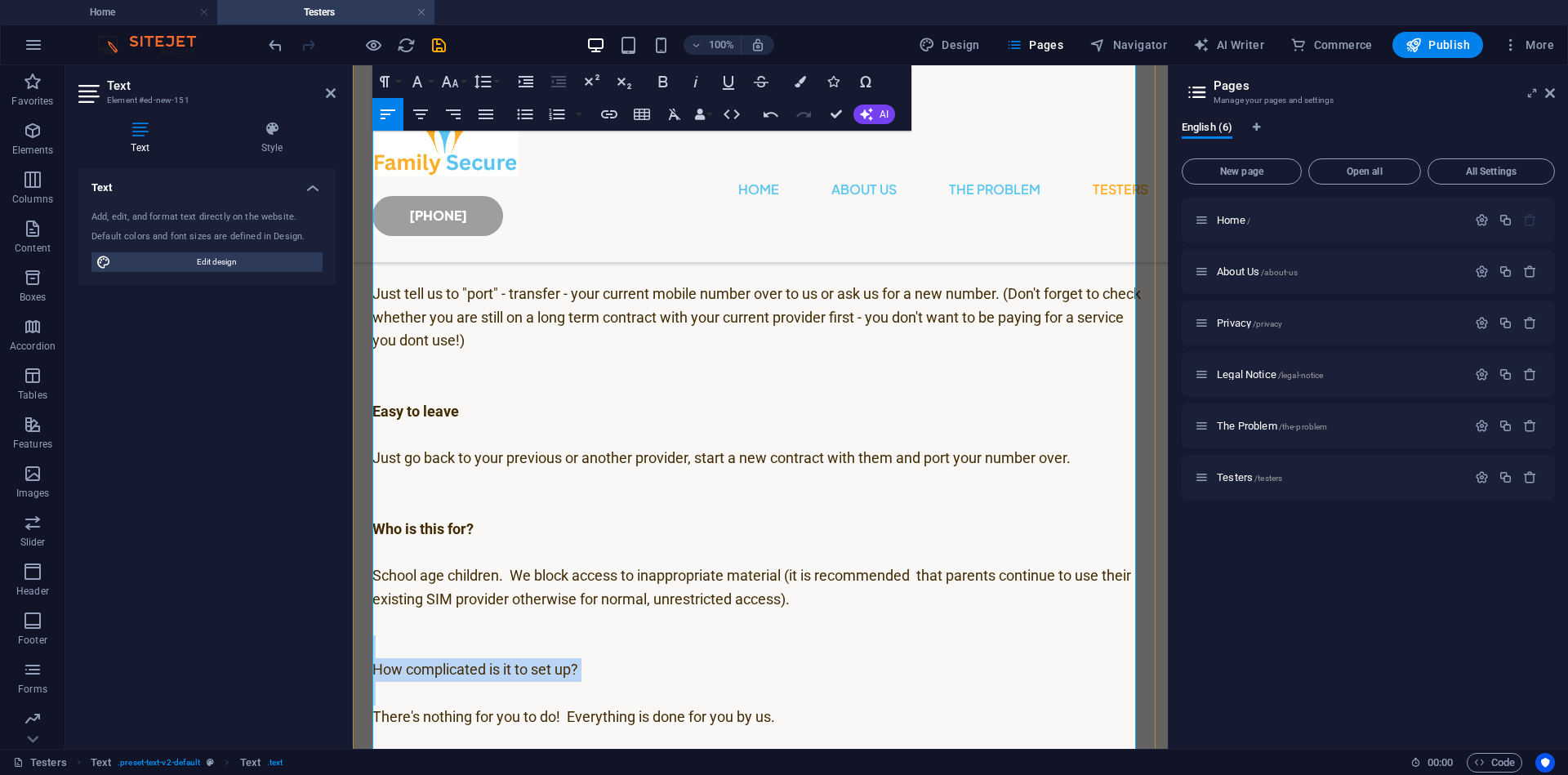 drag, startPoint x: 525, startPoint y: 695, endPoint x: 432, endPoint y: 649, distance: 103.75452 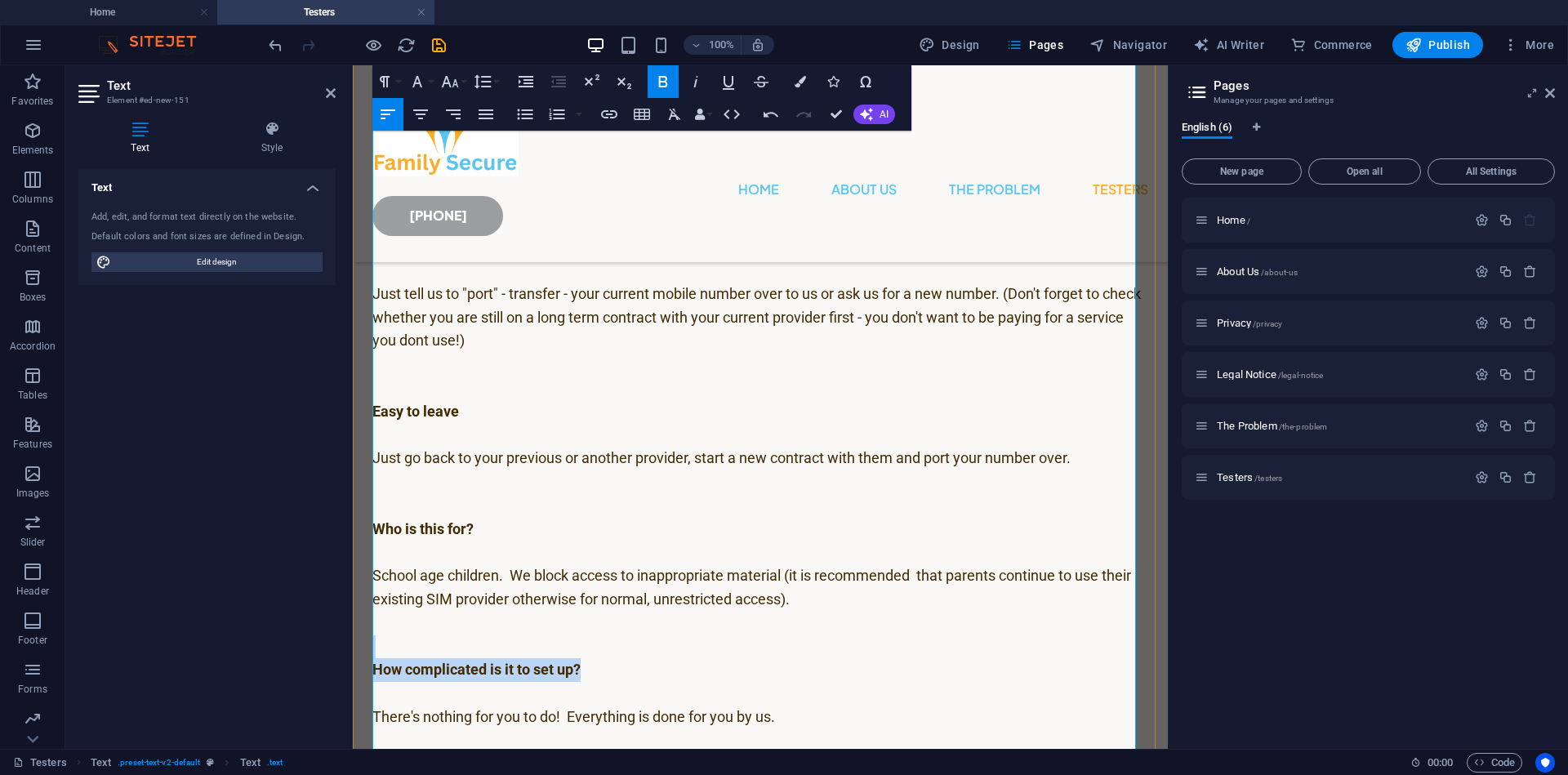 click on "How complicated is it to set up?" at bounding box center [476, 669] 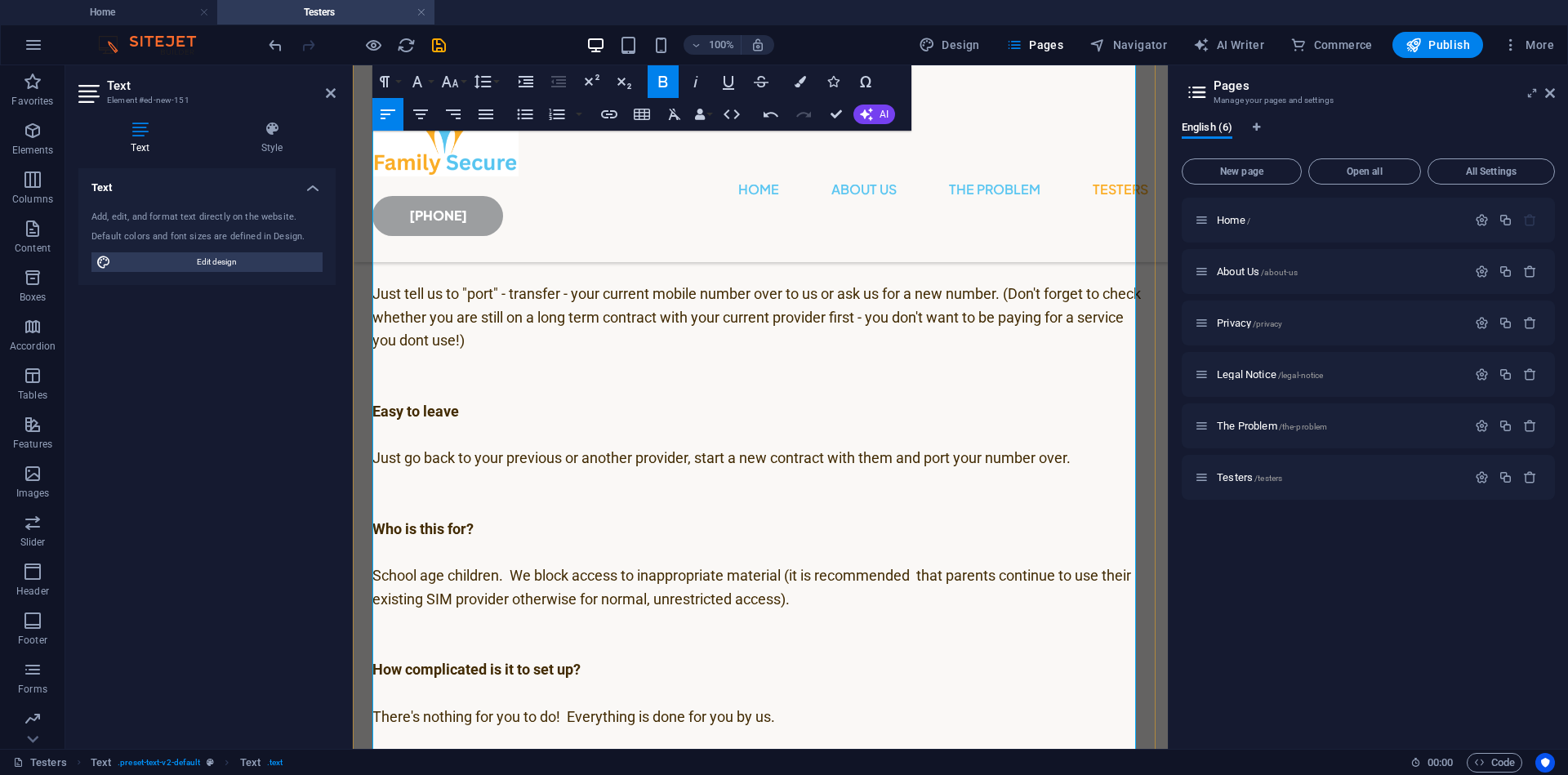 click at bounding box center [760, 693] 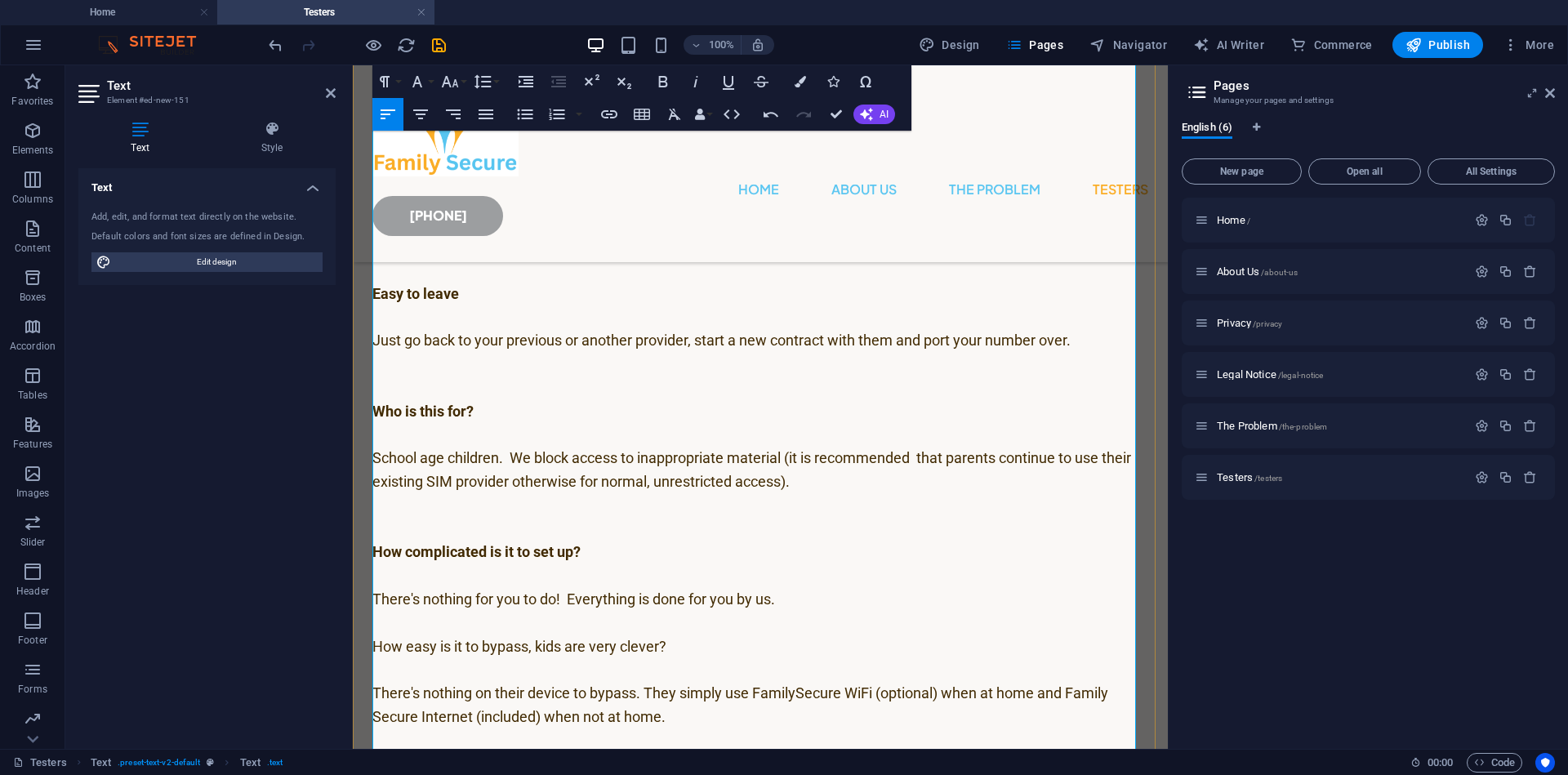 scroll, scrollTop: 733, scrollLeft: 0, axis: vertical 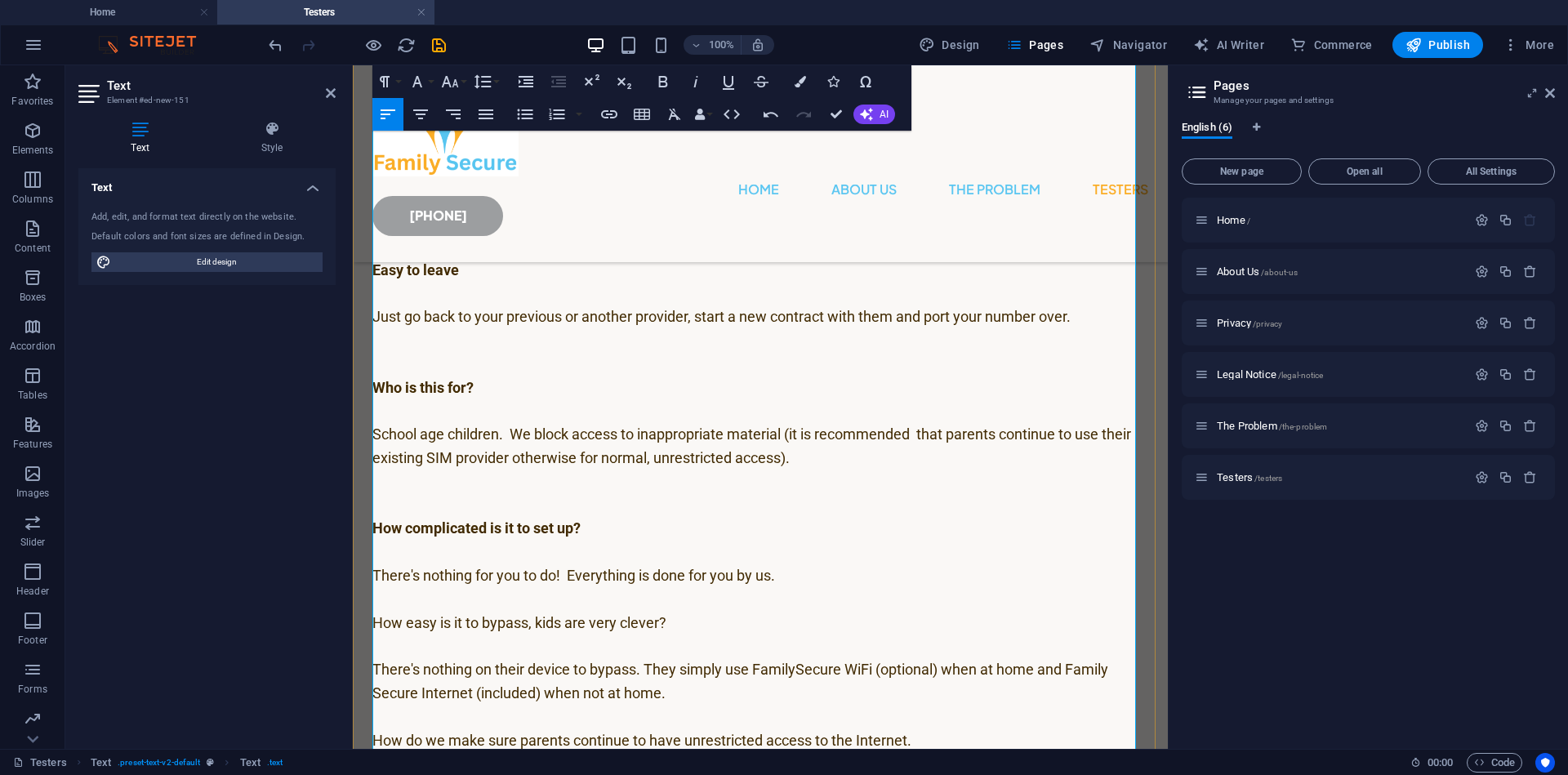 click on "How easy is it to bypass, kids are very clever?" at bounding box center [760, 623] 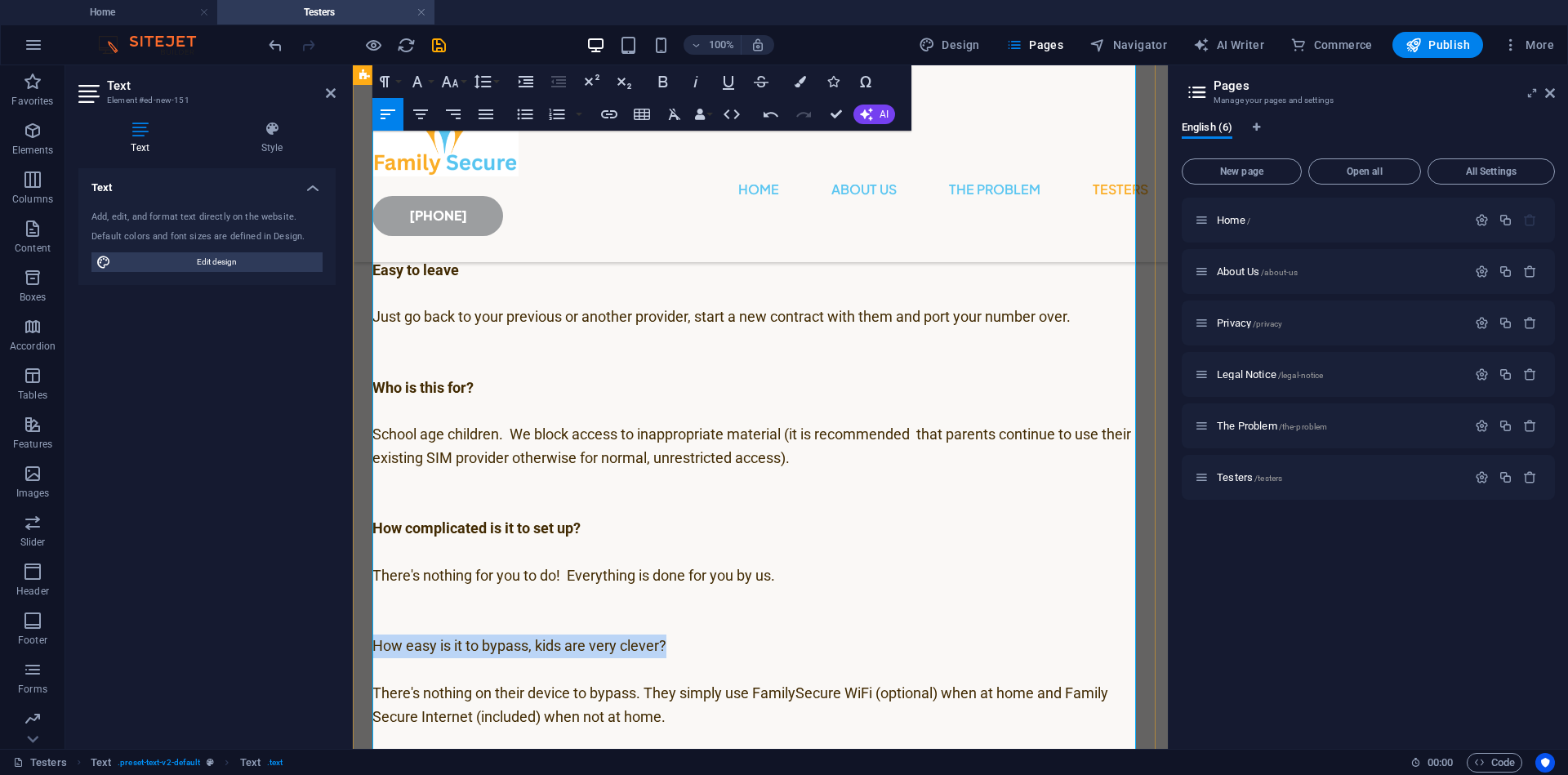 drag, startPoint x: 687, startPoint y: 647, endPoint x: 360, endPoint y: 646, distance: 327.00153 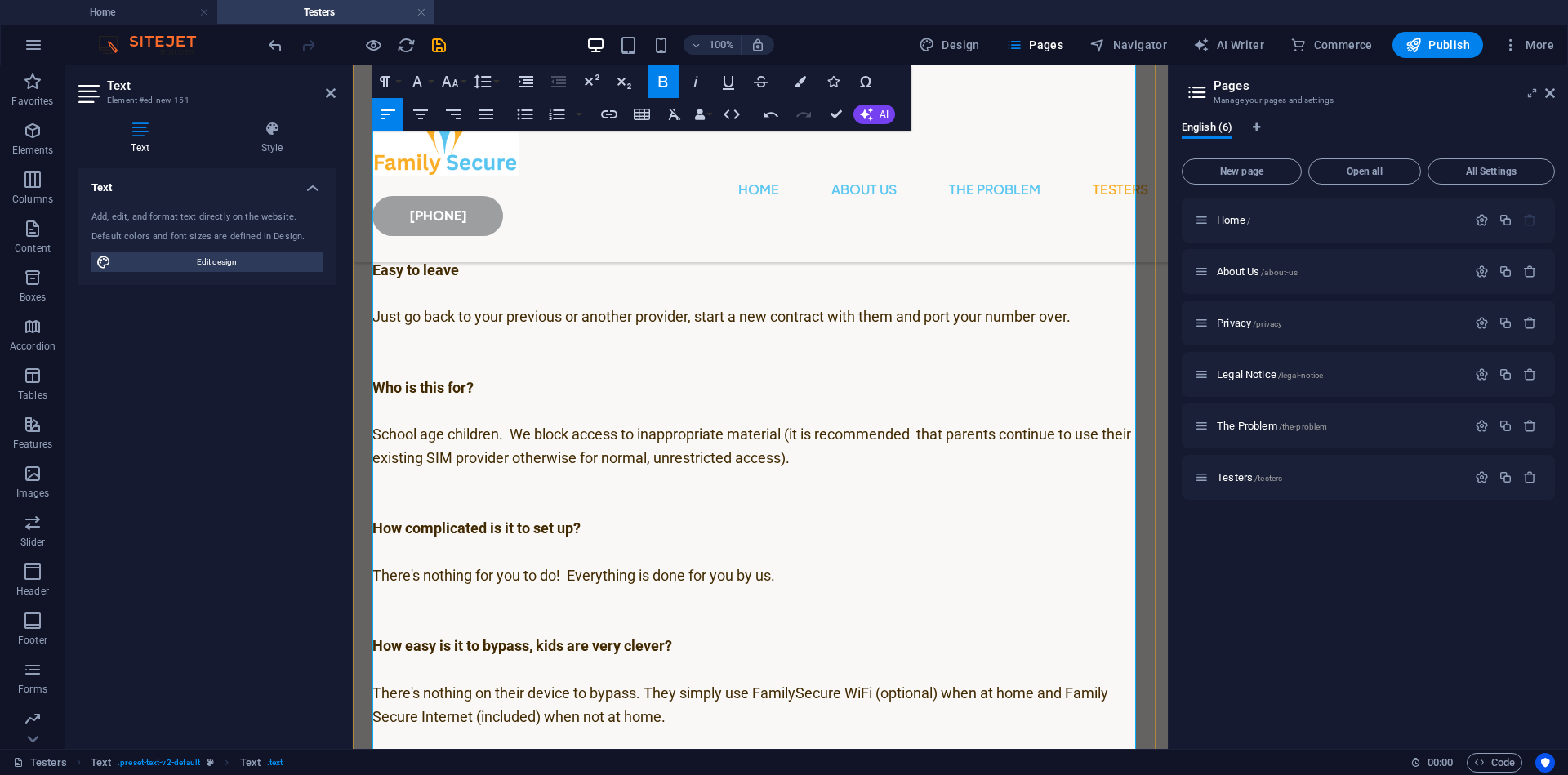 click on "How easy is it to bypass, kids are very clever?" at bounding box center (760, 646) 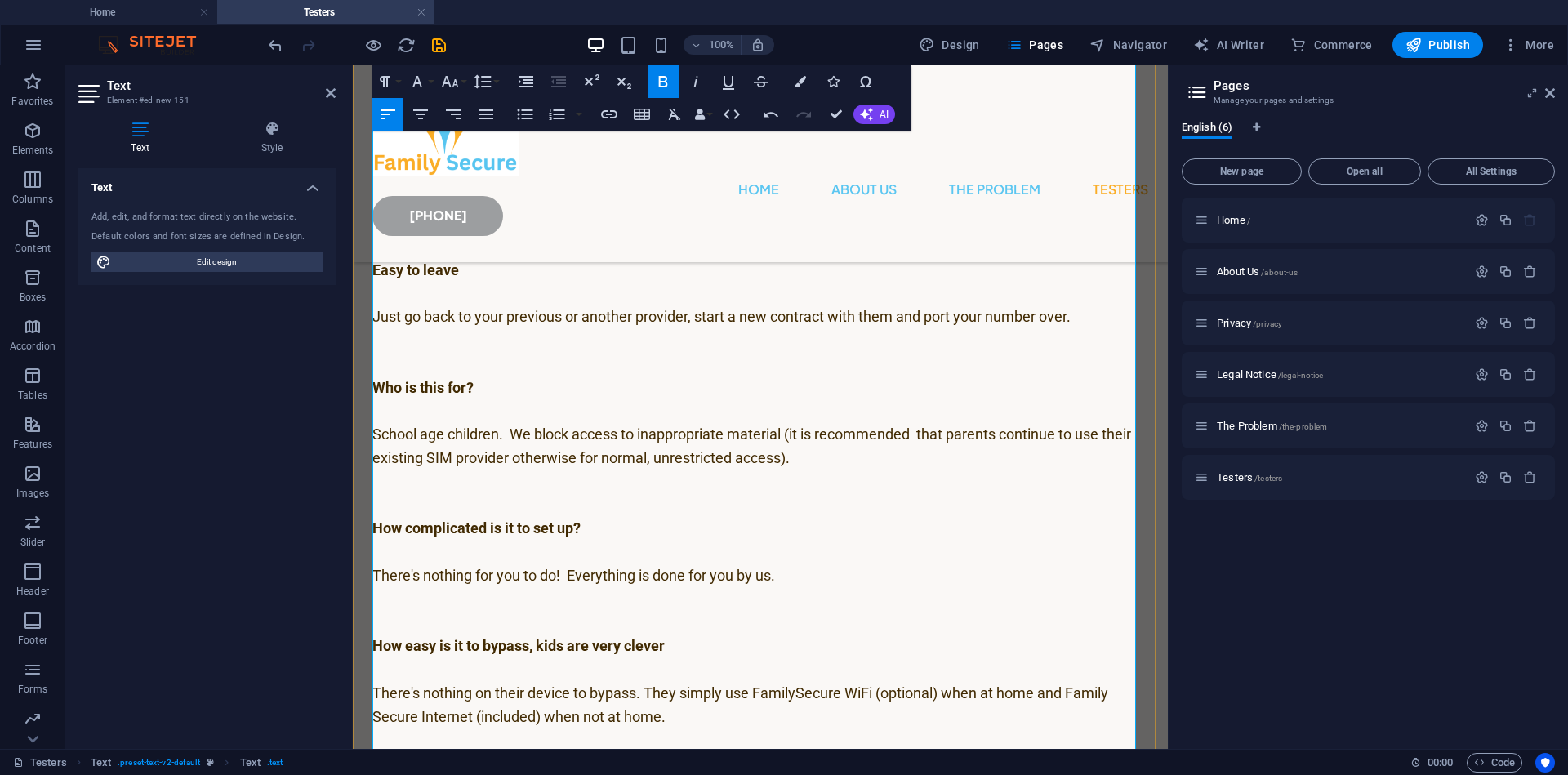 type 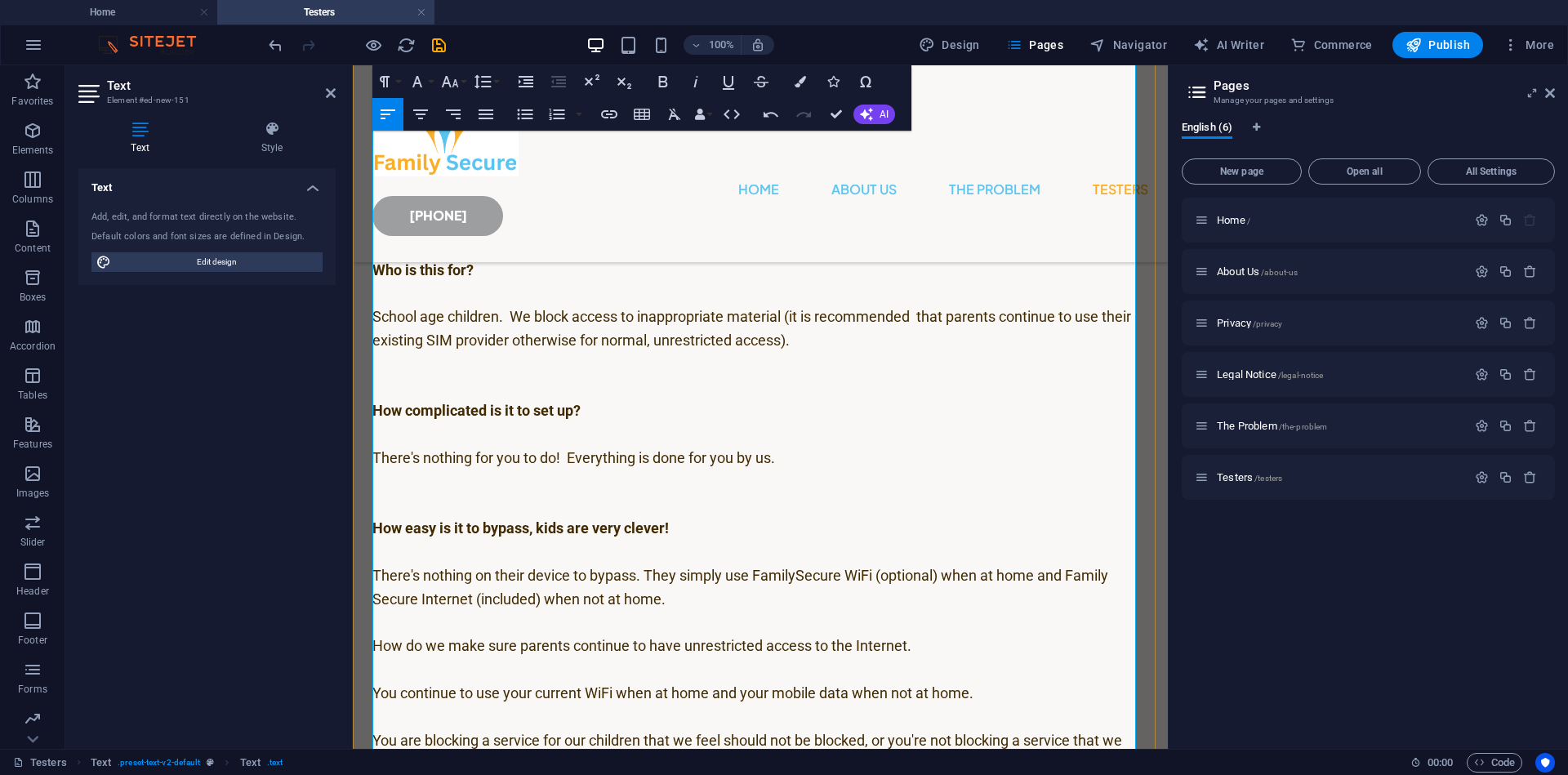 scroll, scrollTop: 875, scrollLeft: 0, axis: vertical 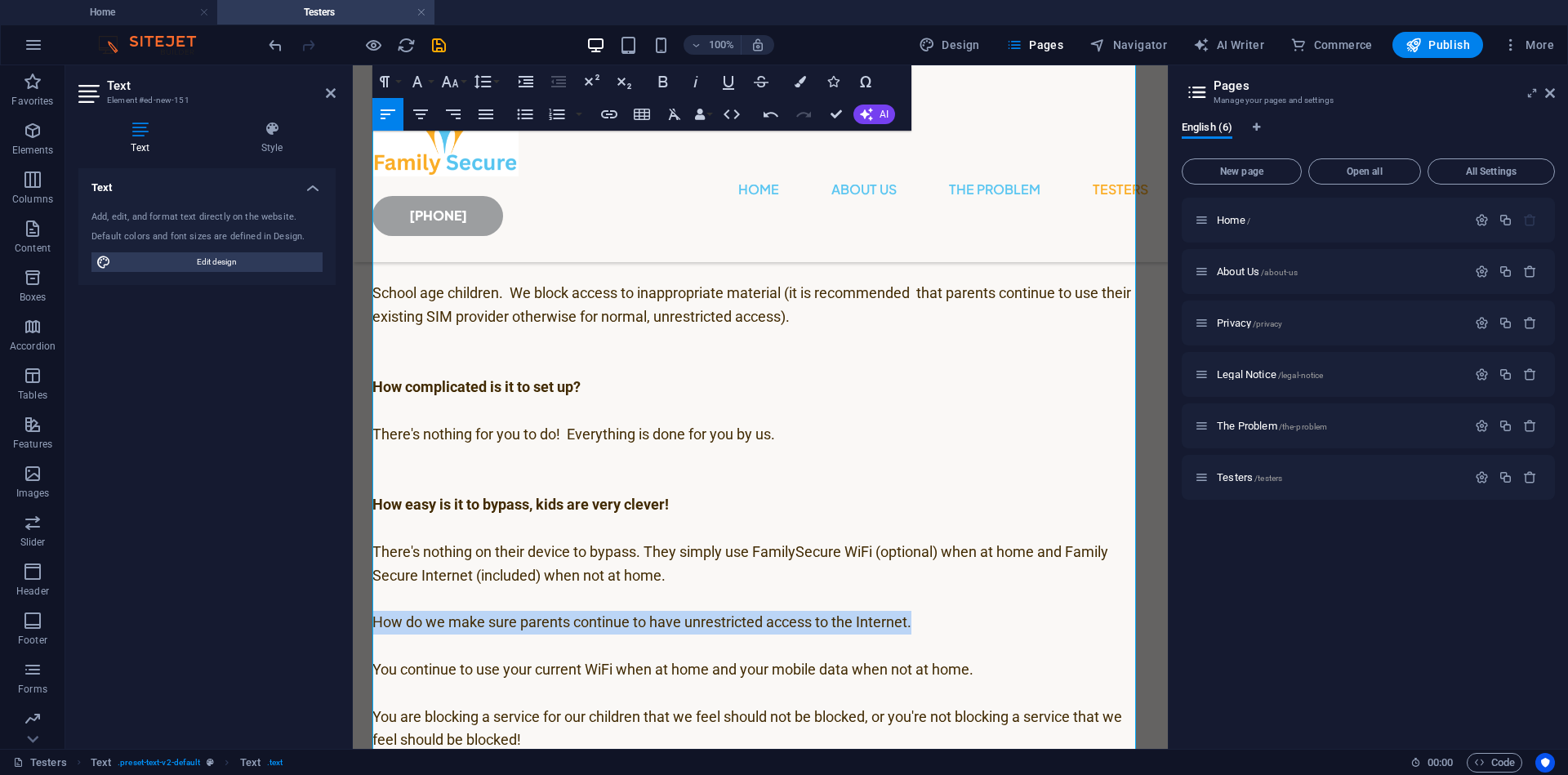 drag, startPoint x: 945, startPoint y: 625, endPoint x: 332, endPoint y: 625, distance: 613 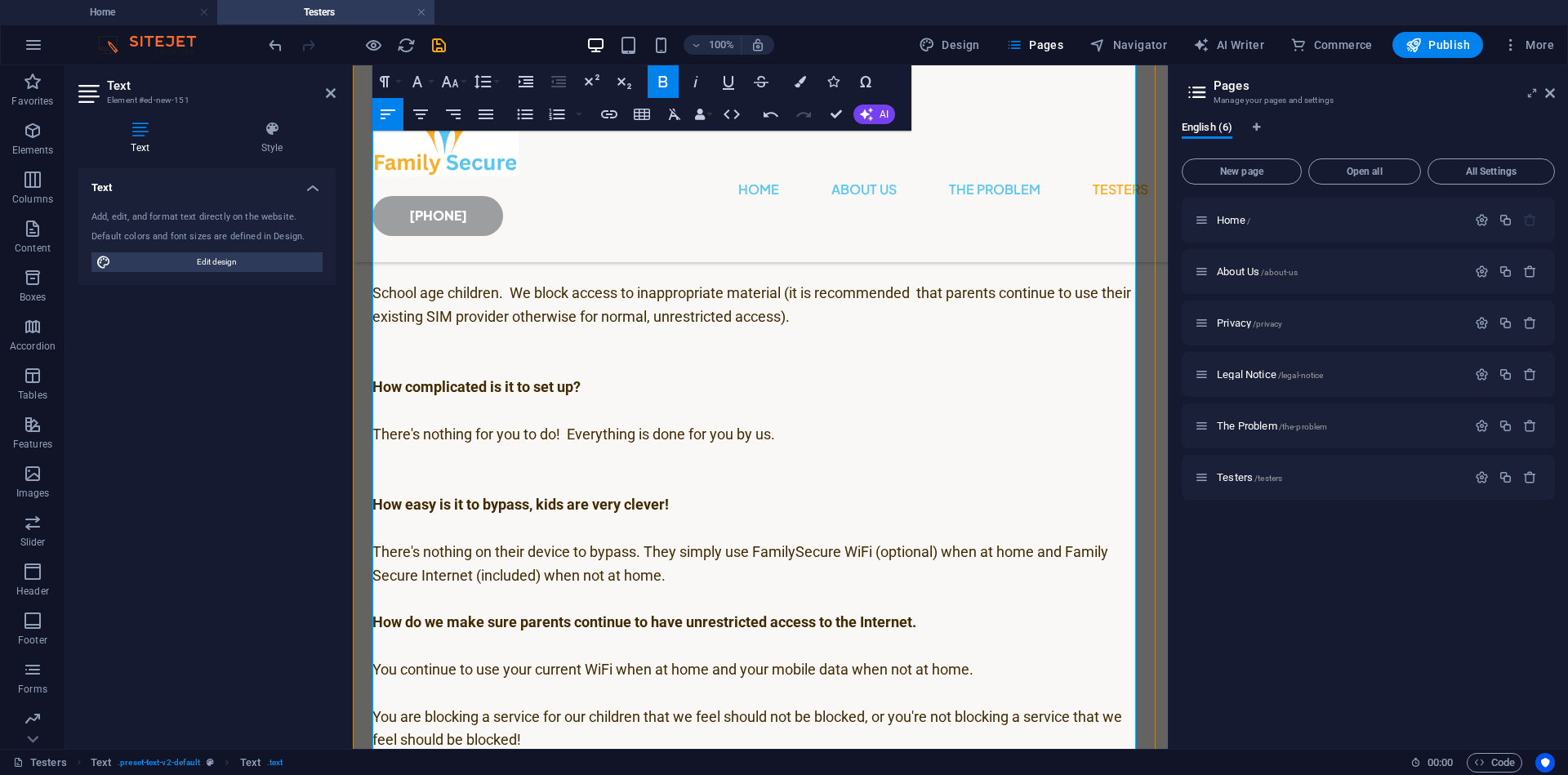 click at bounding box center [760, 599] 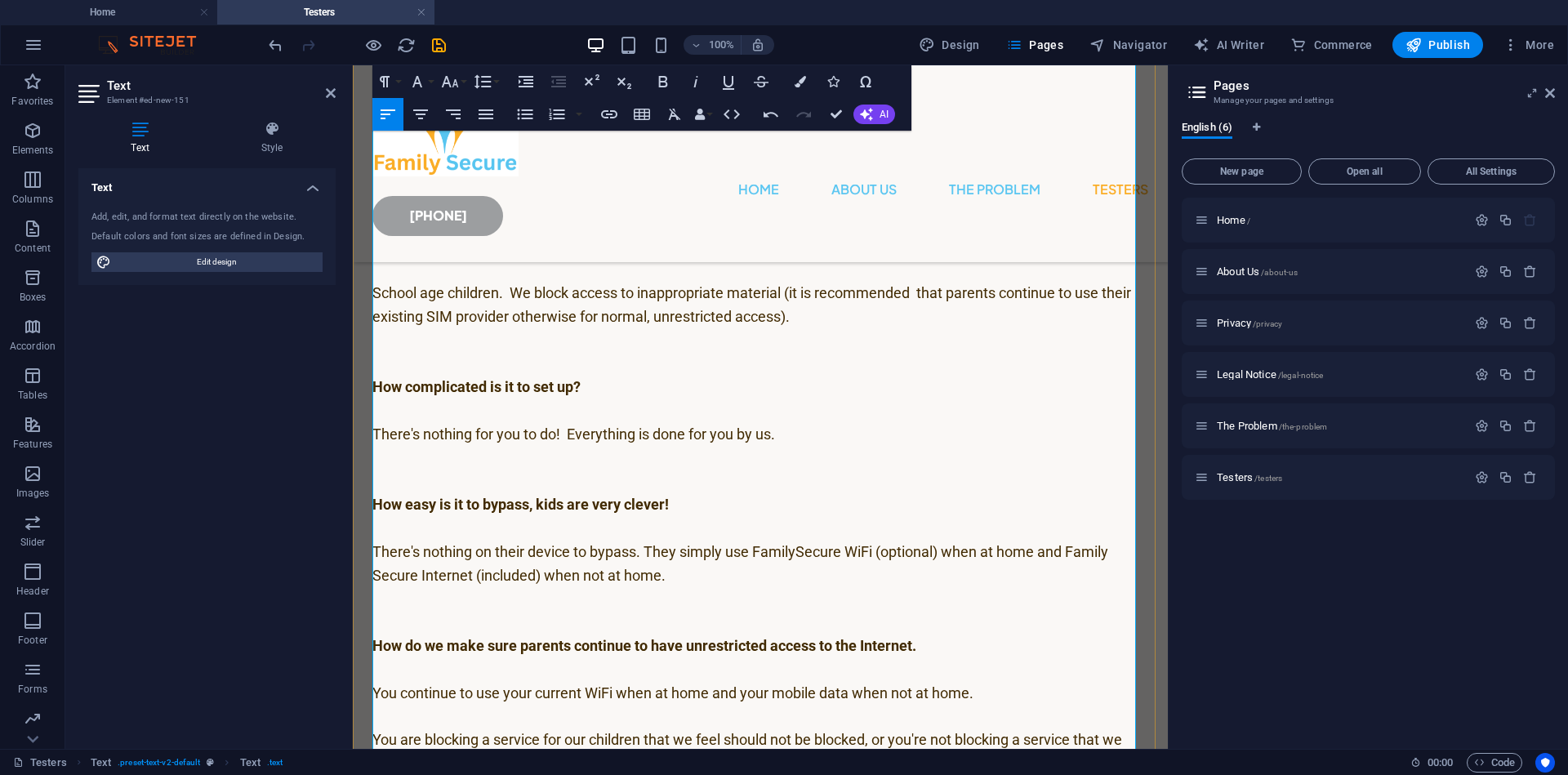 click at bounding box center (760, 717) 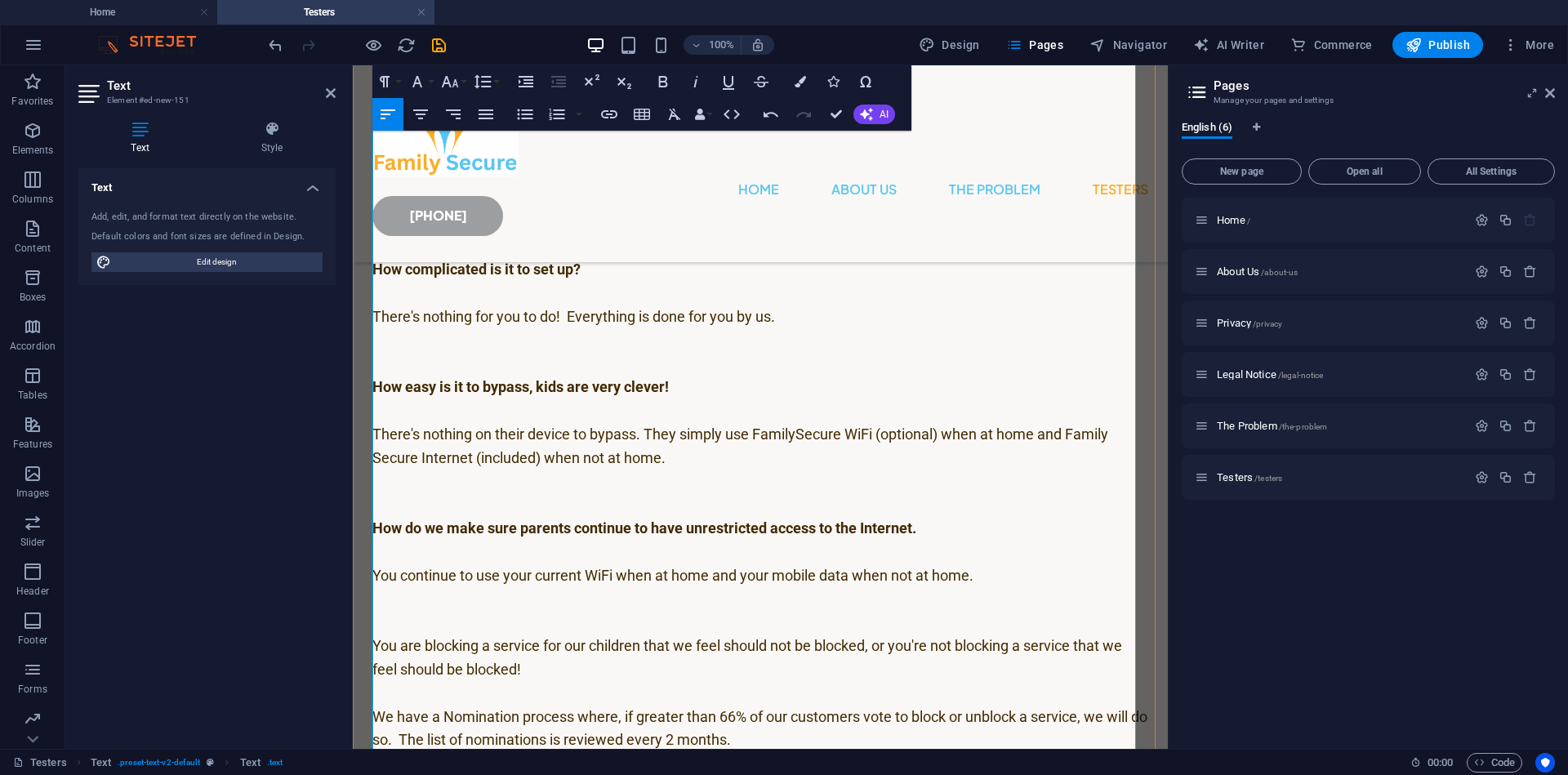 scroll, scrollTop: 1016, scrollLeft: 0, axis: vertical 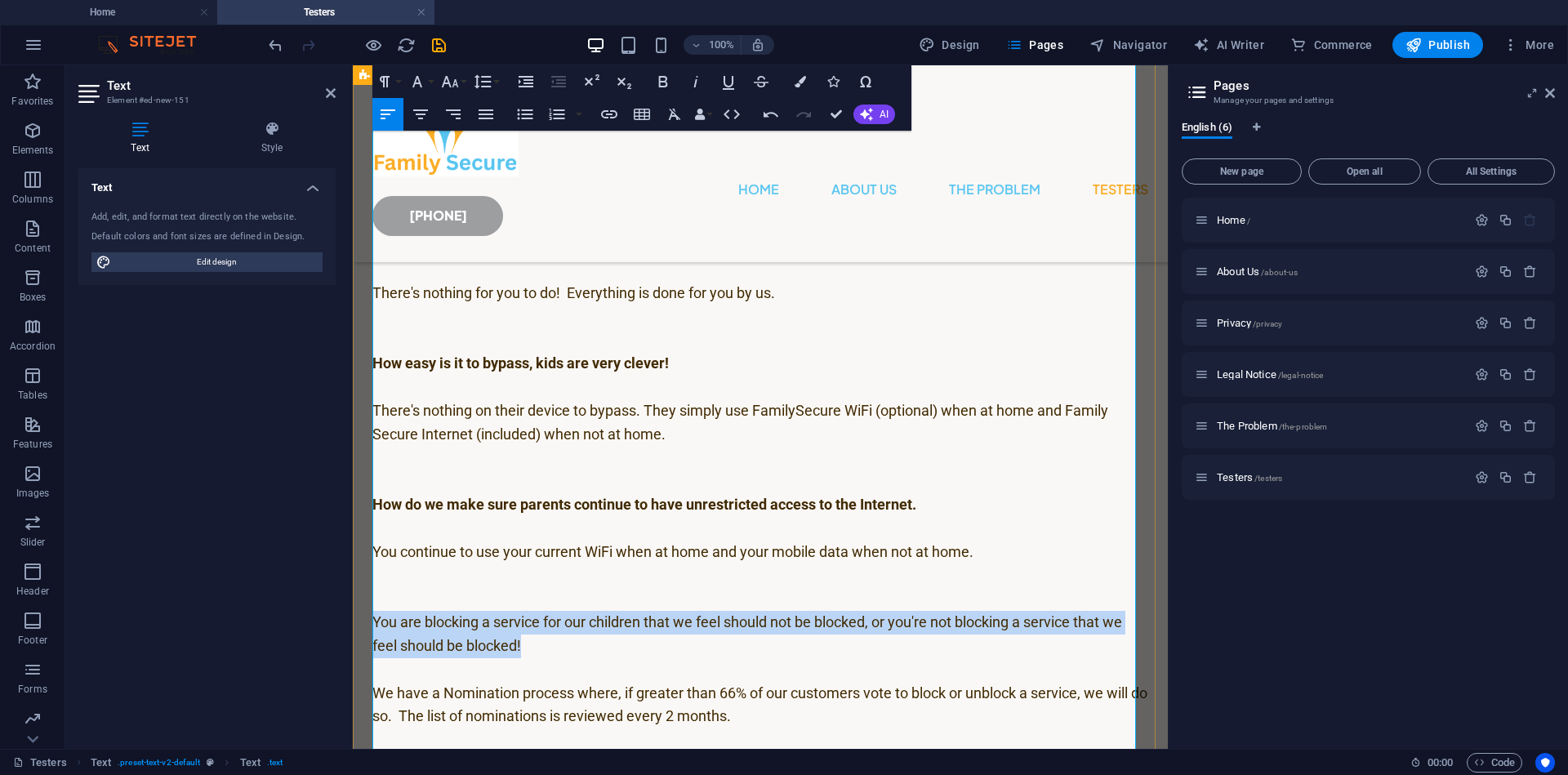 drag, startPoint x: 532, startPoint y: 642, endPoint x: 365, endPoint y: 625, distance: 167.863 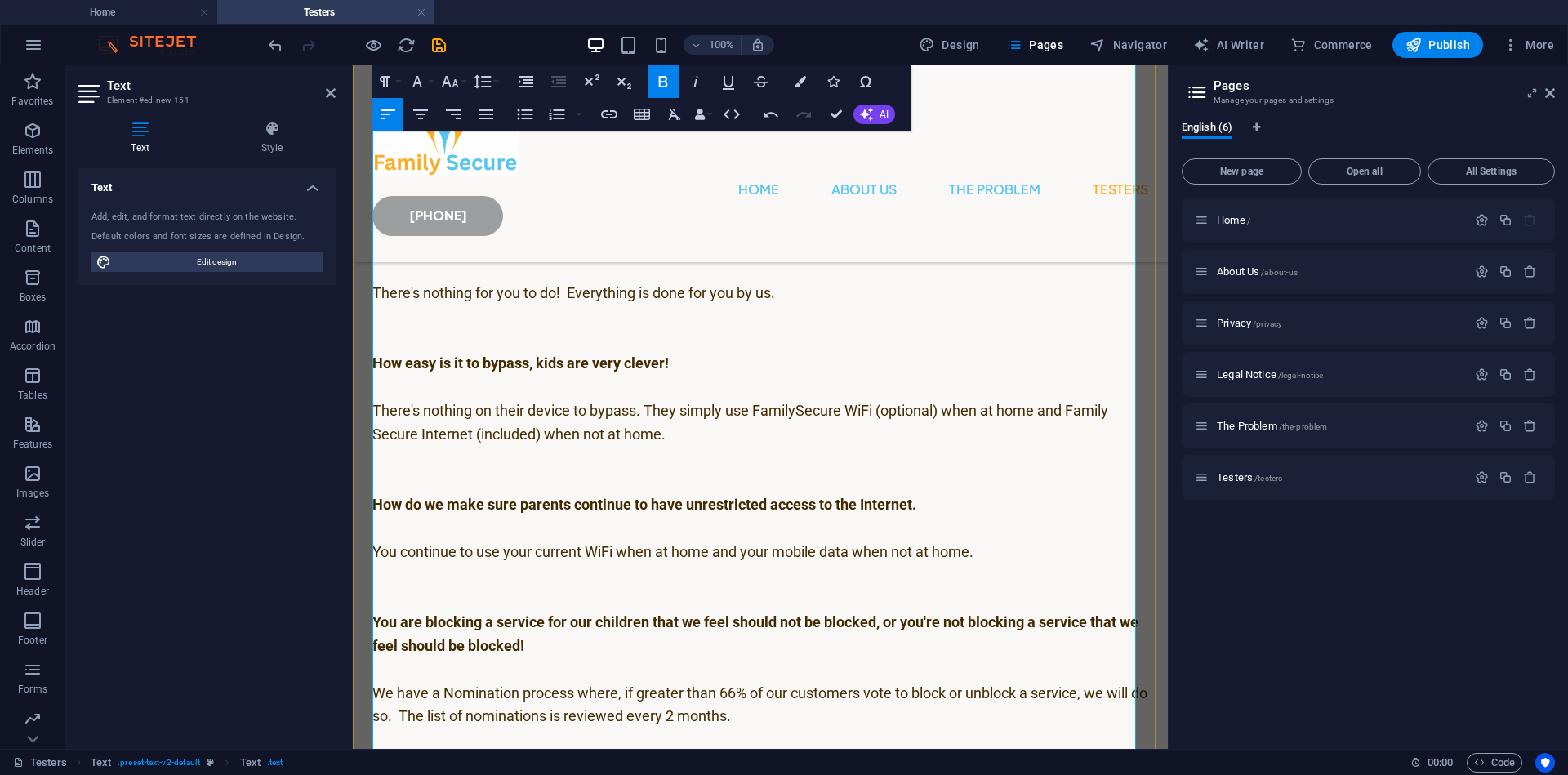 click at bounding box center [760, 670] 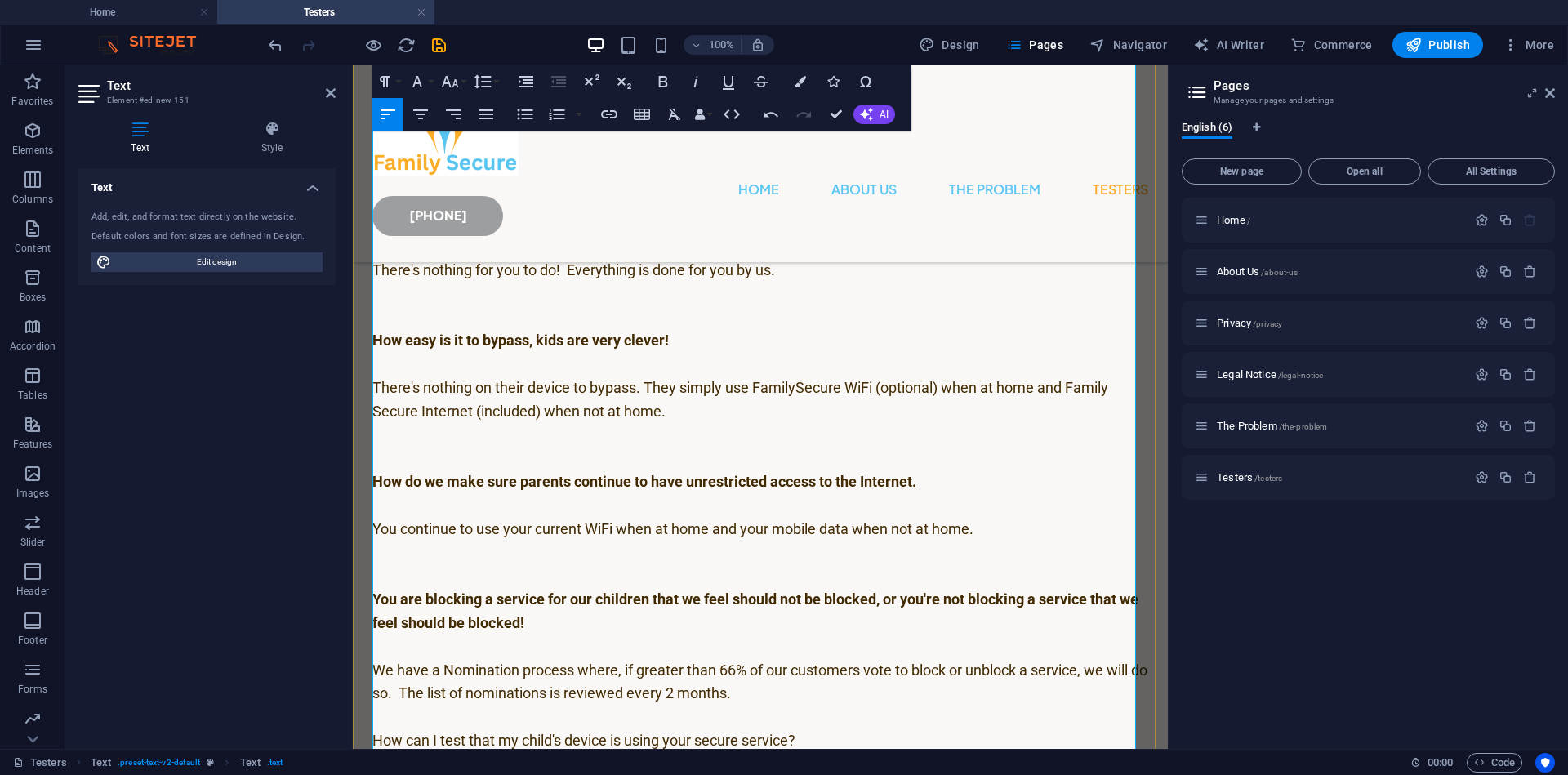 scroll, scrollTop: 1062, scrollLeft: 0, axis: vertical 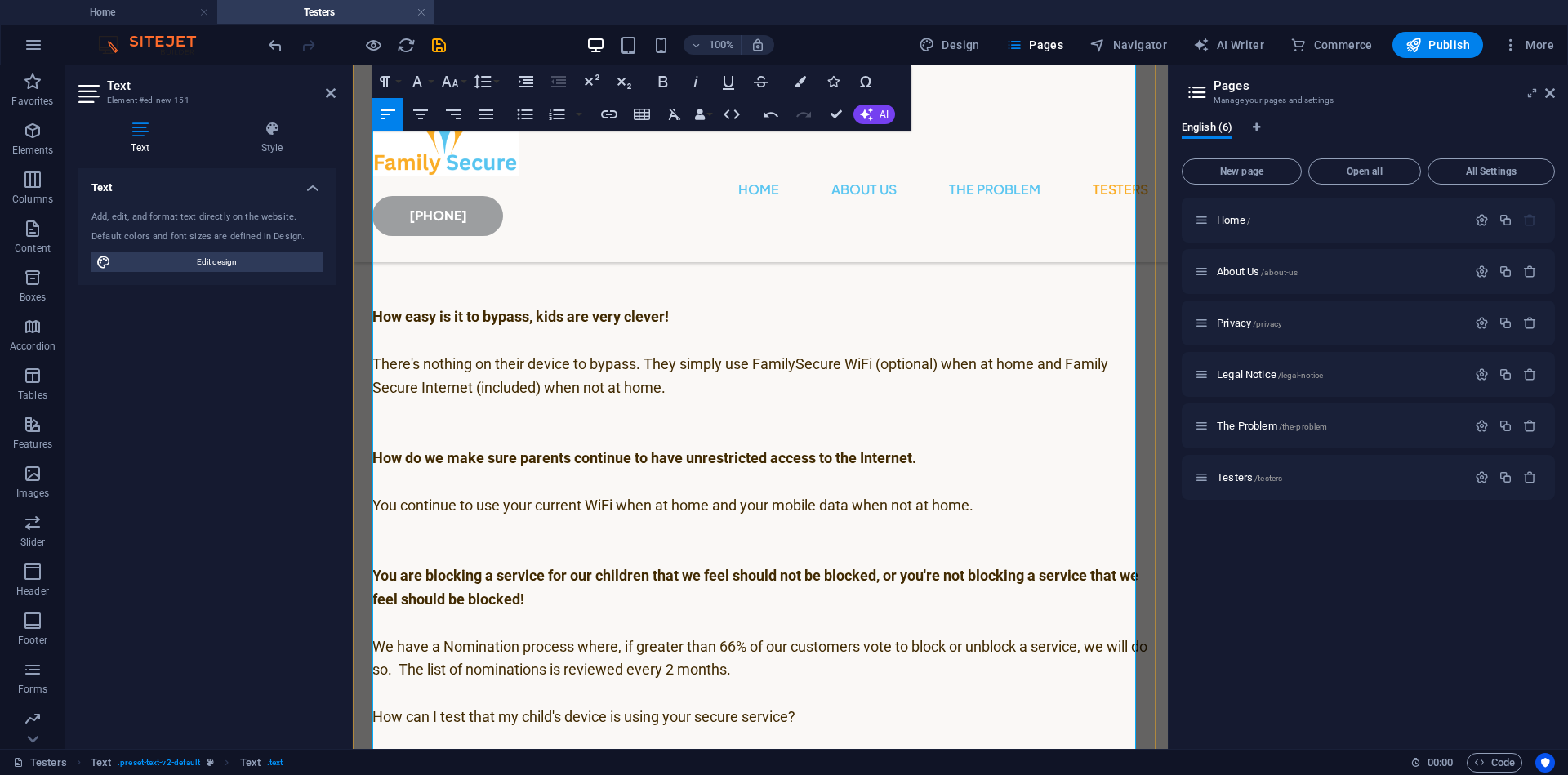 click on "We have a Nomination process where, if greater than 66% of our customers vote to block or unblock a service, we will do so.  The list of nominations is reviewed every 2 months." at bounding box center [760, 659] 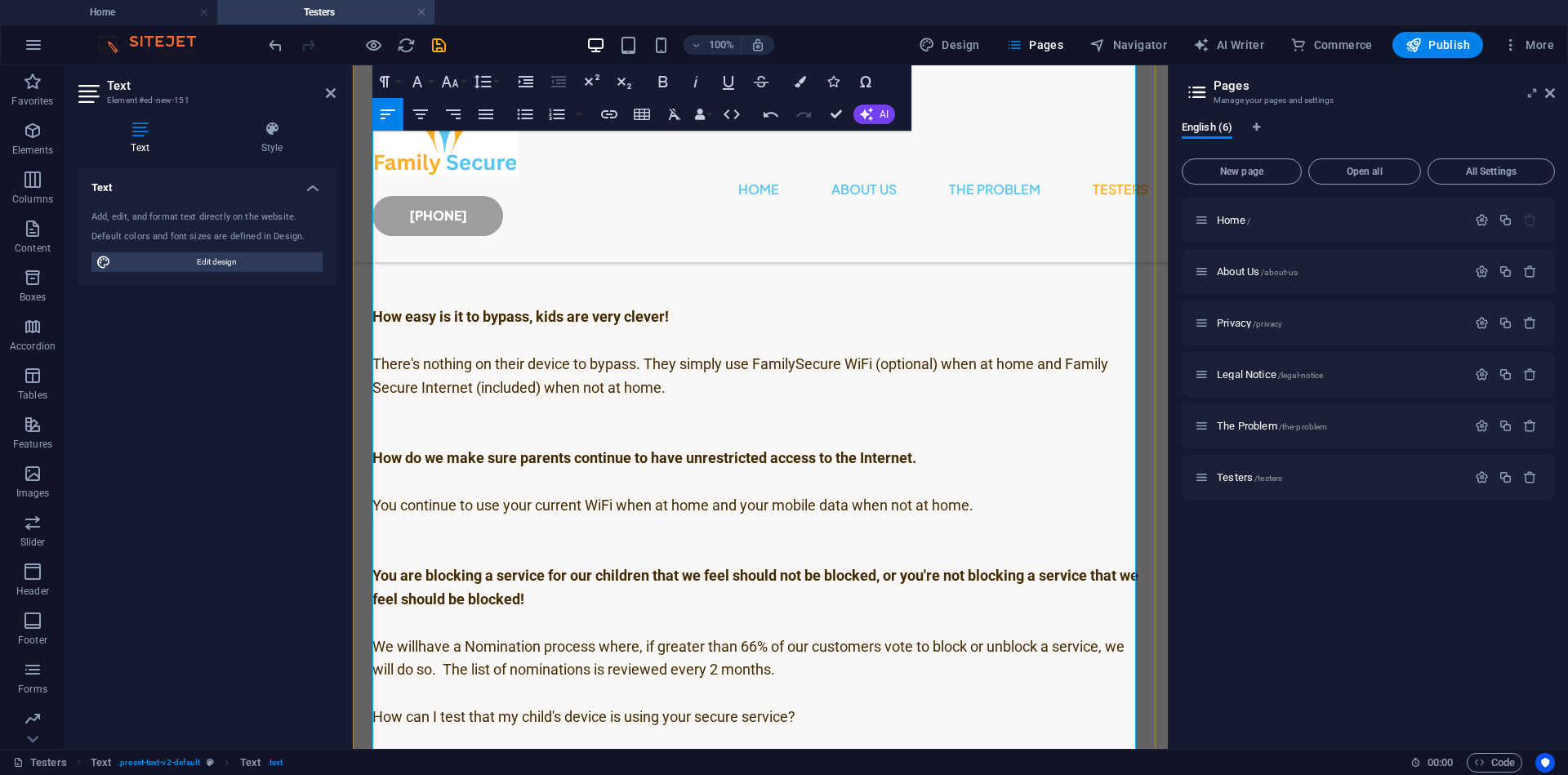 click at bounding box center (760, 693) 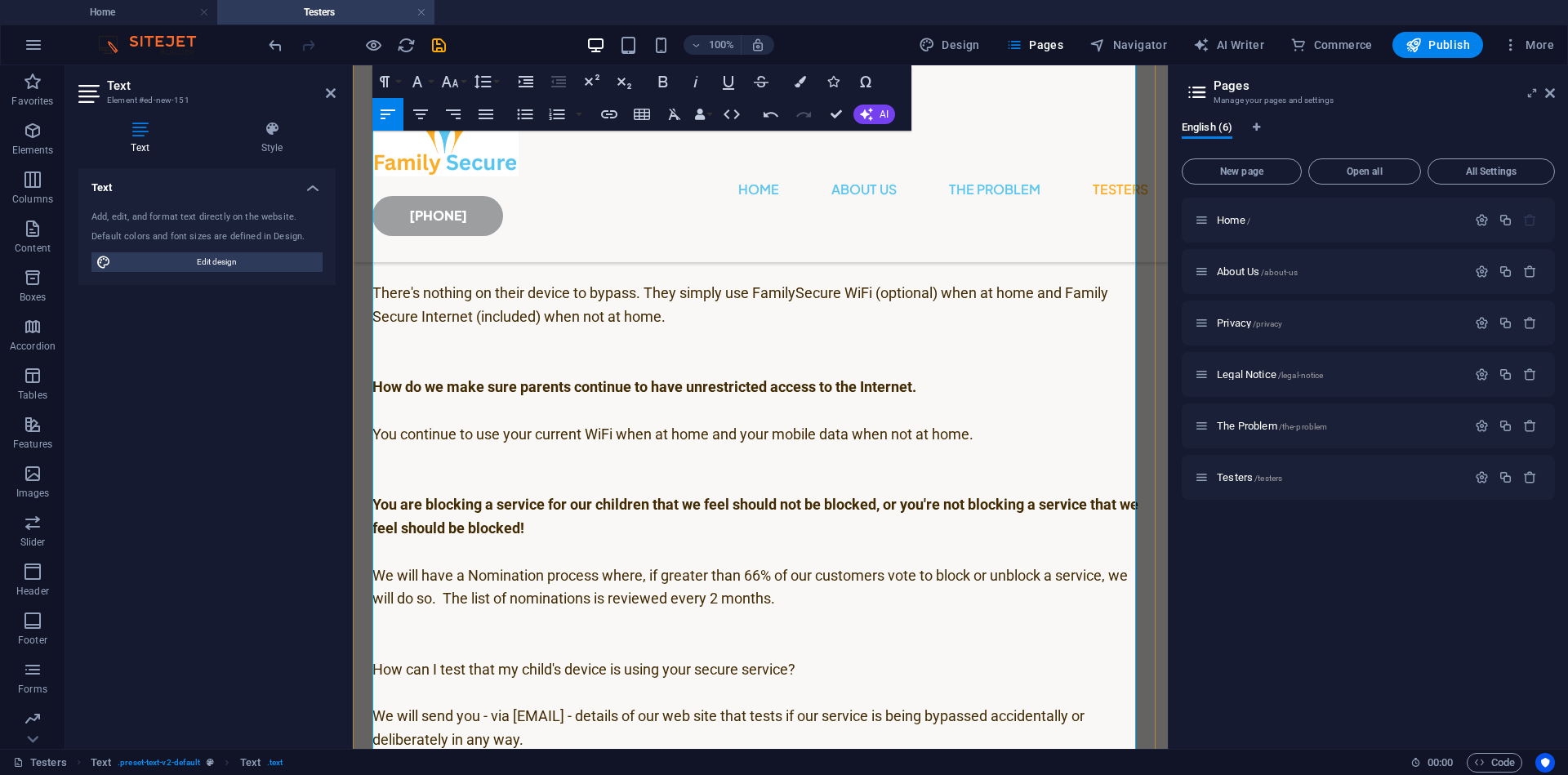 scroll, scrollTop: 1156, scrollLeft: 0, axis: vertical 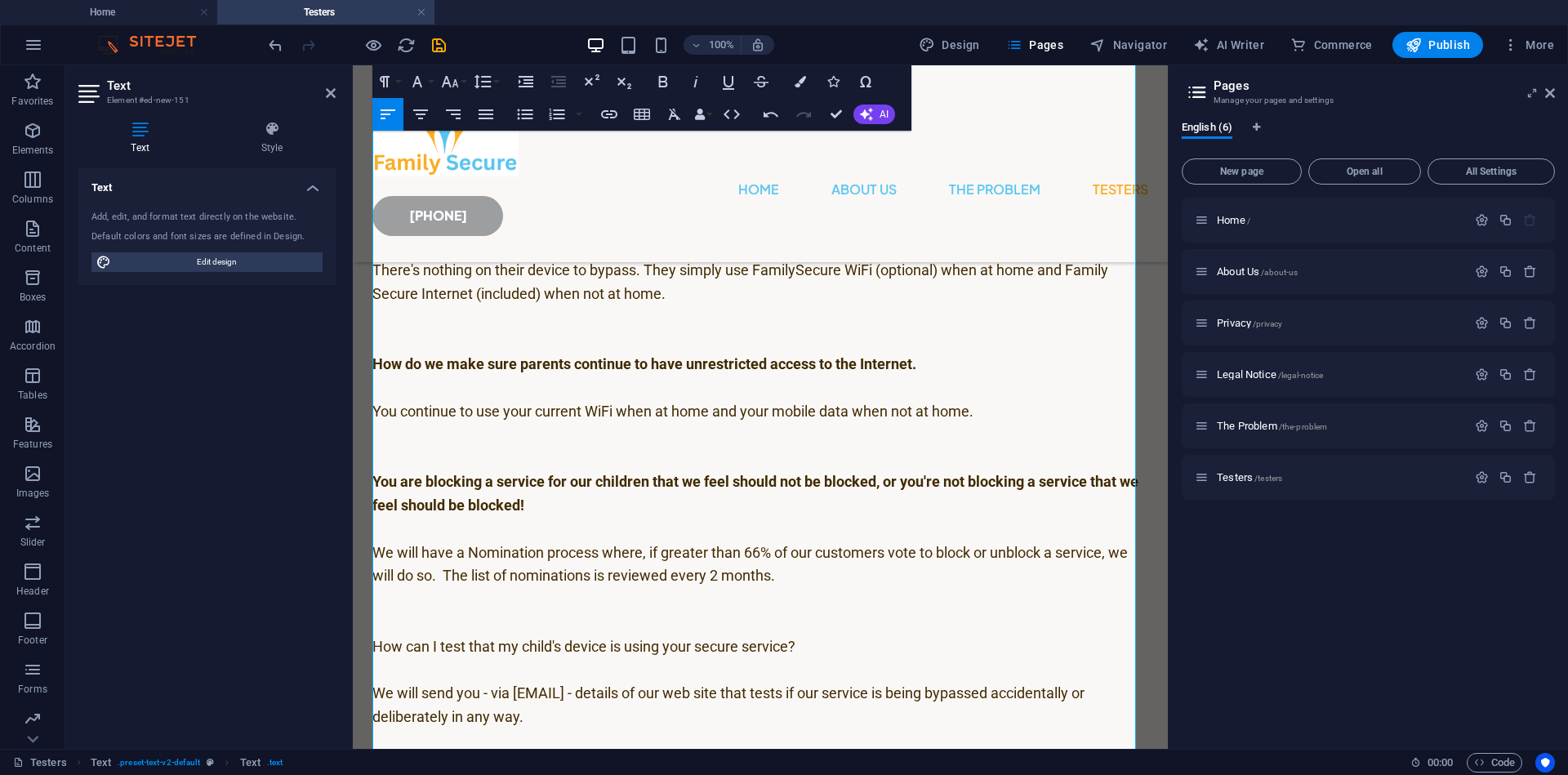drag, startPoint x: 823, startPoint y: 644, endPoint x: 303, endPoint y: 650, distance: 520.03461 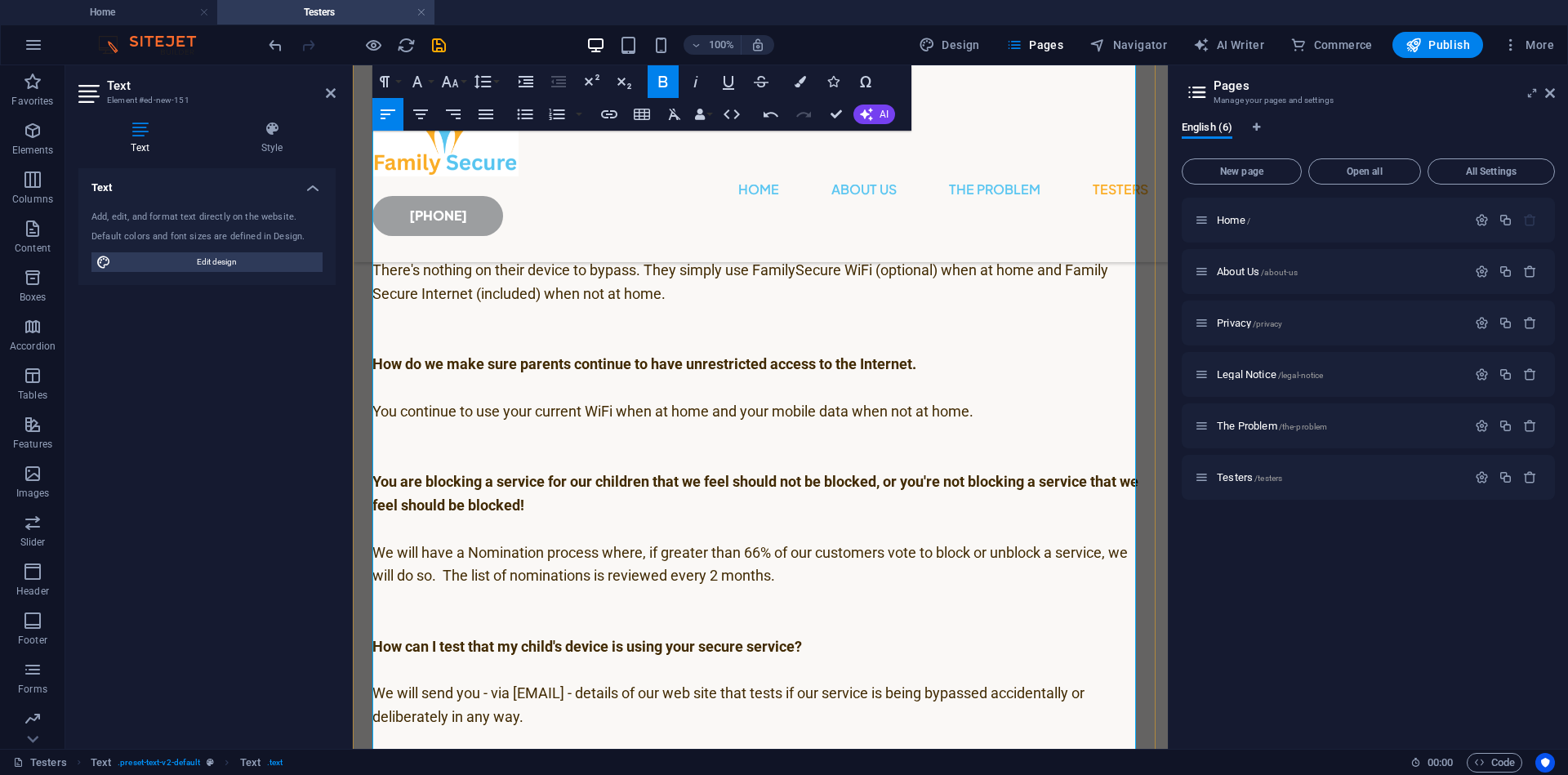 click on "We will send you - via [EMAIL] - details of our web site that tests if our service is being bypassed accidentally or deliberately in any way." at bounding box center (760, 706) 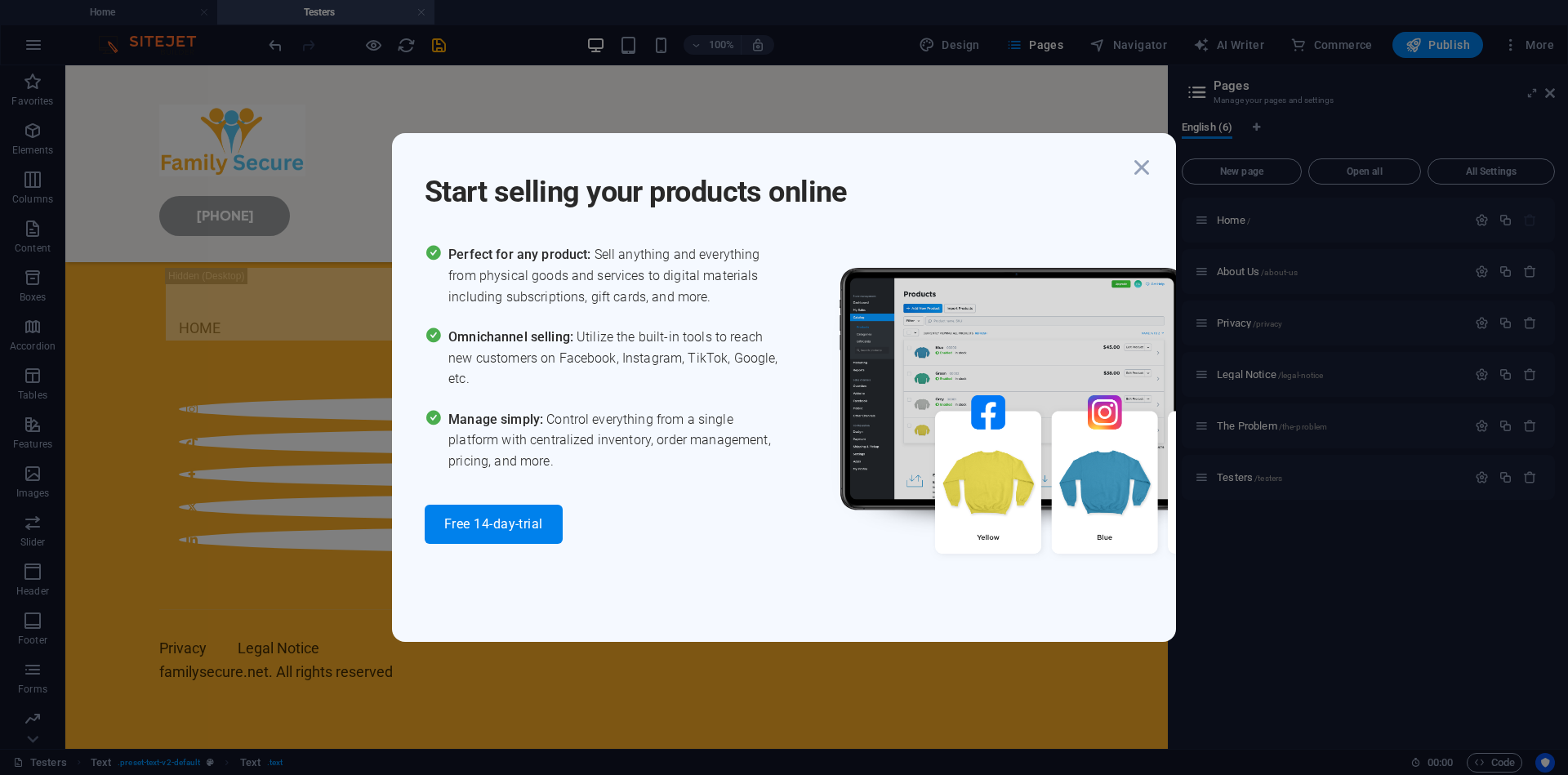 scroll, scrollTop: 309, scrollLeft: 0, axis: vertical 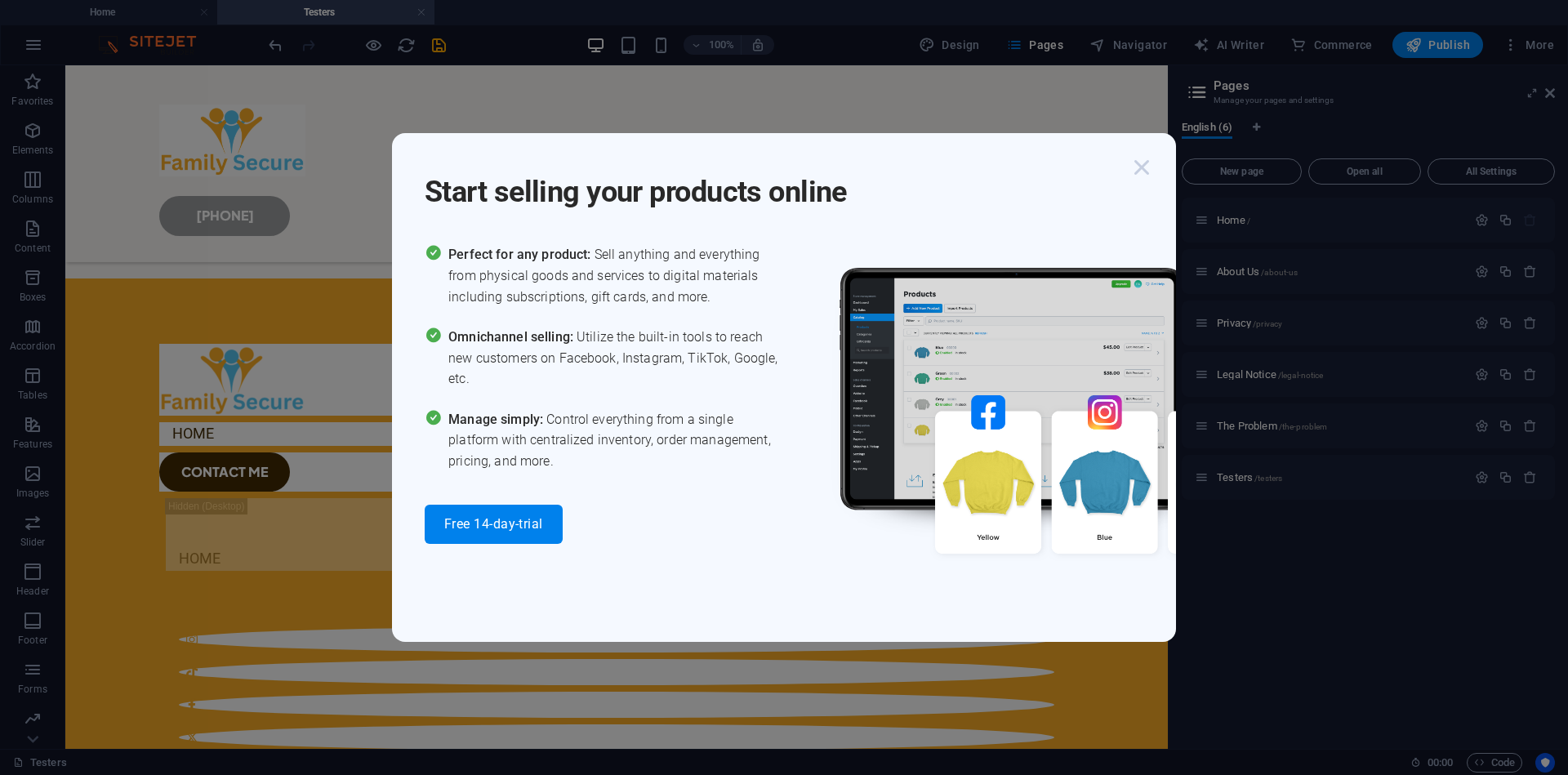 click at bounding box center [1142, 167] 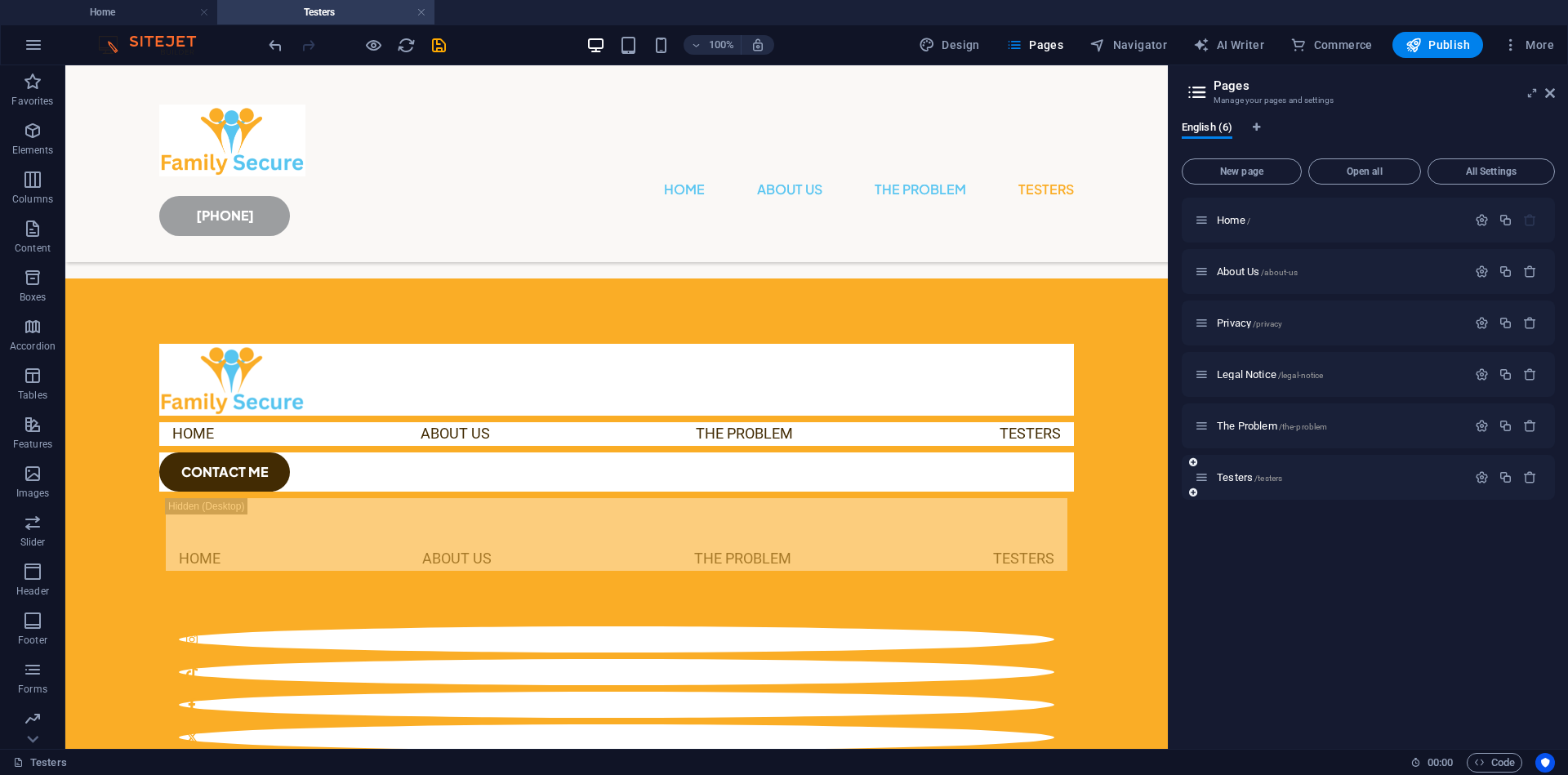 click on "Testers /testers" at bounding box center (1330, 477) 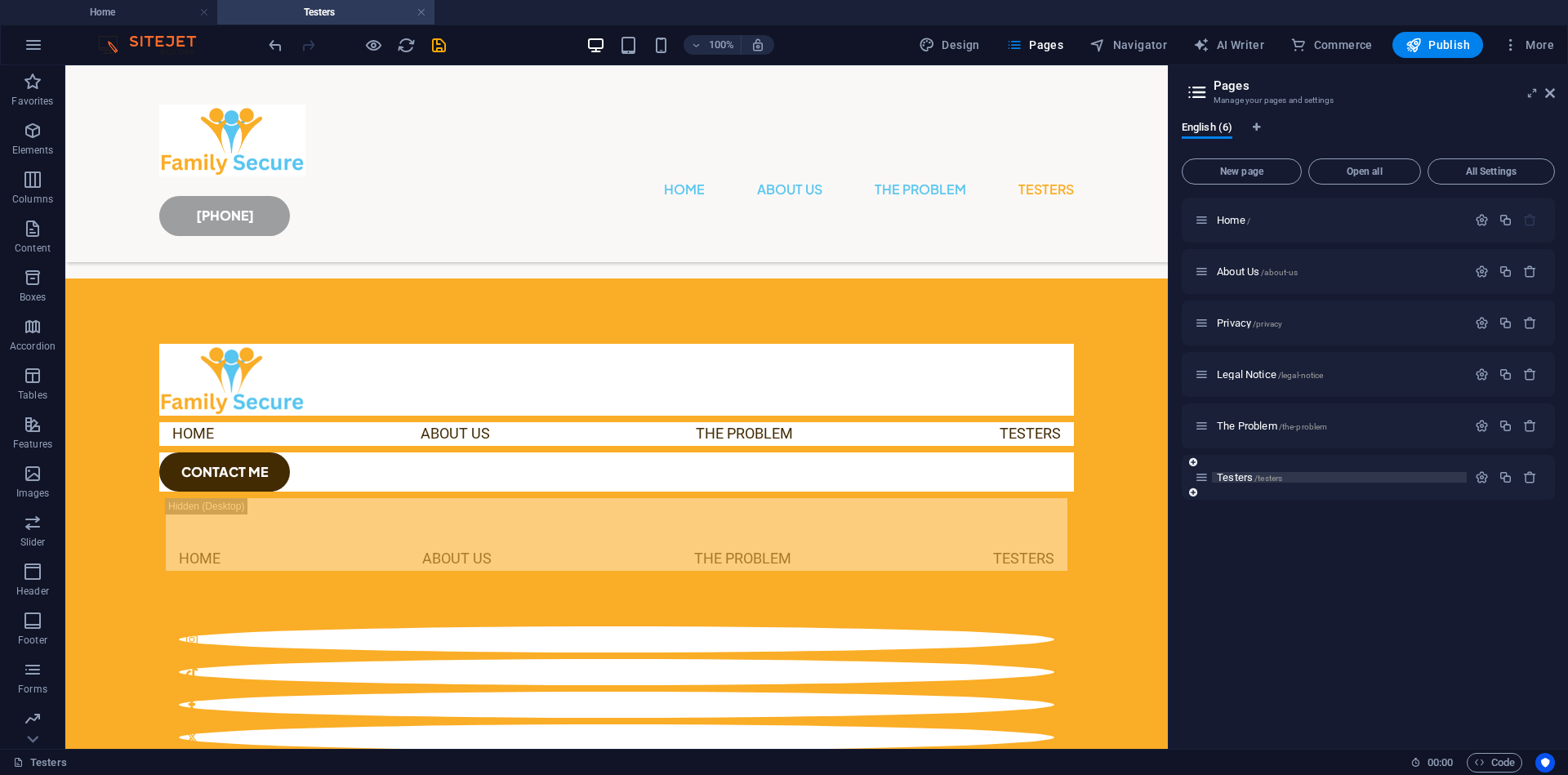 click on "Testers /testers" at bounding box center (1250, 477) 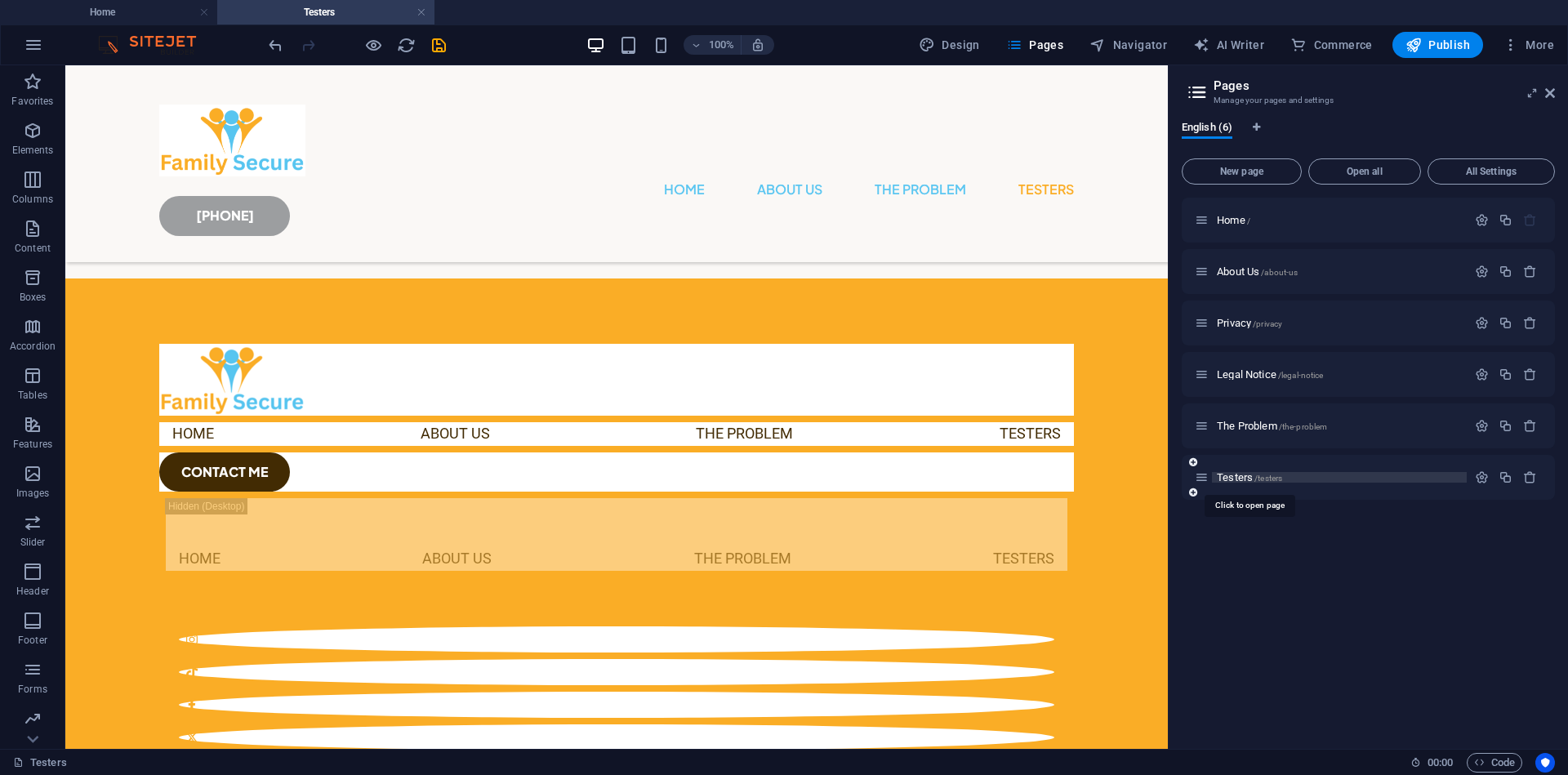 click on "Testers /testers" at bounding box center [1250, 477] 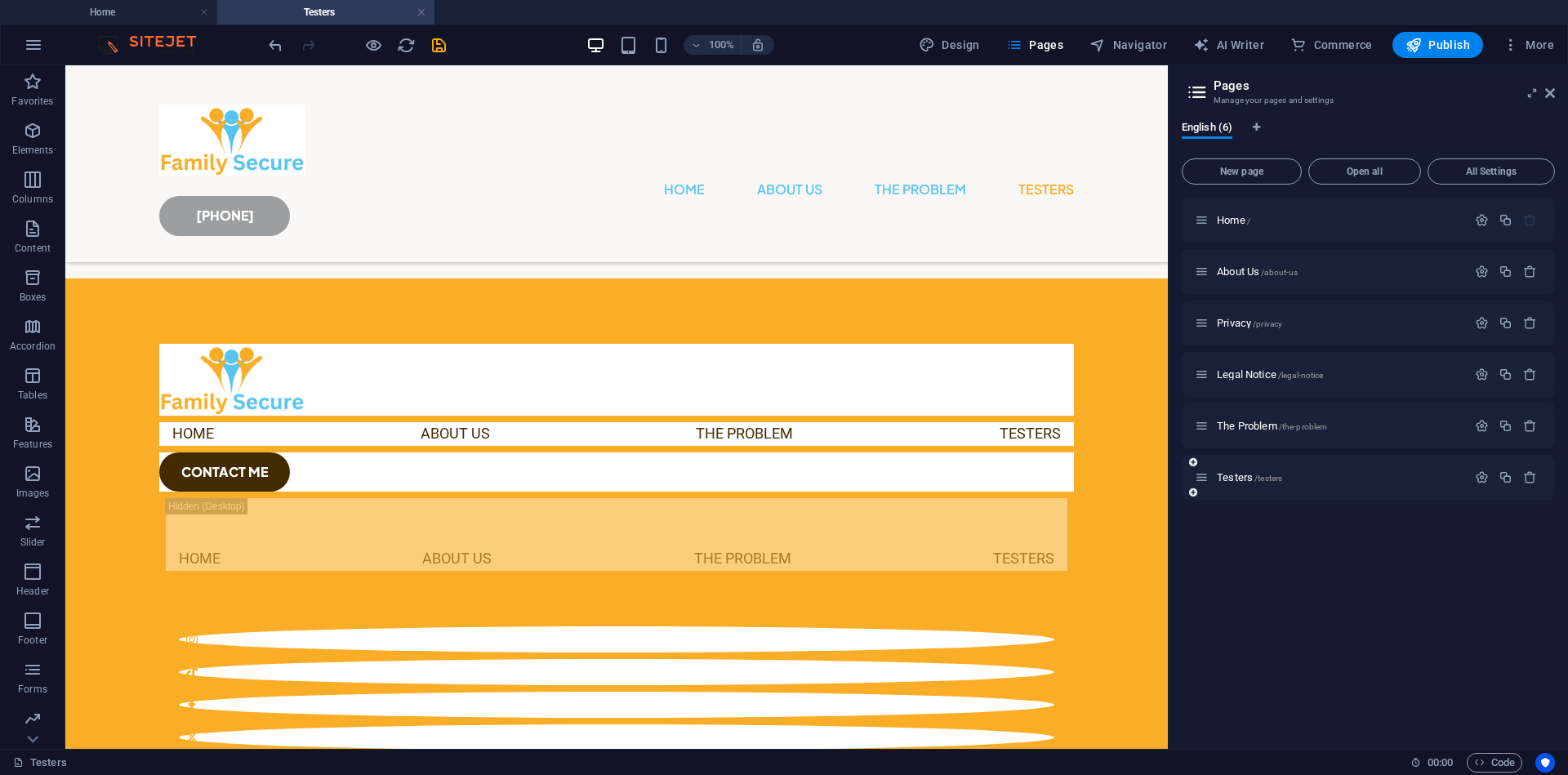 click on "Testers /testers" at bounding box center [1330, 477] 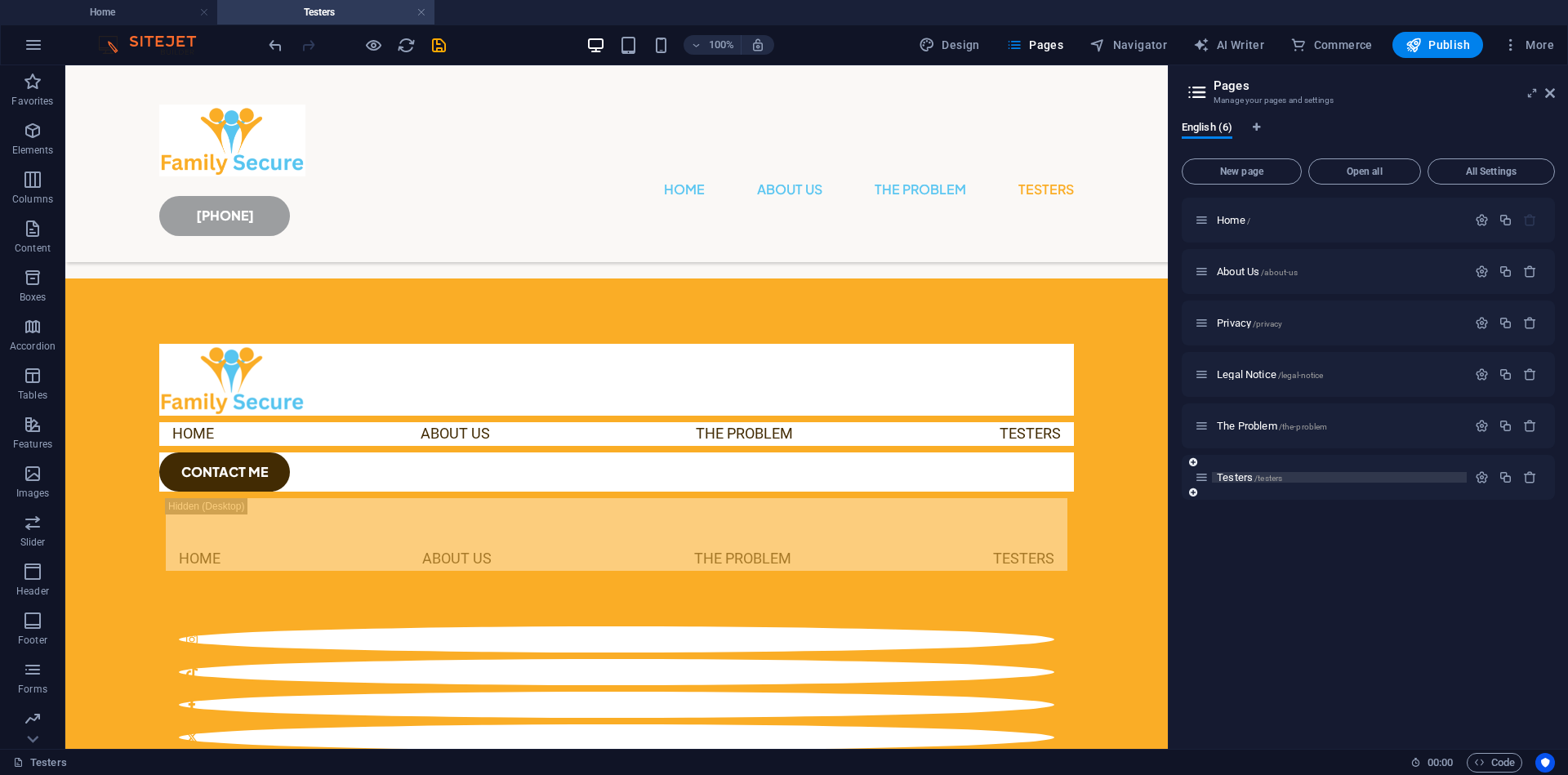 click on "Testers /testers" at bounding box center [1250, 477] 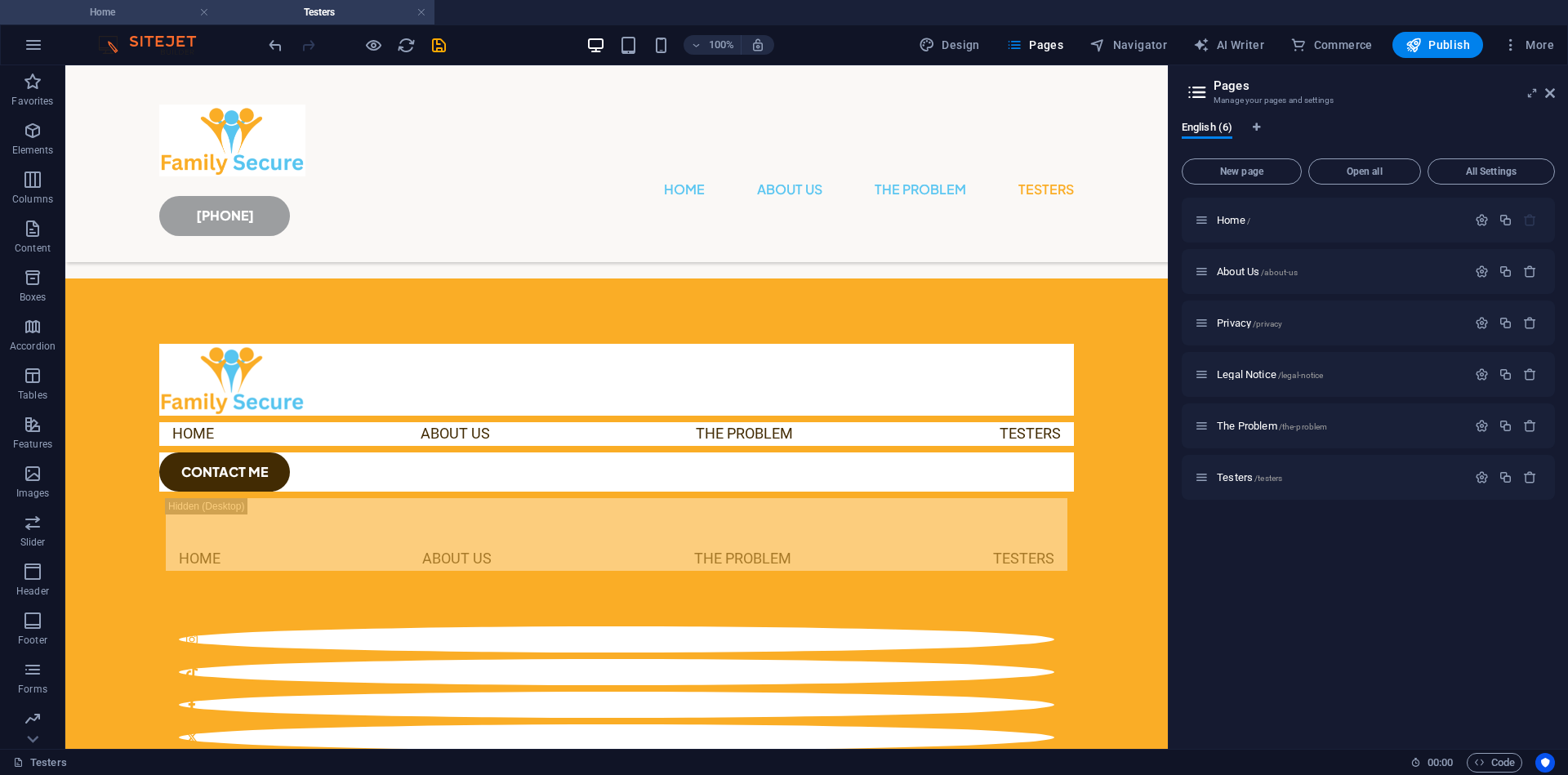 click on "Home" at bounding box center [109, 12] 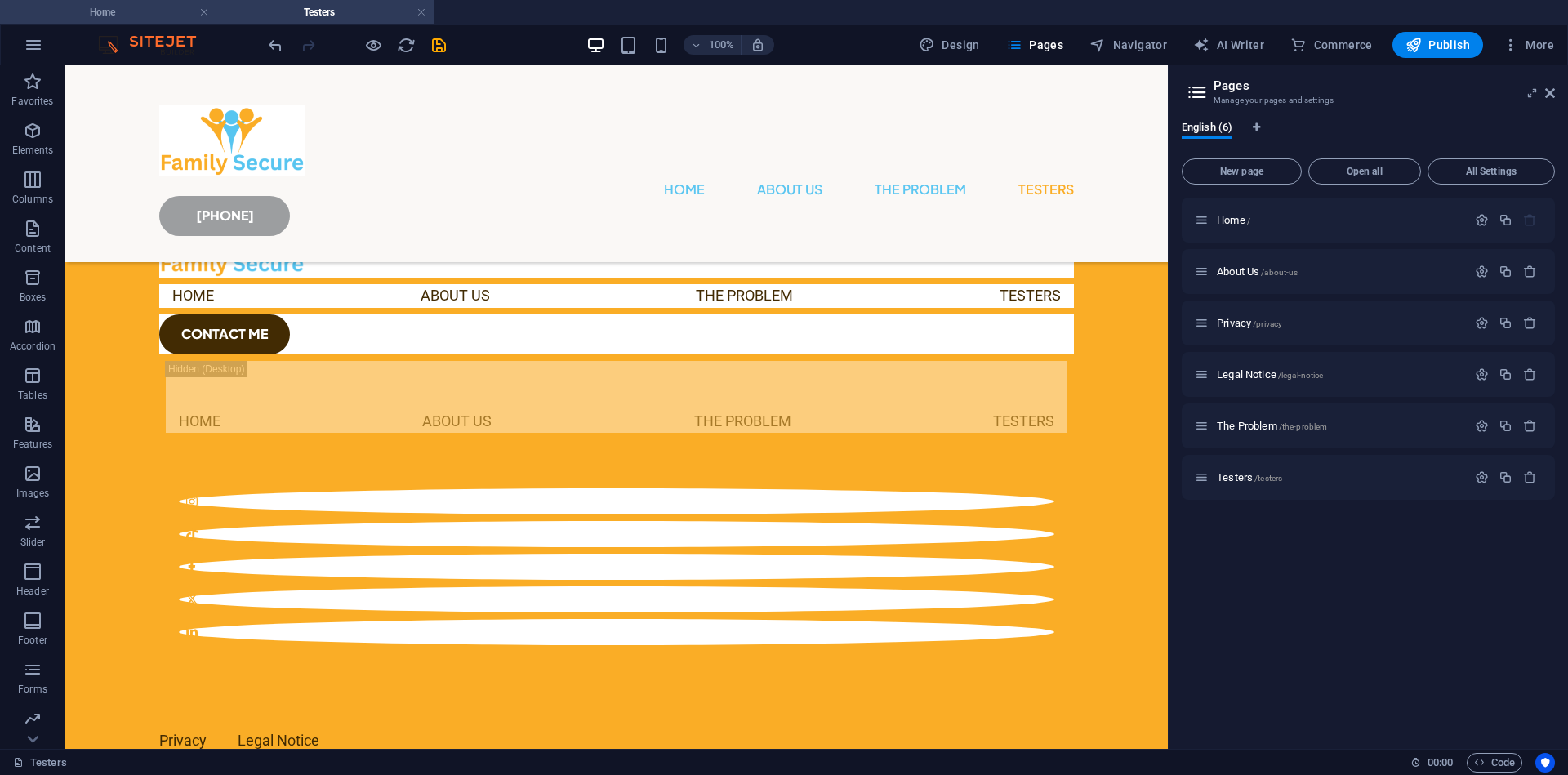 scroll, scrollTop: 0, scrollLeft: 0, axis: both 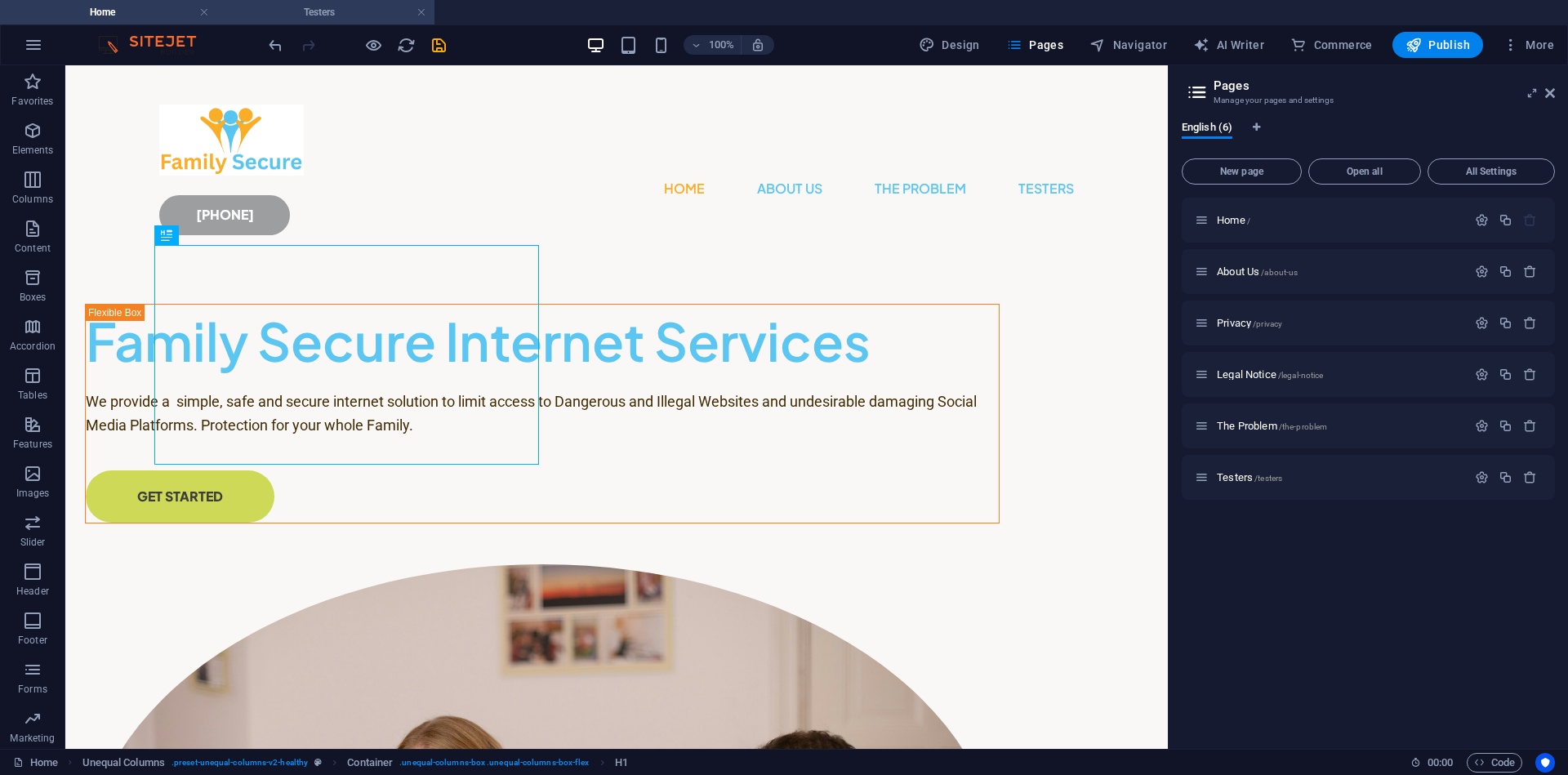 click on "Testers" at bounding box center (326, 12) 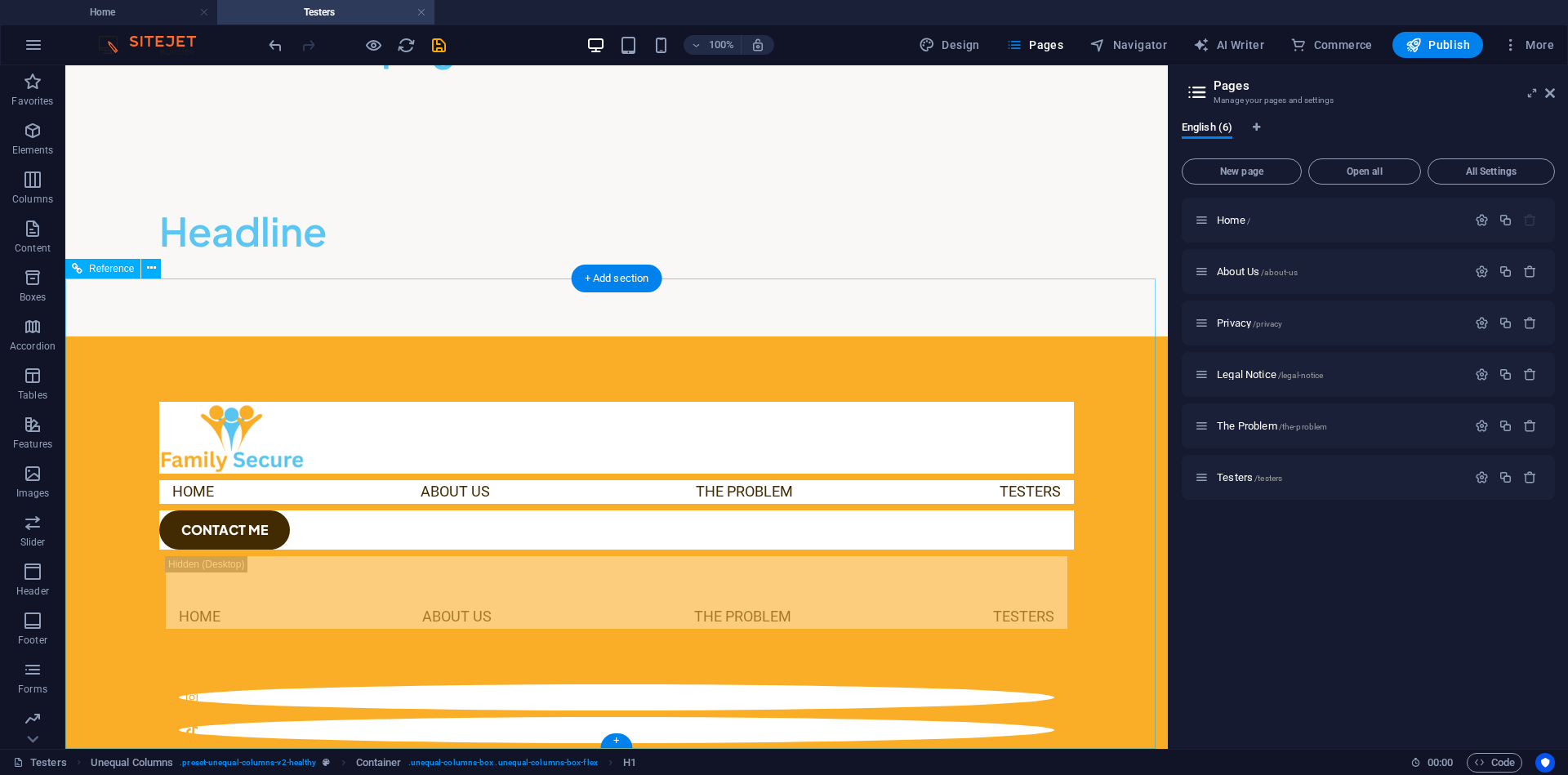 scroll, scrollTop: 0, scrollLeft: 0, axis: both 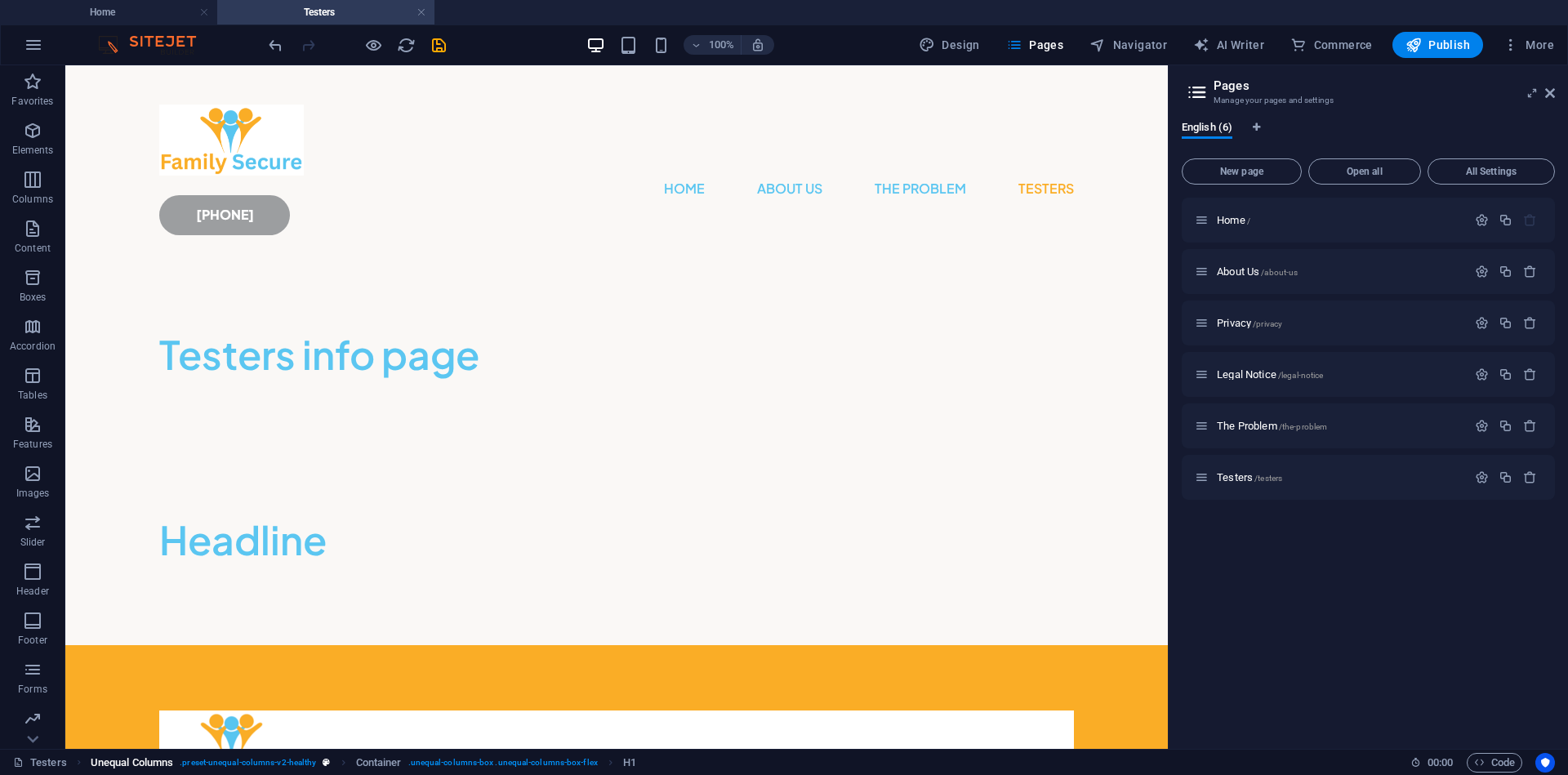 click on ". preset-unequal-columns-v2-healthy" at bounding box center [247, 763] 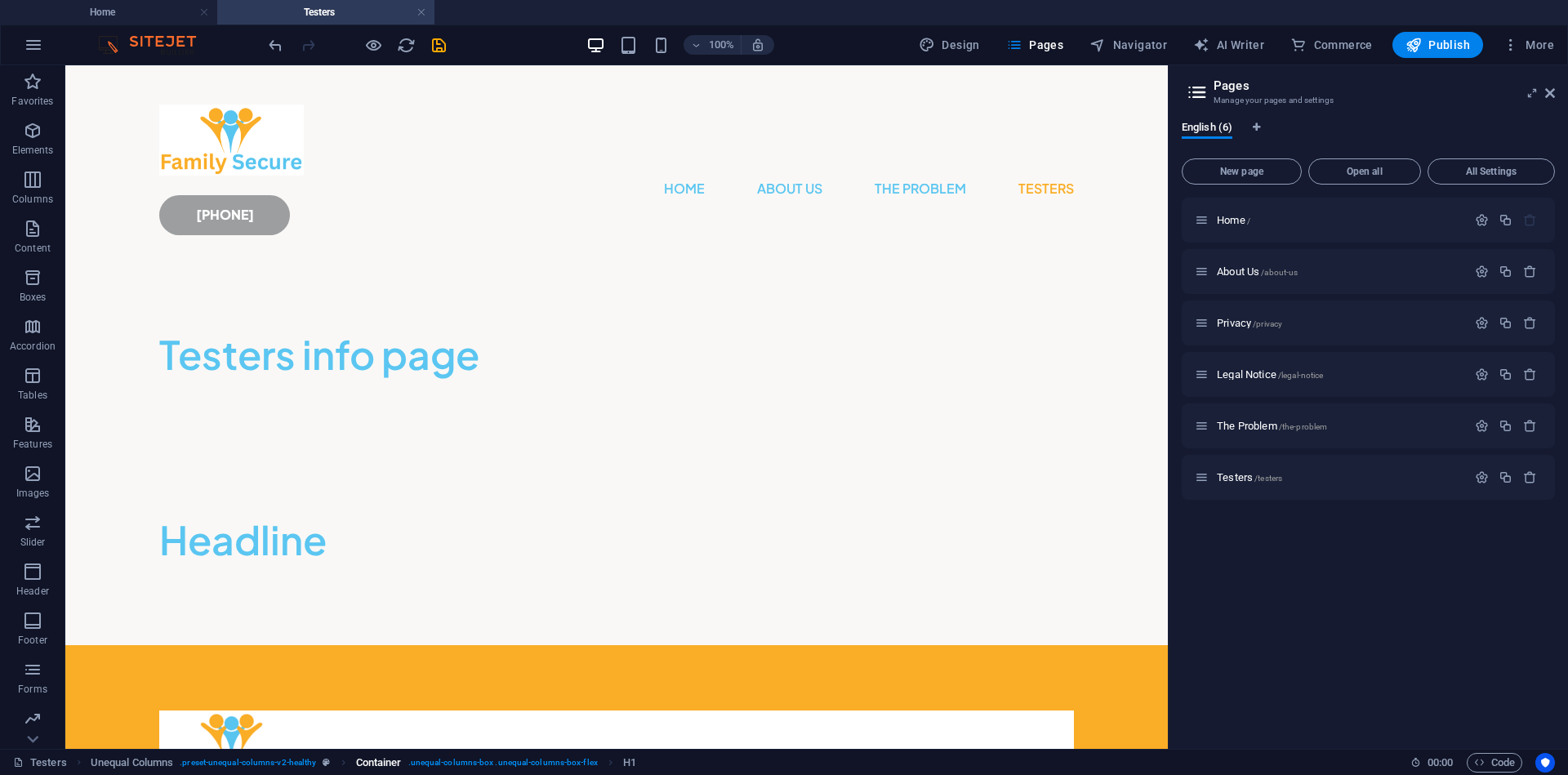 click on ". unequal-columns-box .unequal-columns-box-flex" at bounding box center (503, 763) 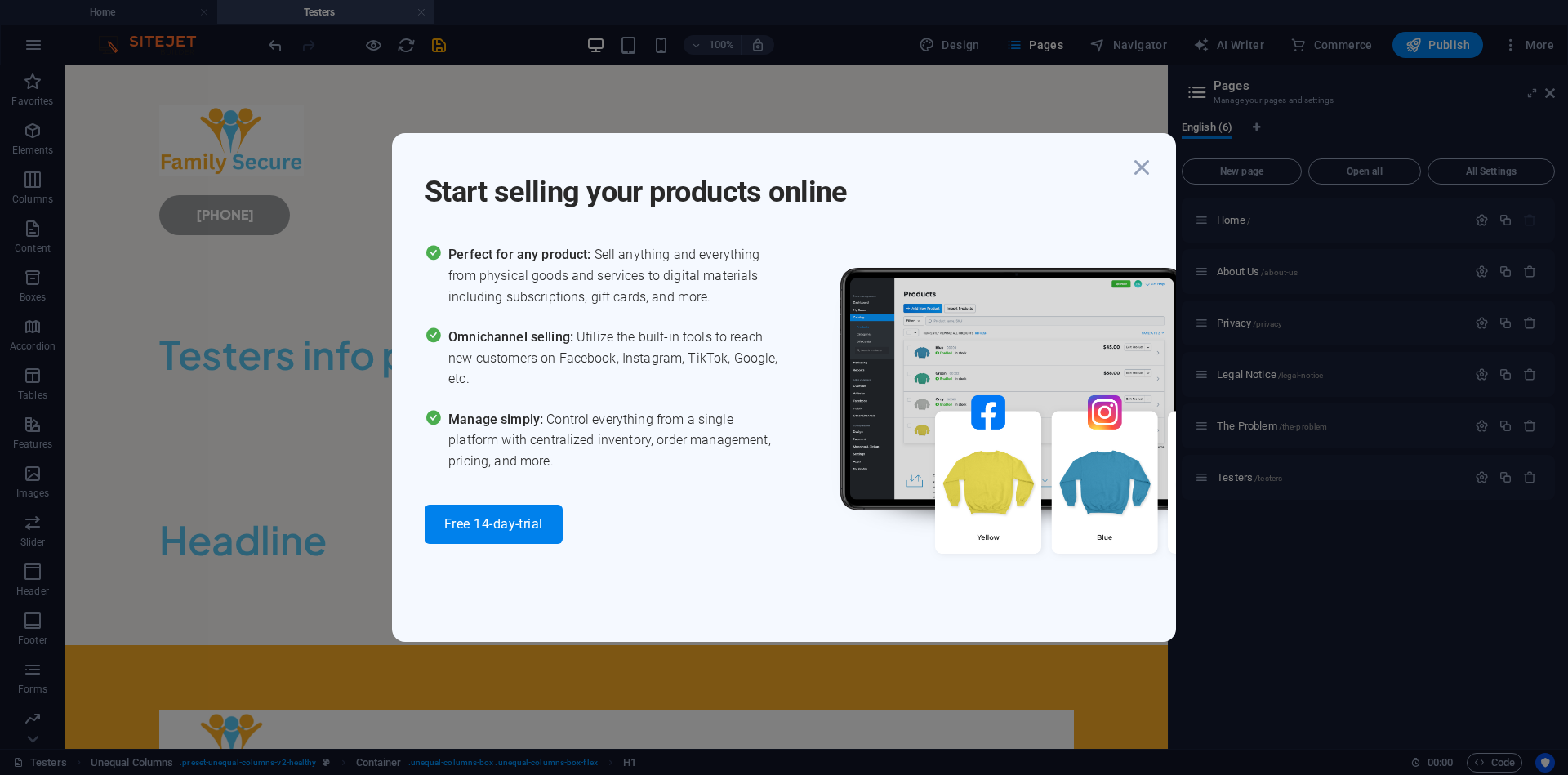 click on "Start selling your products online Perfect for any product:   Sell anything and everything from physical goods and services to digital materials including subscriptions, gift cards, and more. Omnichannel selling:   Utilize the built-in tools to reach new customers on Facebook, Instagram, TikTok, Google, etc. Manage simply:   Control everything from a single platform with centralized inventory, order management, pricing, and more. Free 14-day-trial" at bounding box center (784, 387) 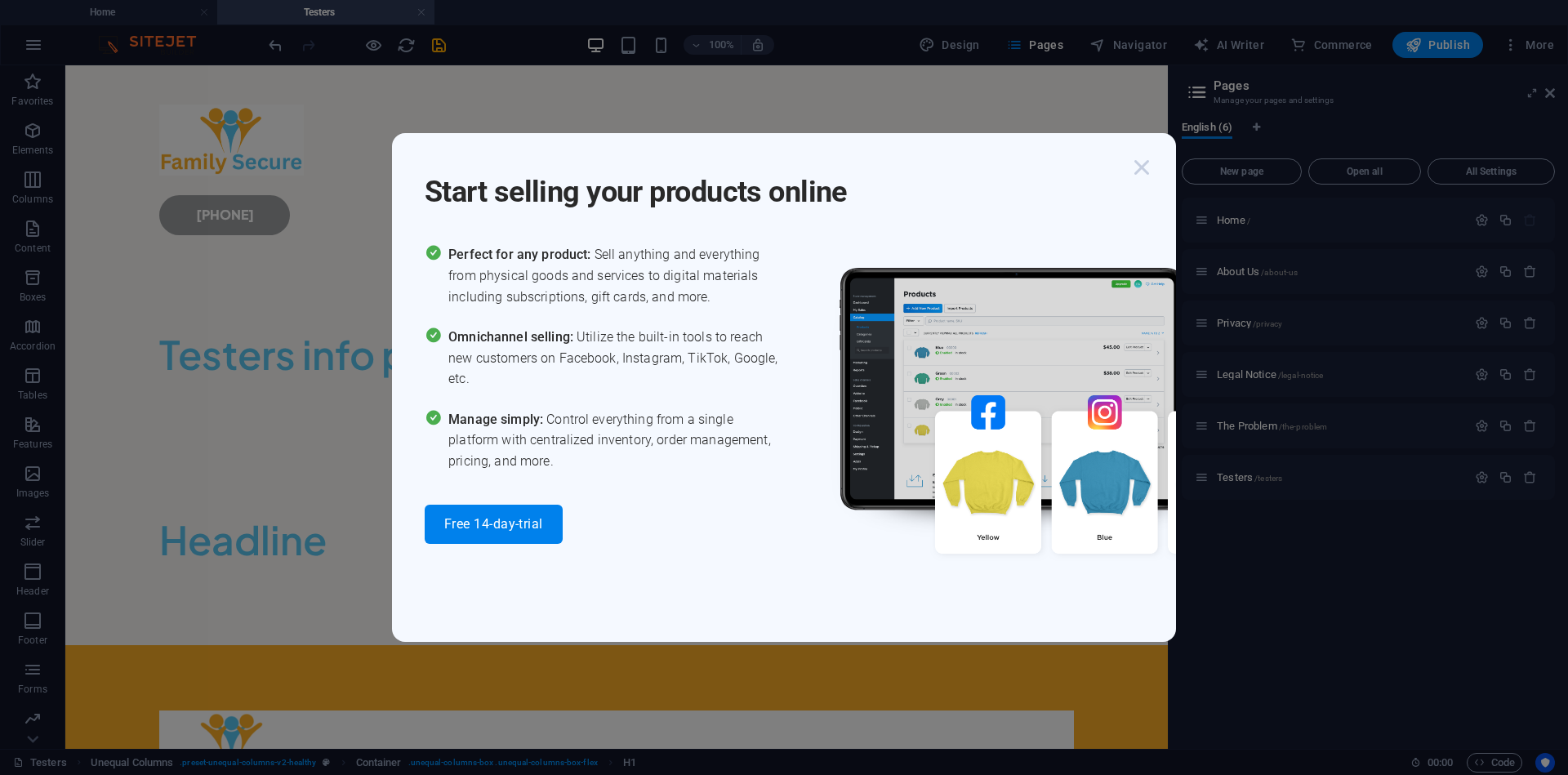 click at bounding box center [1142, 167] 